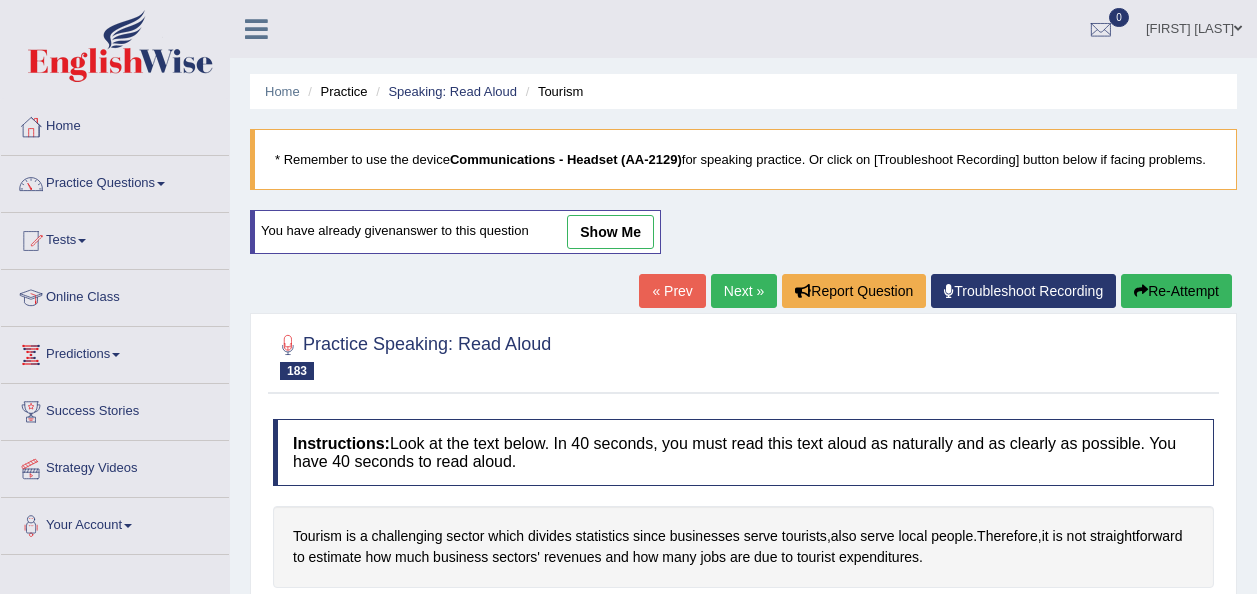 scroll, scrollTop: 280, scrollLeft: 0, axis: vertical 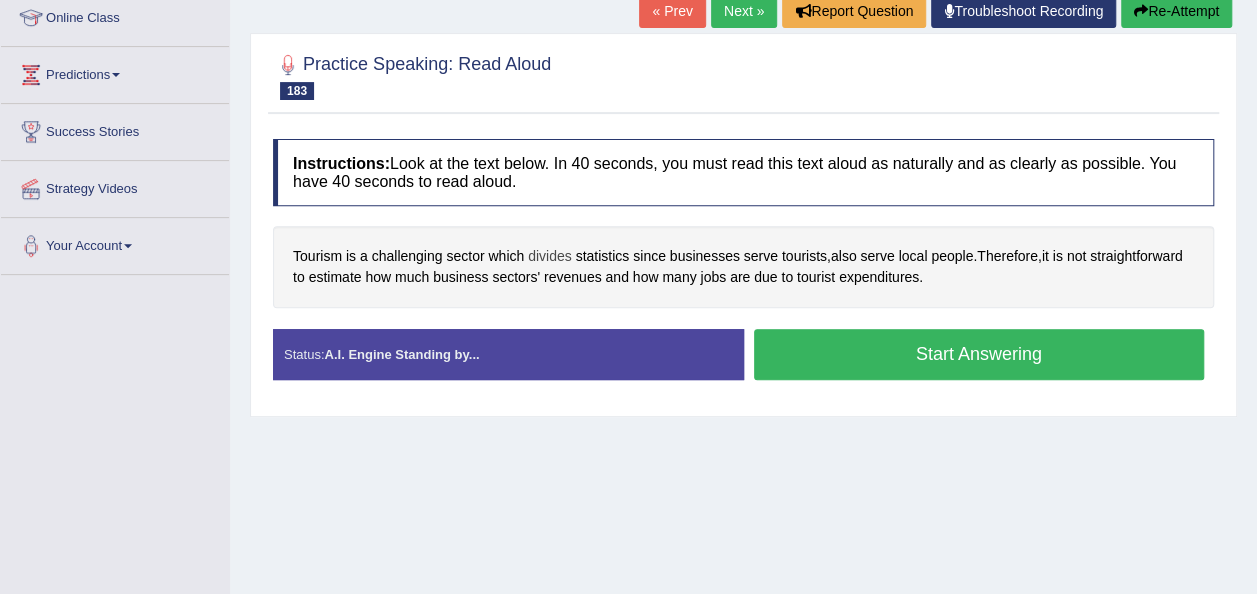 click on "divides" at bounding box center (550, 256) 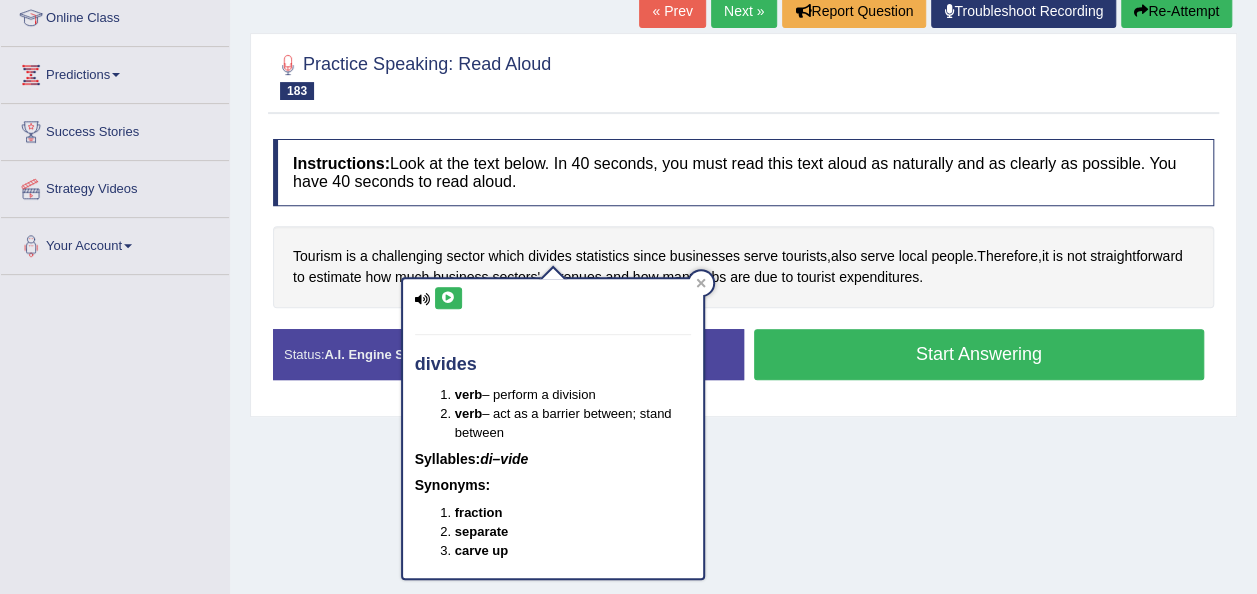 click at bounding box center (448, 298) 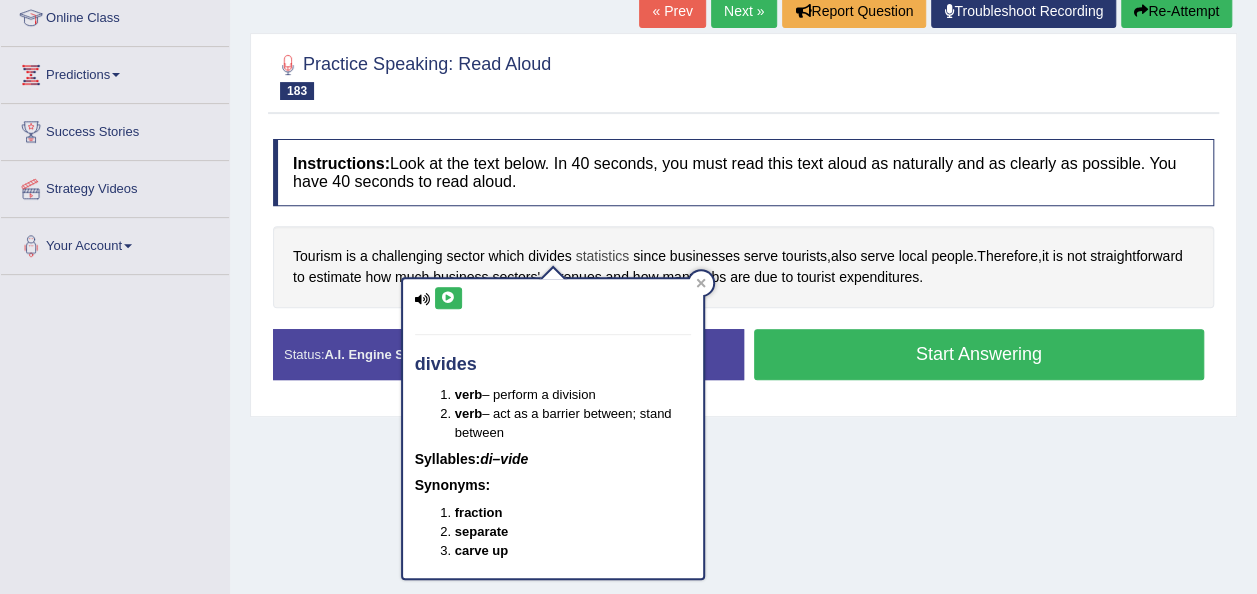 drag, startPoint x: 818, startPoint y: 440, endPoint x: 595, endPoint y: 250, distance: 292.96588 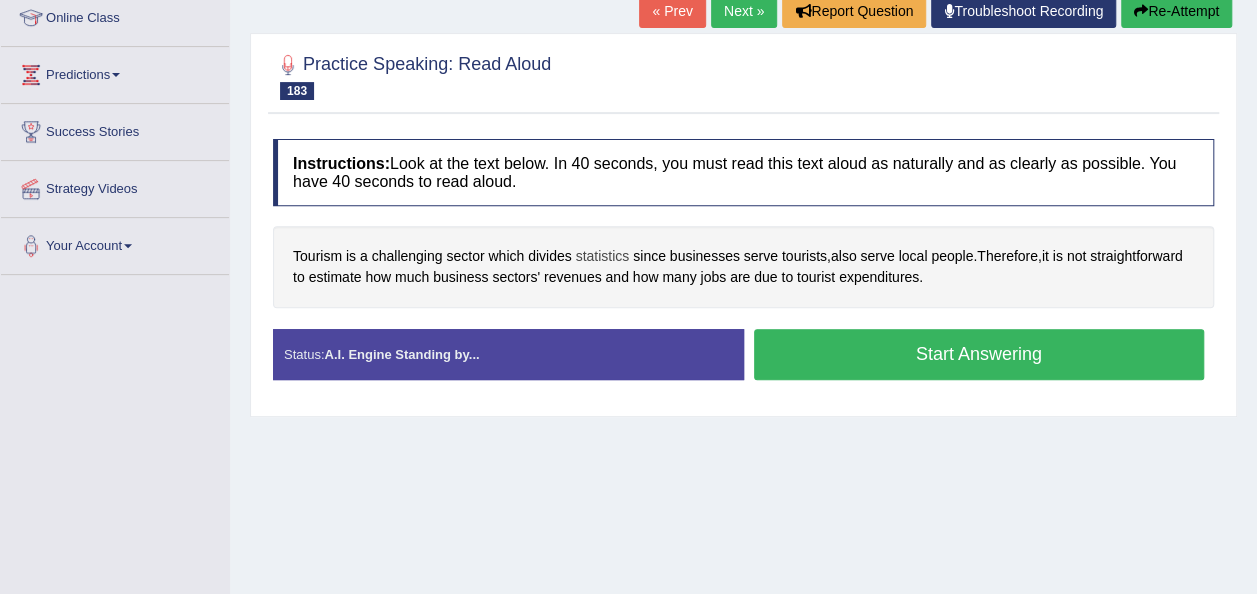 click on "statistics" at bounding box center (603, 256) 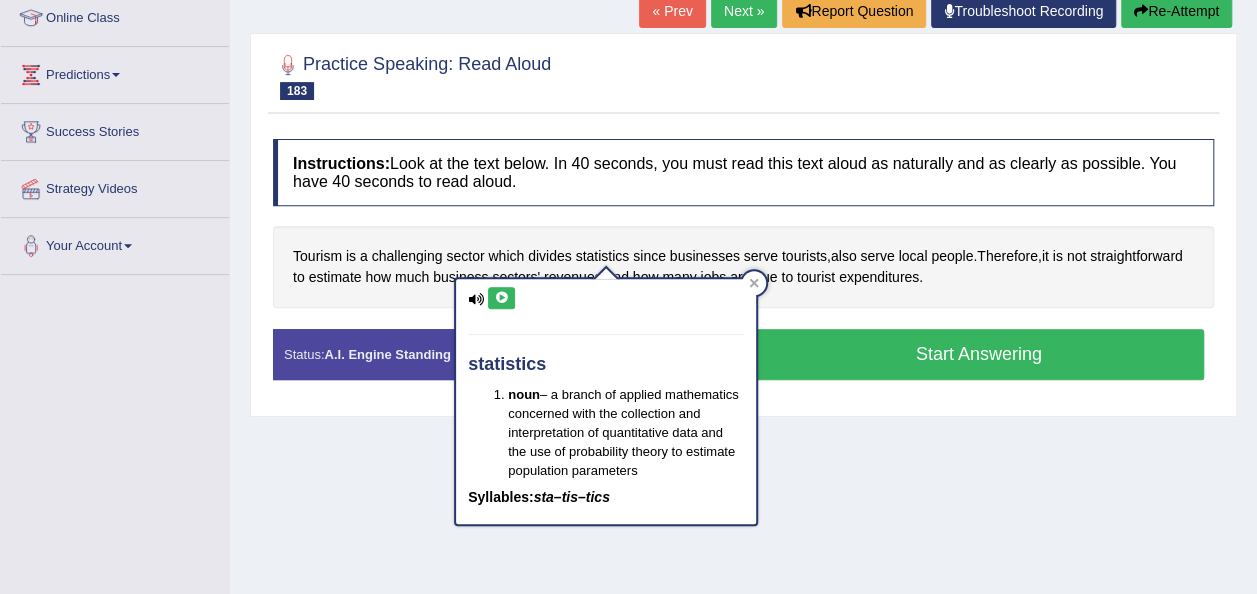 click at bounding box center (501, 298) 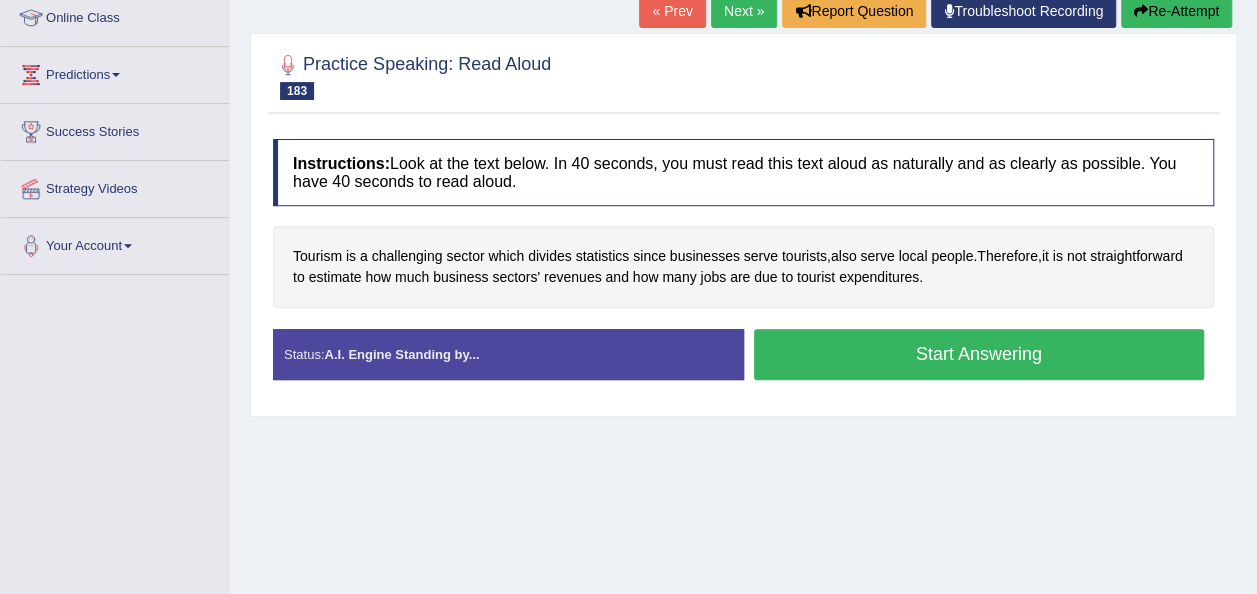 click on "Start Answering" at bounding box center [979, 354] 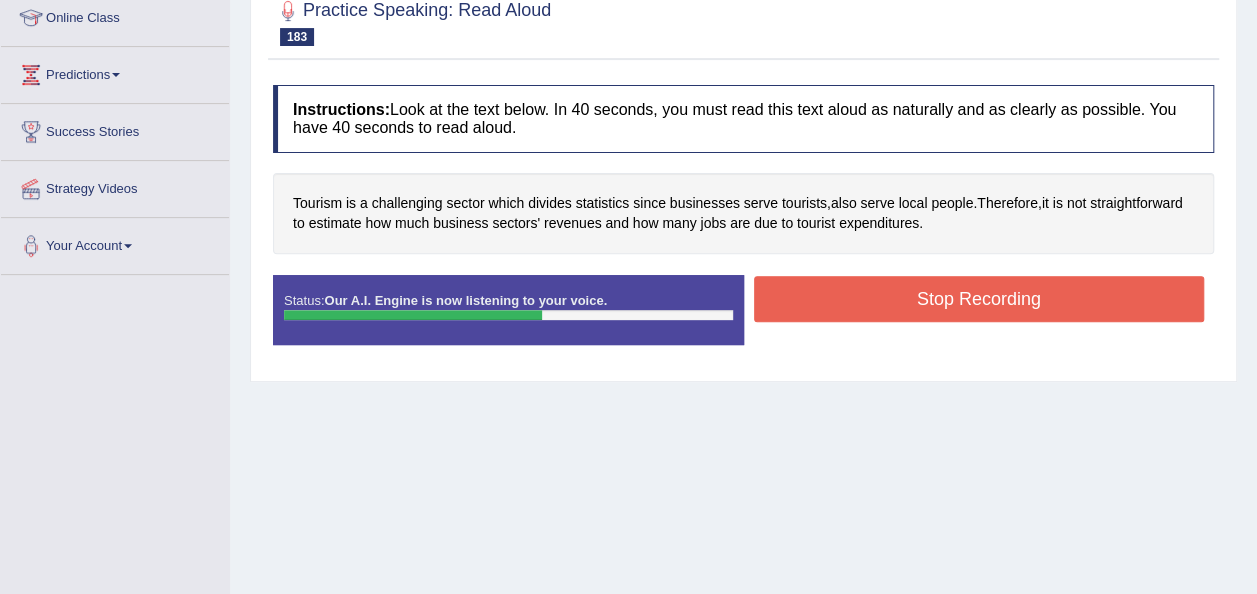 click on "Stop Recording" at bounding box center [979, 299] 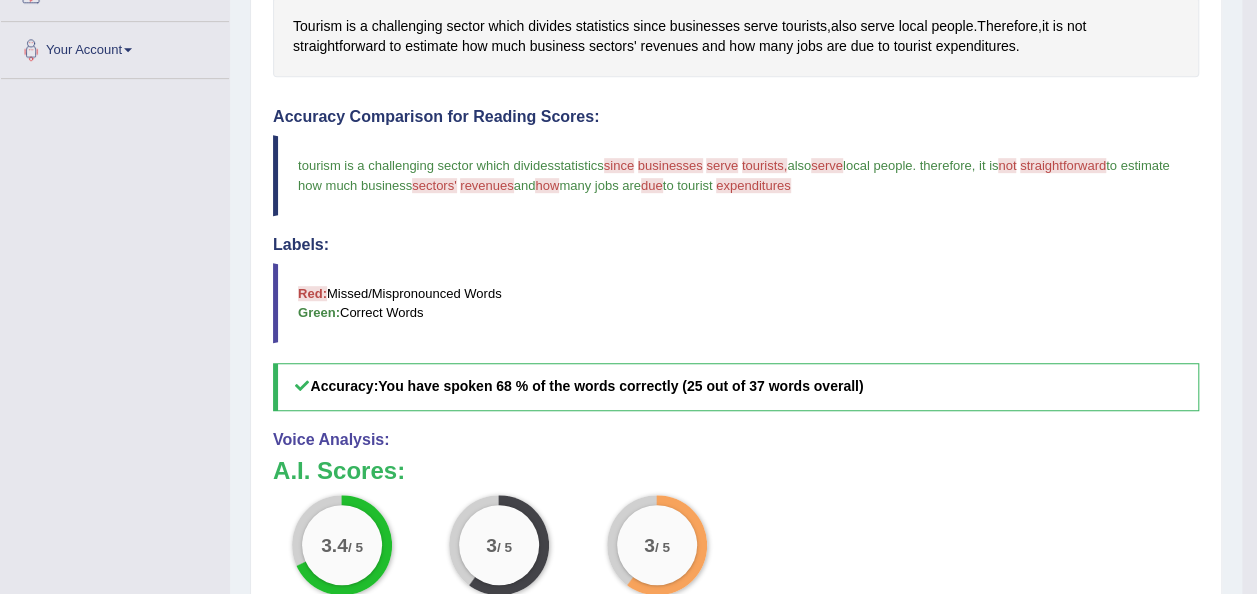 scroll, scrollTop: 436, scrollLeft: 0, axis: vertical 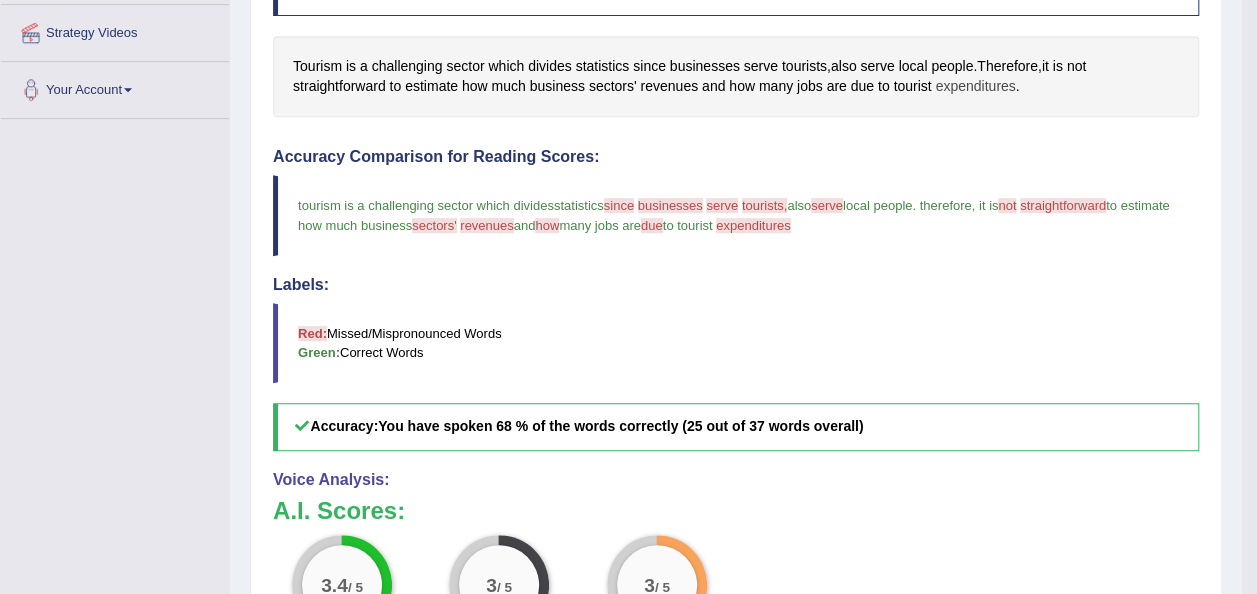 click on "expenditures" at bounding box center [975, 86] 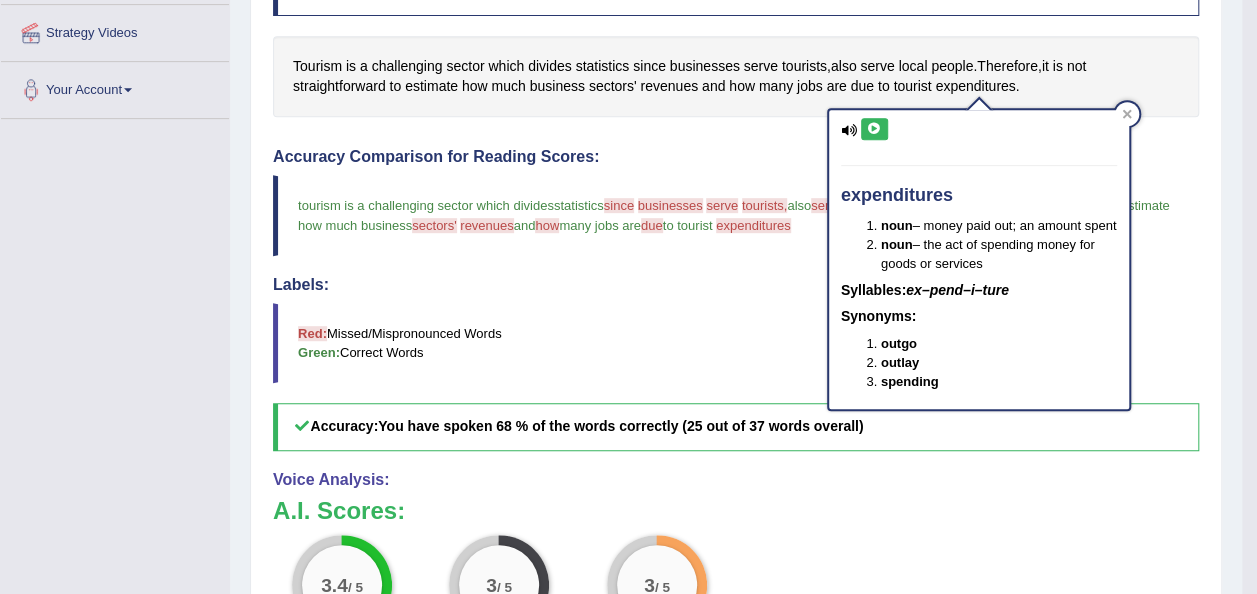 click at bounding box center (874, 129) 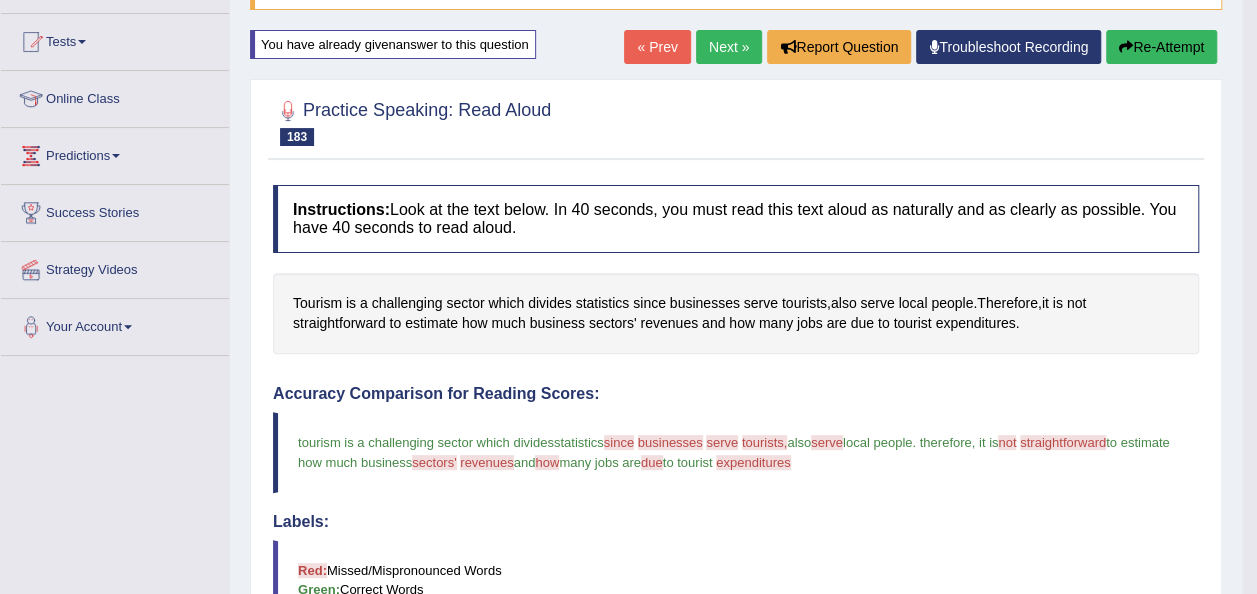 scroll, scrollTop: 156, scrollLeft: 0, axis: vertical 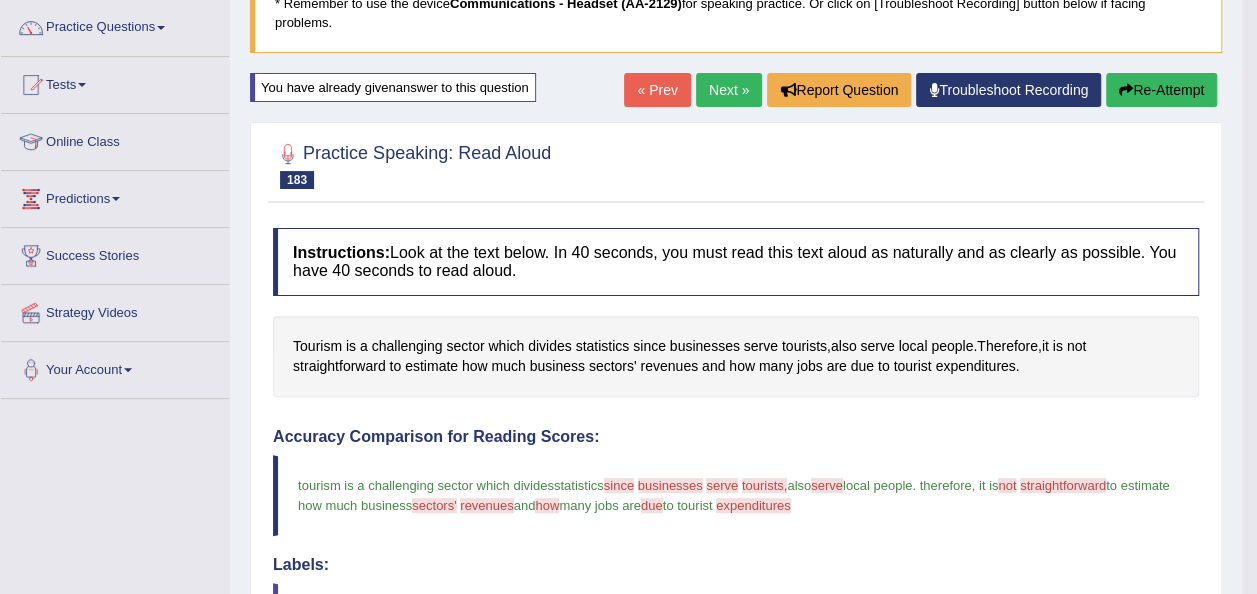 click on "Re-Attempt" at bounding box center (1161, 90) 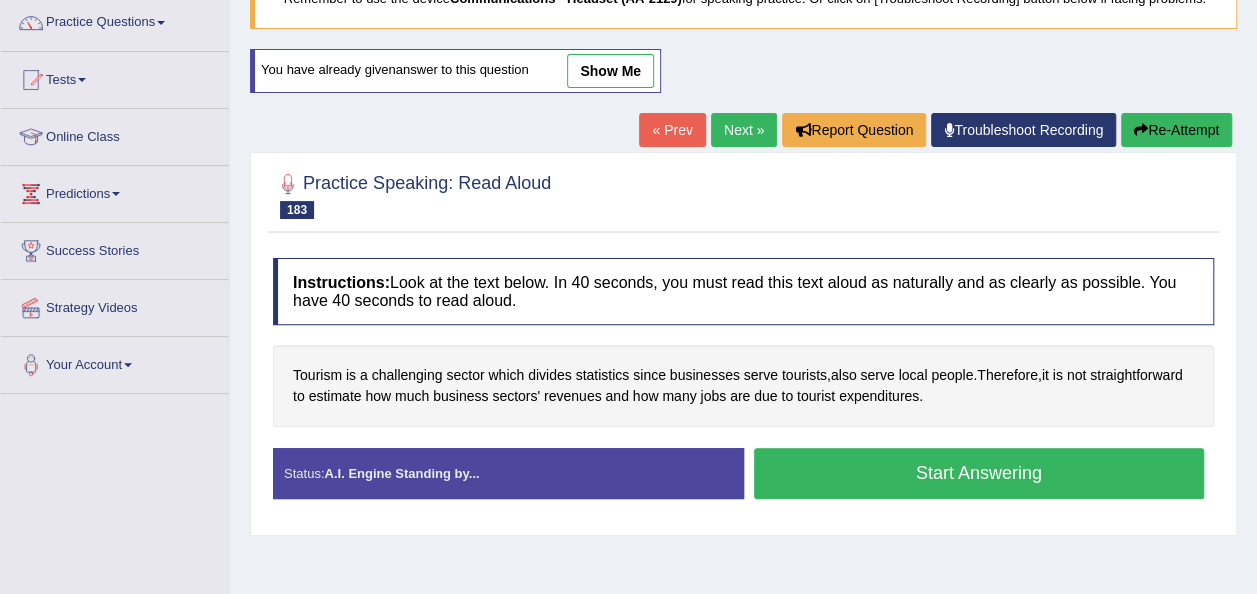 scroll, scrollTop: 161, scrollLeft: 0, axis: vertical 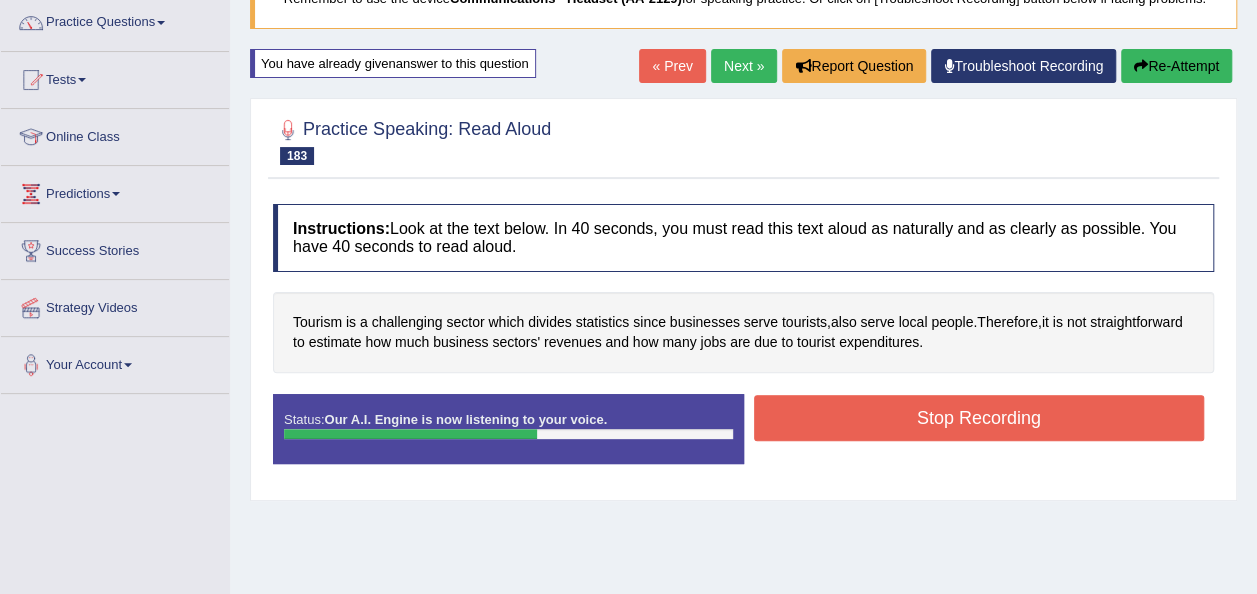 click on "Stop Recording" at bounding box center (979, 418) 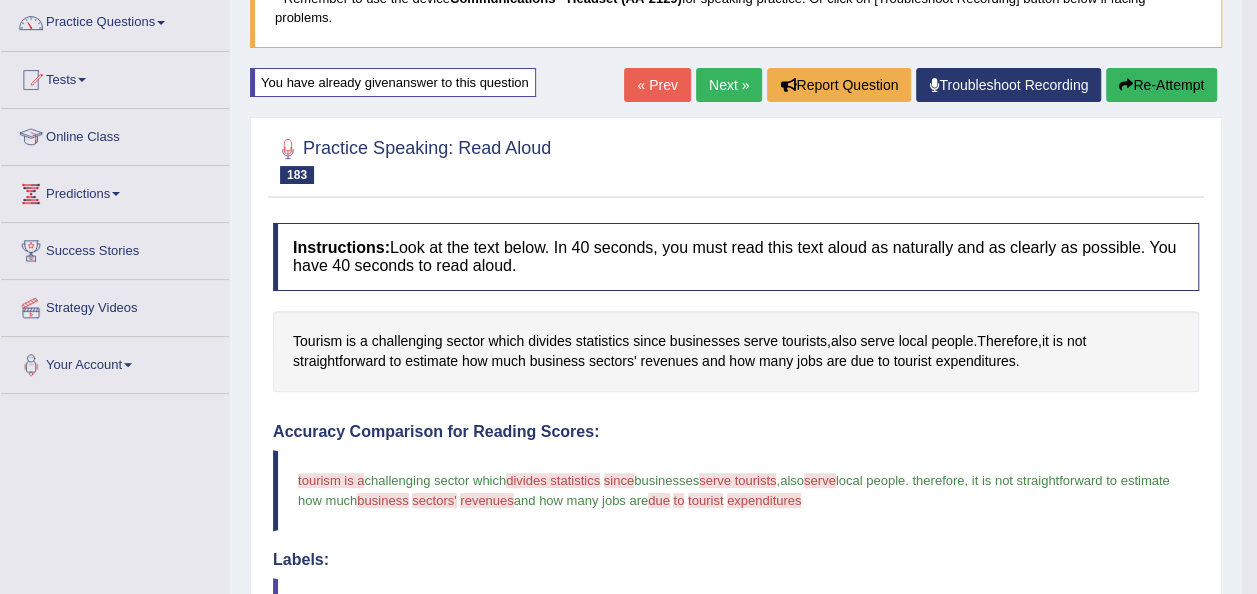 click on "Tourism   is   a   challenging   sector   which   divides   statistics   since   businesses   serve   tourists ,  also   serve   local   people .  Therefore ,  it   is   not   straightforward   to   estimate   how   much   business   sectors'   revenues   and   how   many   jobs   are   due   to   tourist   expenditures ." at bounding box center (736, 351) 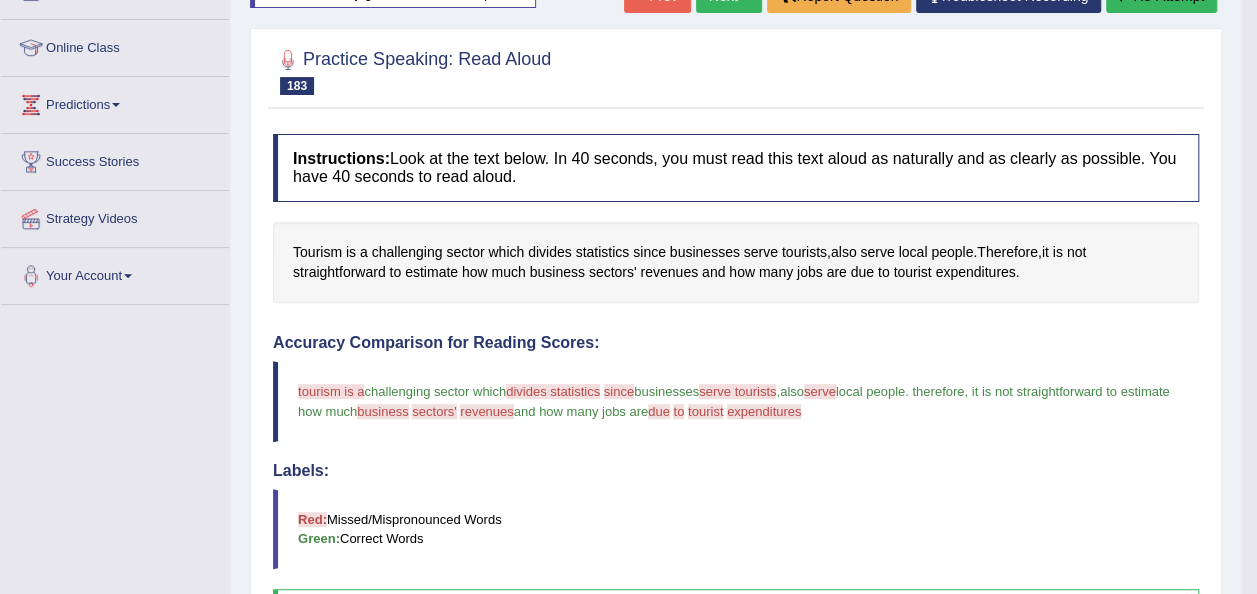 scroll, scrollTop: 241, scrollLeft: 0, axis: vertical 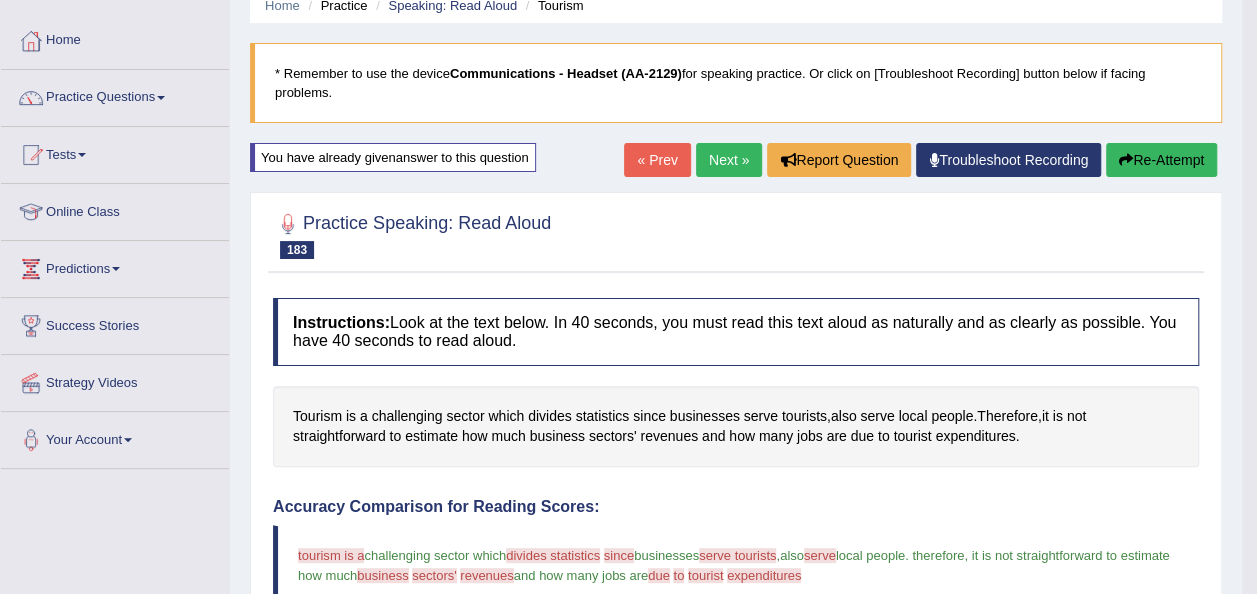 click on "Next »" at bounding box center [729, 160] 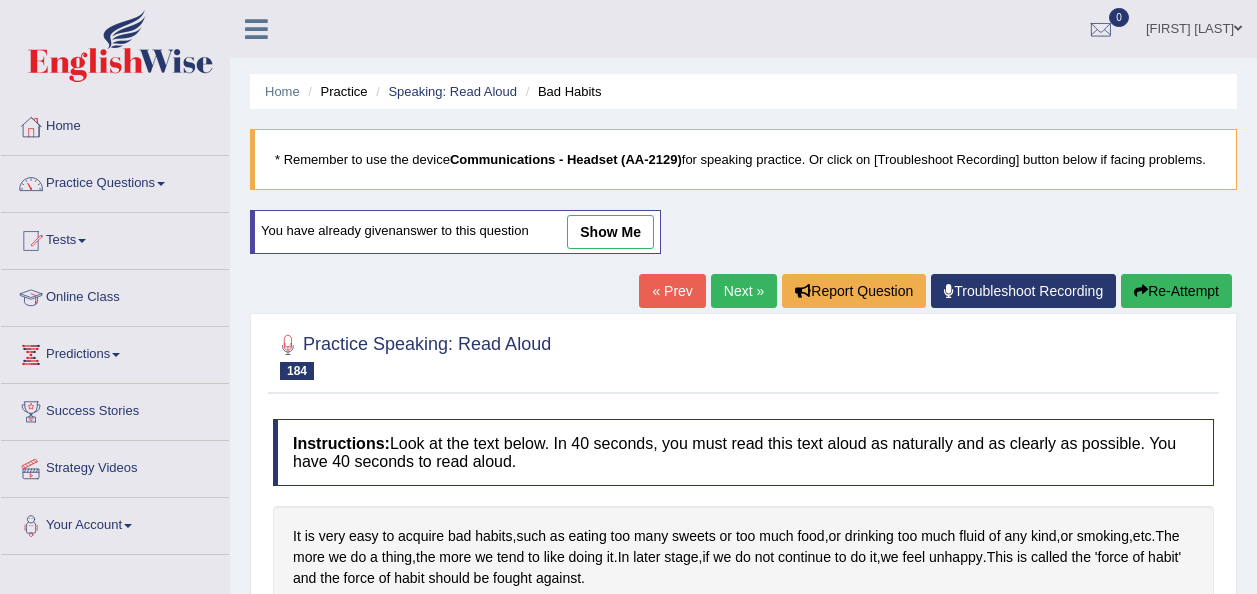 scroll, scrollTop: 0, scrollLeft: 0, axis: both 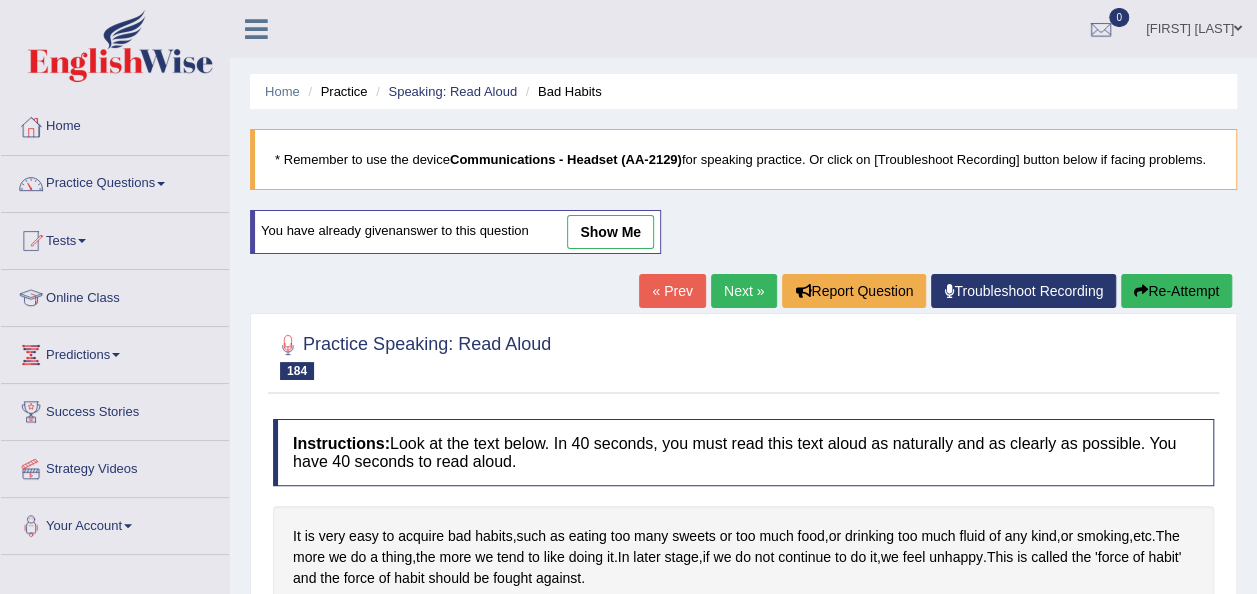 click on "Home
Practice
Speaking: Read Aloud
Bad Habits
* Remember to use the device  Communications - Headset (AA-2129)  for speaking practice. Or click on [Troubleshoot Recording] button below if facing problems.
You have already given   answer to this question
show me
« Prev Next »  Report Question  Troubleshoot Recording  Re-Attempt
Practice Speaking: Read Aloud
184
Bad Habits
Instructions:  Look at the text below. In 40 seconds, you must read this text aloud as naturally and as clearly as possible. You have 40 seconds to read aloud.
It   is   very   easy   to   acquire   bad   habits ,  such   as   eating   too   many   sweets   or   too   much   food ,  or   drinking   too   much   fluid   of   any   kind ,  or   smoking ,  etc .  The   more   we   do   a   thing ,  the   more   we" at bounding box center (743, 500) 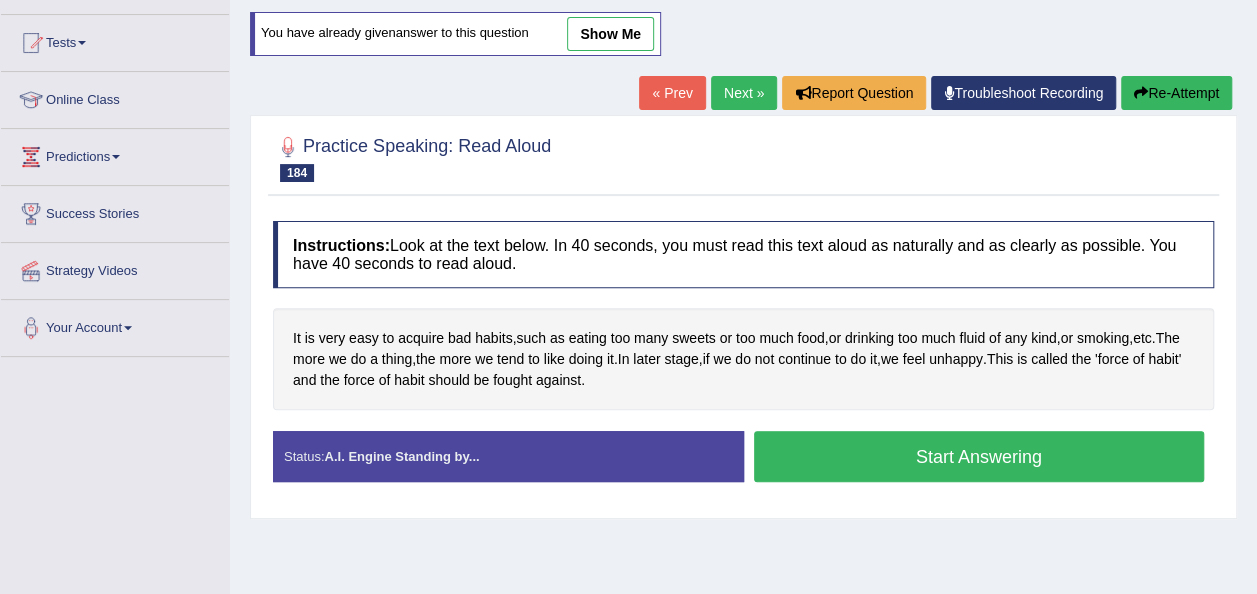 scroll, scrollTop: 200, scrollLeft: 0, axis: vertical 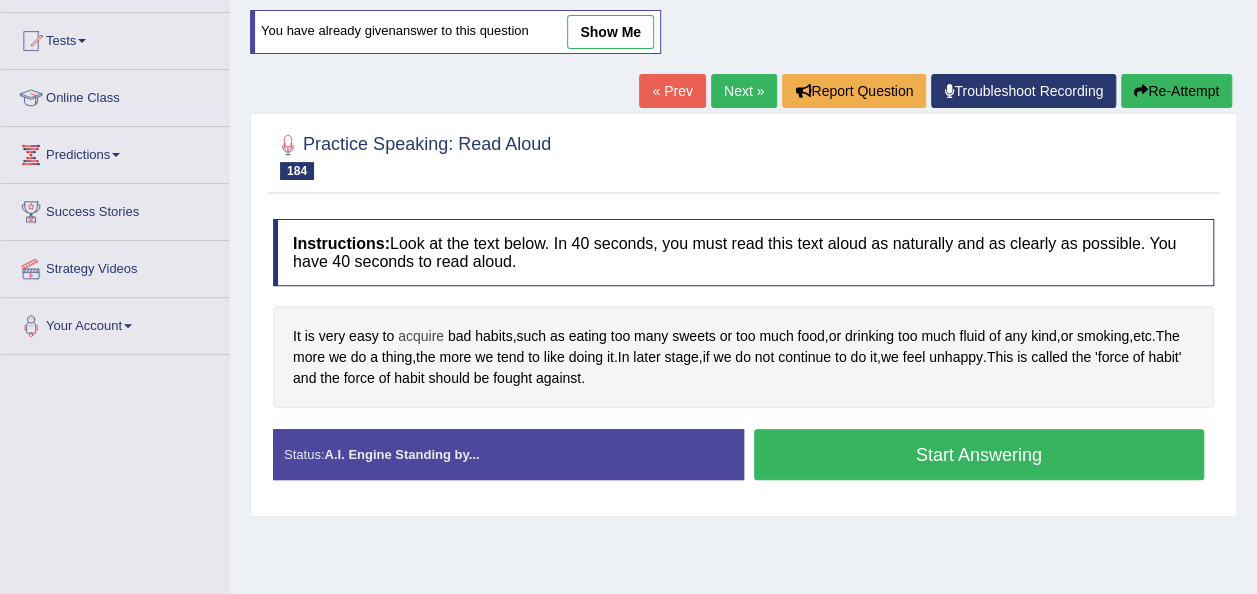 click on "acquire" at bounding box center [421, 336] 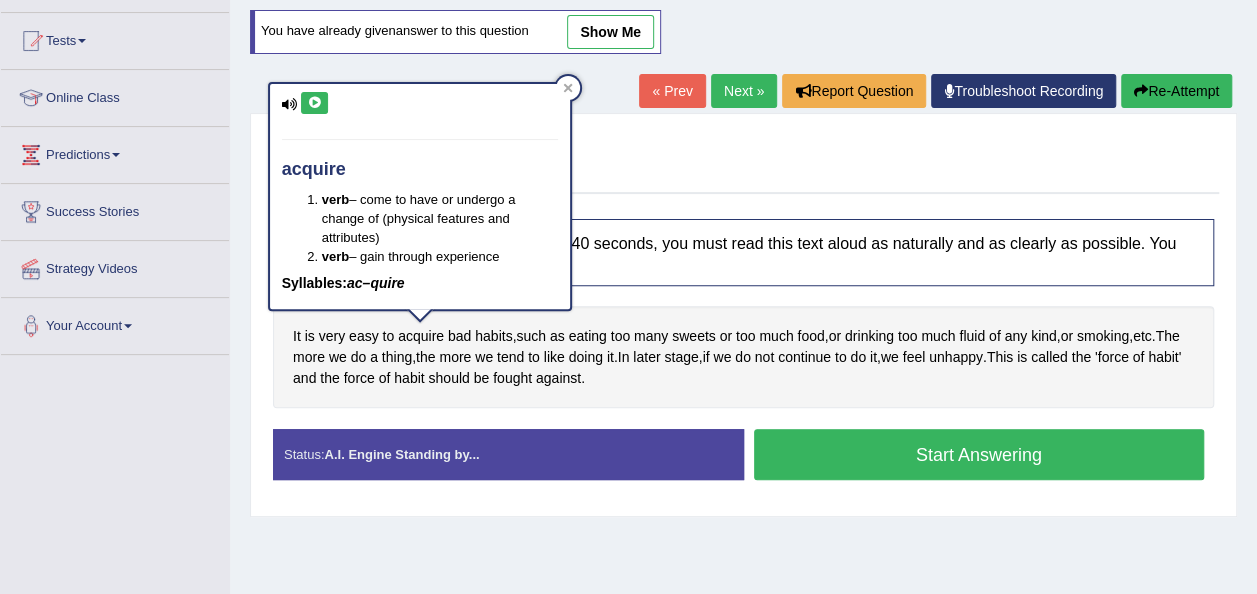 click at bounding box center [314, 103] 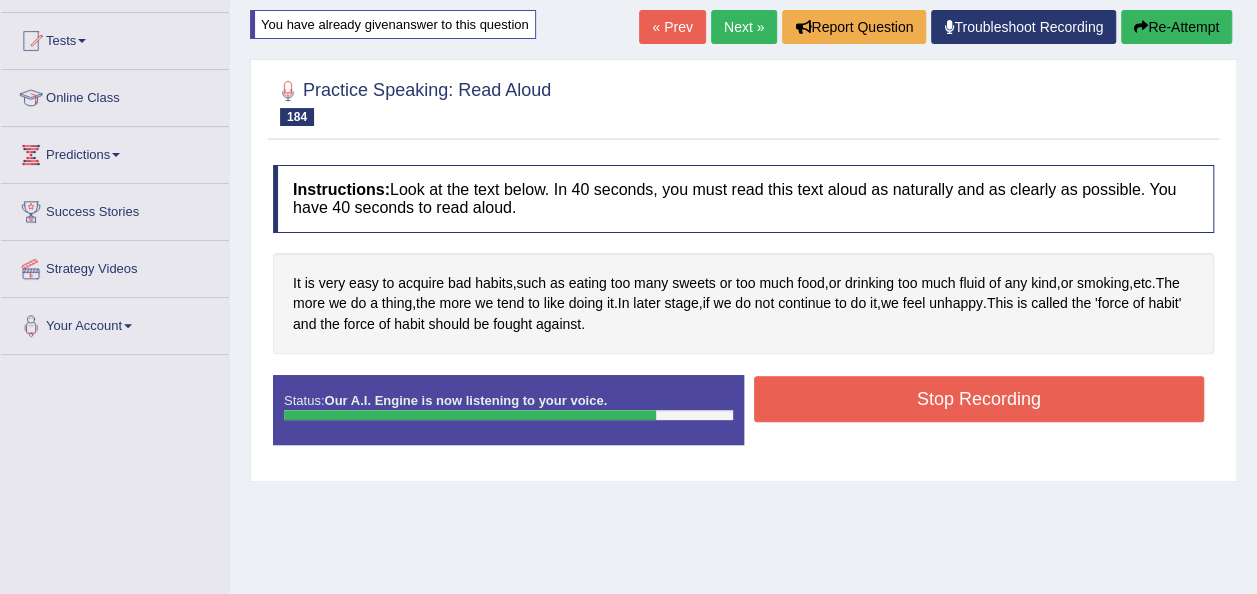 click on "Stop Recording" at bounding box center [979, 399] 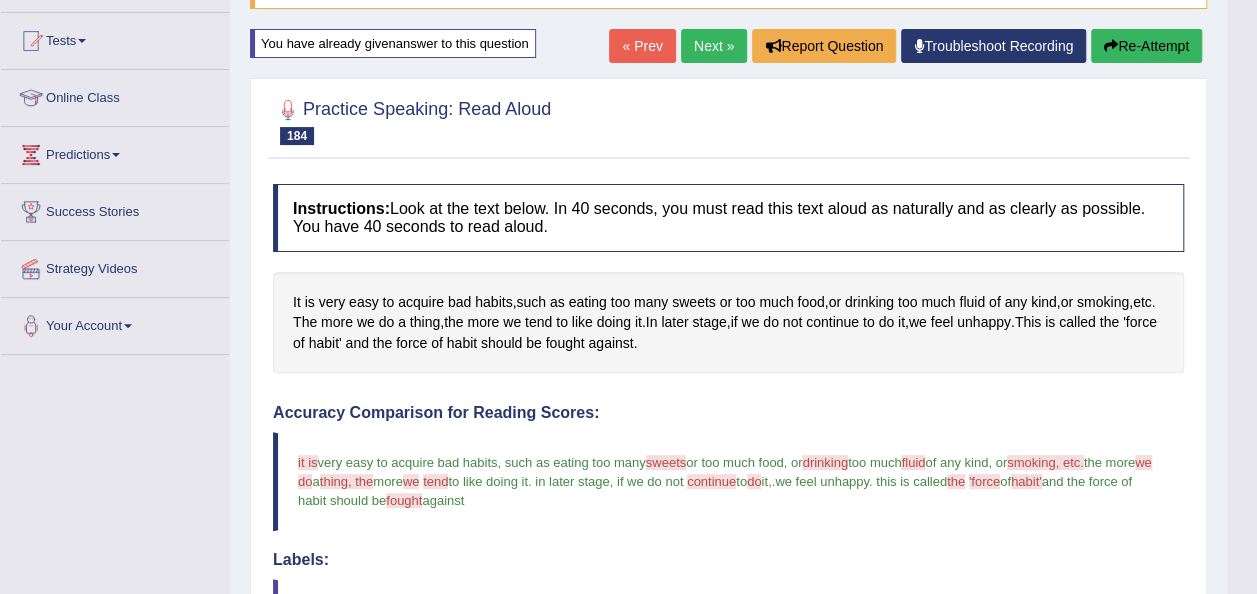 click on "Toggle navigation
Home
Practice Questions   Speaking Practice Read Aloud
Repeat Sentence
Describe Image
Re-tell Lecture
Answer Short Question
Summarize Group Discussion
Respond To A Situation
Writing Practice  Summarize Written Text
Write Essay
Reading Practice  Reading & Writing: Fill In The Blanks
Choose Multiple Answers
Re-order Paragraphs
Fill In The Blanks
Choose Single Answer
Listening Practice  Summarize Spoken Text
Highlight Incorrect Words
Highlight Correct Summary
Select Missing Word
Choose Single Answer
Choose Multiple Answers
Fill In The Blanks
Write From Dictation
Pronunciation
Tests  Take Practice Sectional Test" at bounding box center (628, 97) 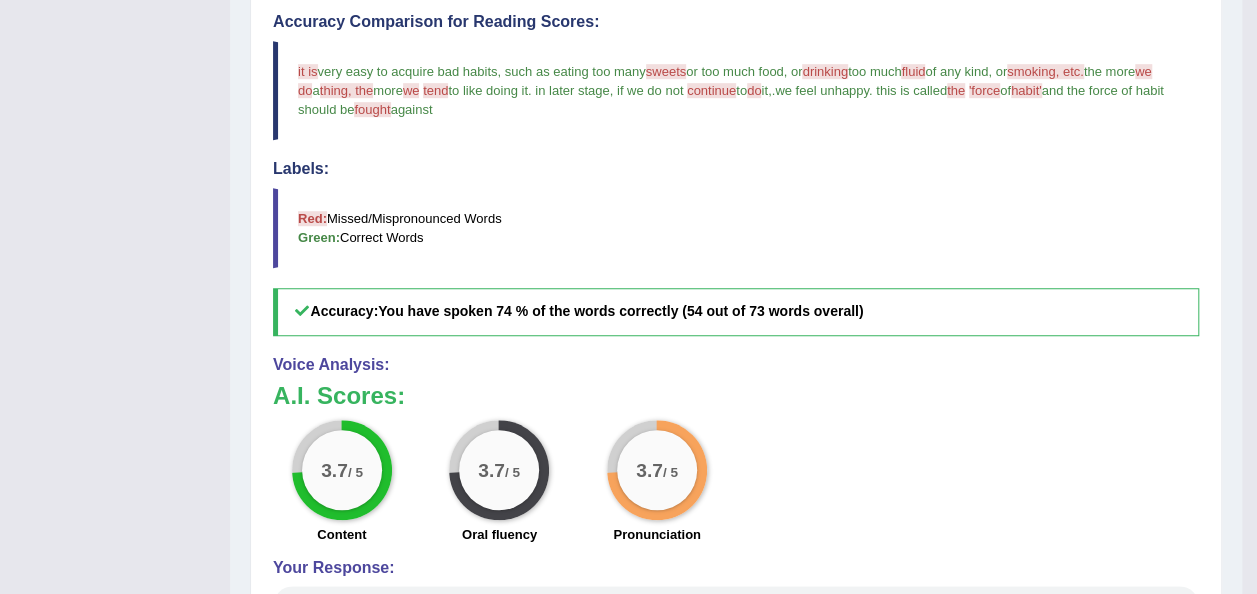 scroll, scrollTop: 600, scrollLeft: 0, axis: vertical 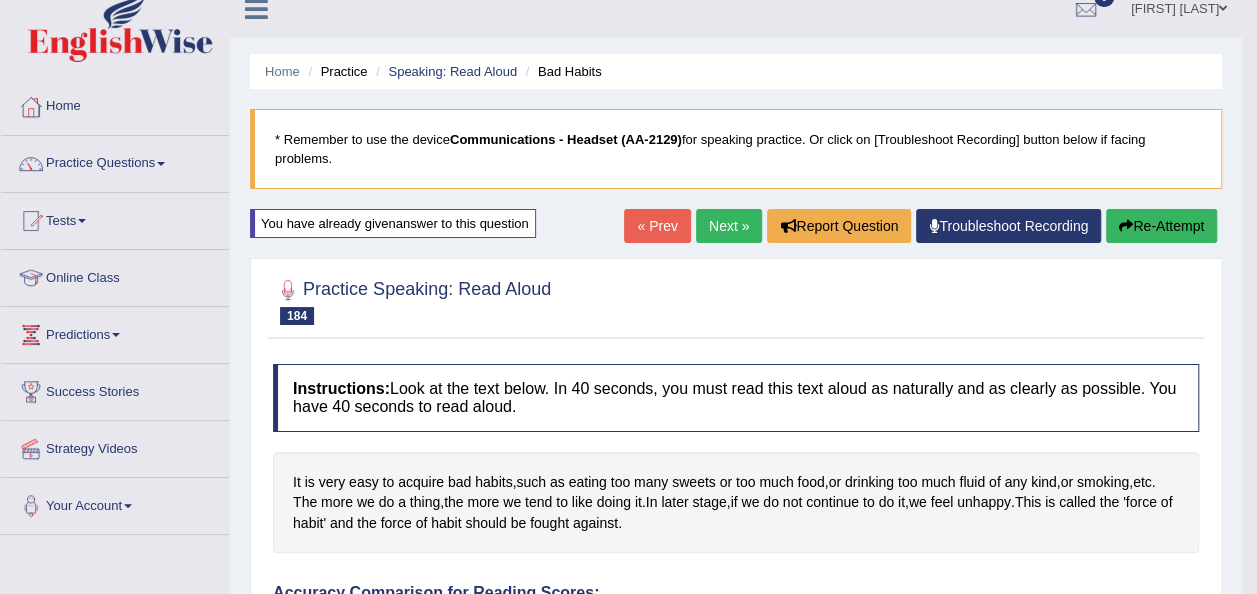 click on "Next »" at bounding box center [729, 226] 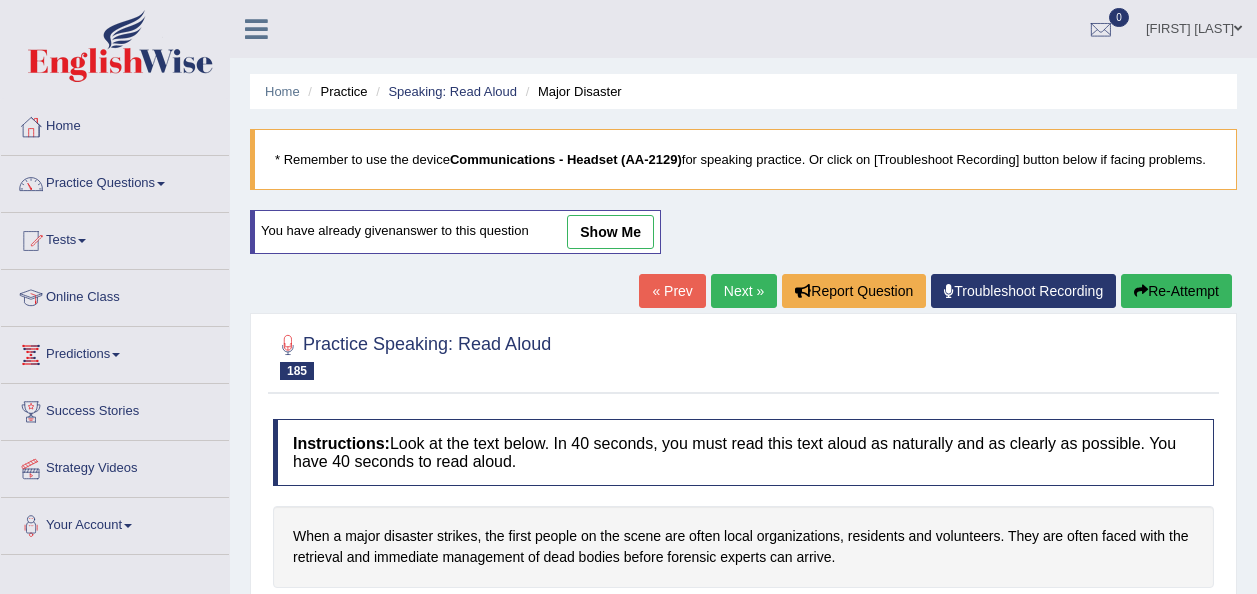 scroll, scrollTop: 0, scrollLeft: 0, axis: both 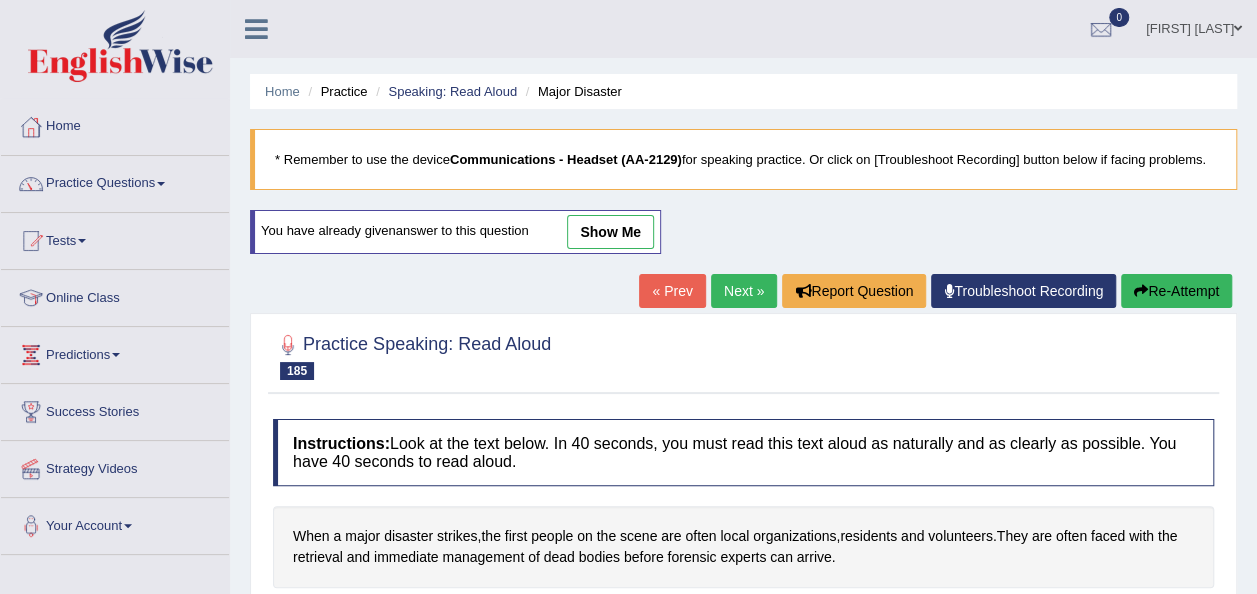 click on "Home
Practice
Speaking: Read Aloud
Major Disaster
* Remember to use the device  Communications - Headset (AA-2129)  for speaking practice. Or click on [Troubleshoot Recording] button below if facing problems.
You have already given   answer to this question
show me
« Prev Next »  Report Question  Troubleshoot Recording  Re-Attempt
Practice Speaking: Read Aloud
185
Major Disaster
Instructions:  Look at the text below. In 40 seconds, you must read this text aloud as naturally and as clearly as possible. You have 40 seconds to read aloud.
When   a   major   disaster   strikes ,  the   first   people   on   the   scene   are   often   local   organizations ,  residents   and   volunteers .  They   are   often   faced   with   the   retrieval   and   immediate   management   of" at bounding box center (743, 500) 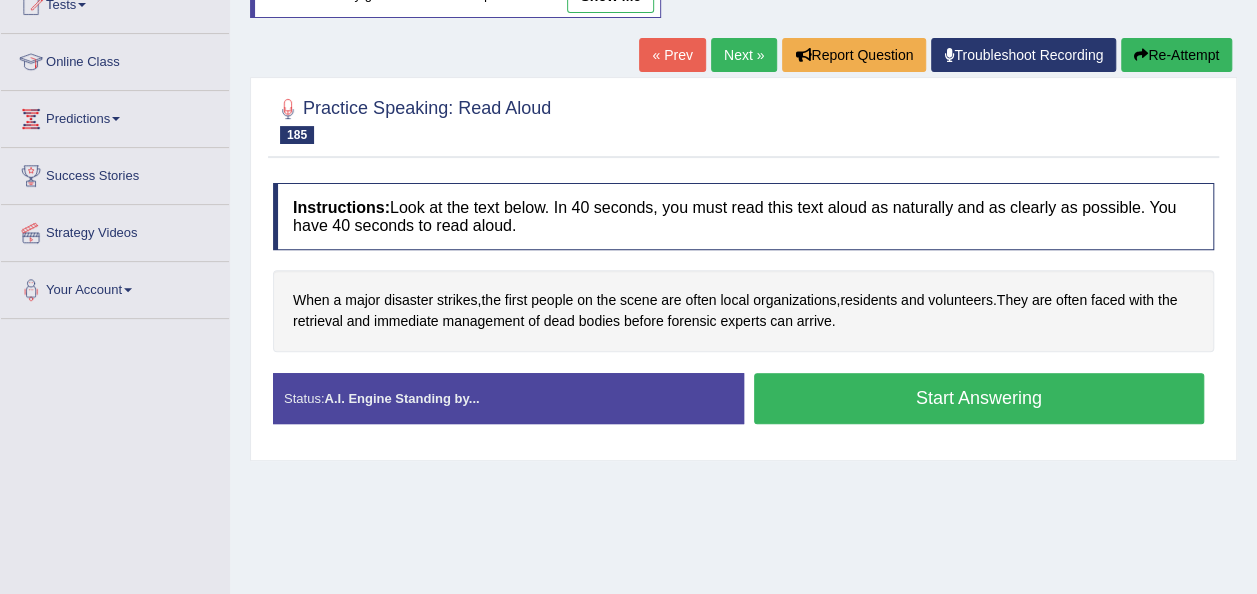 scroll, scrollTop: 240, scrollLeft: 0, axis: vertical 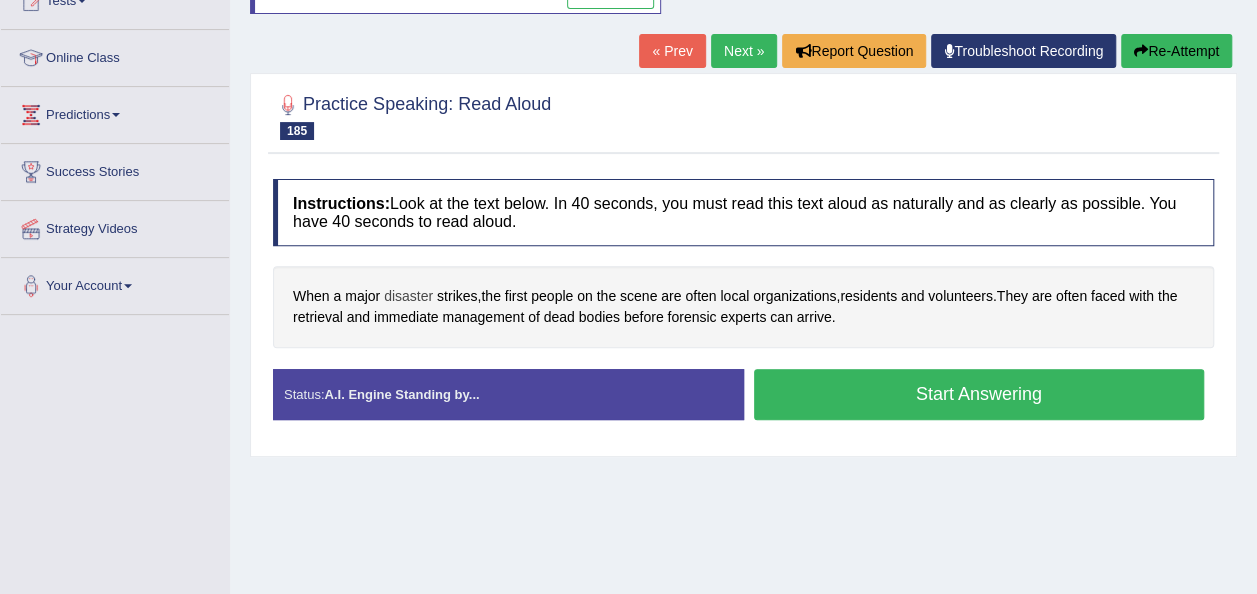 click on "disaster" at bounding box center [408, 296] 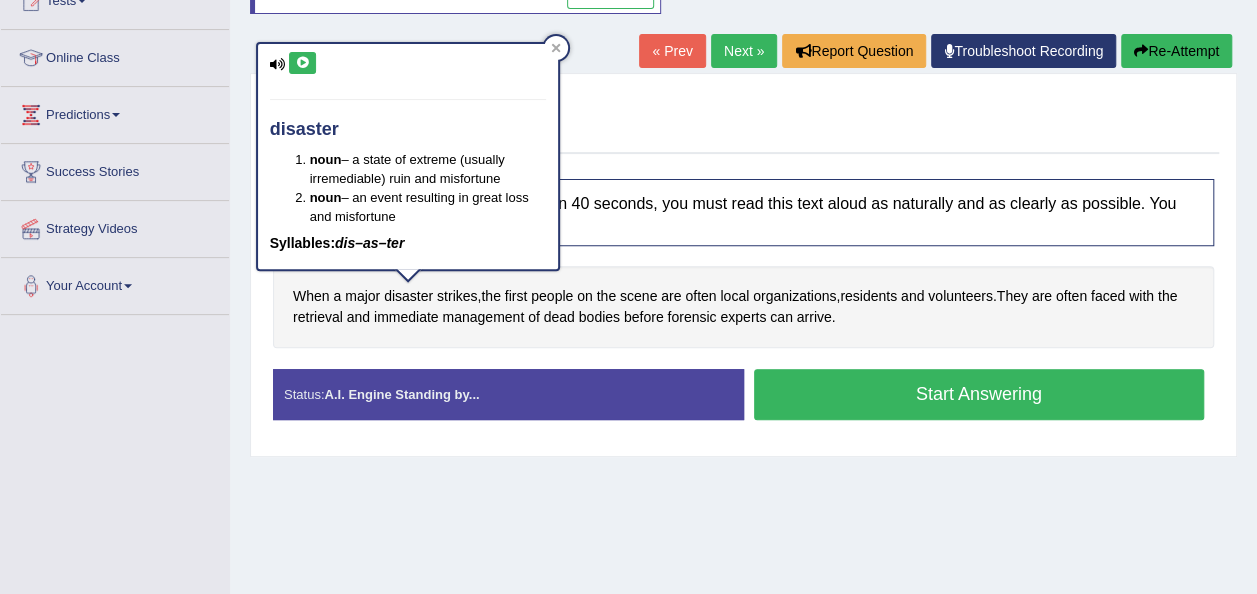 click at bounding box center (302, 63) 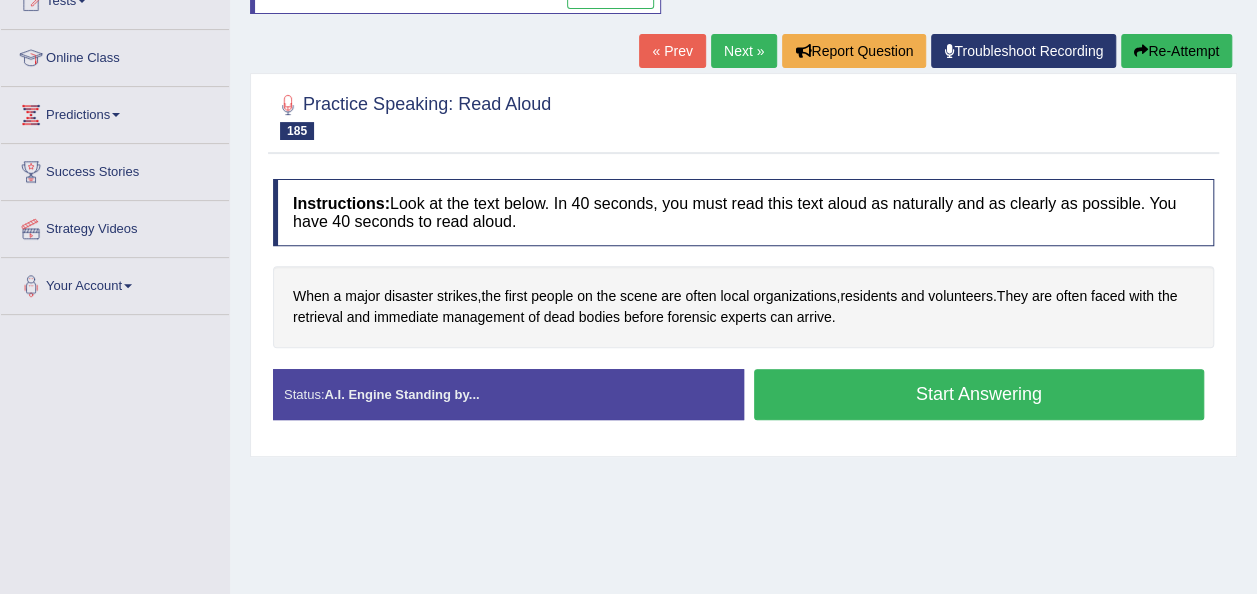 click on "Start Answering" at bounding box center [979, 394] 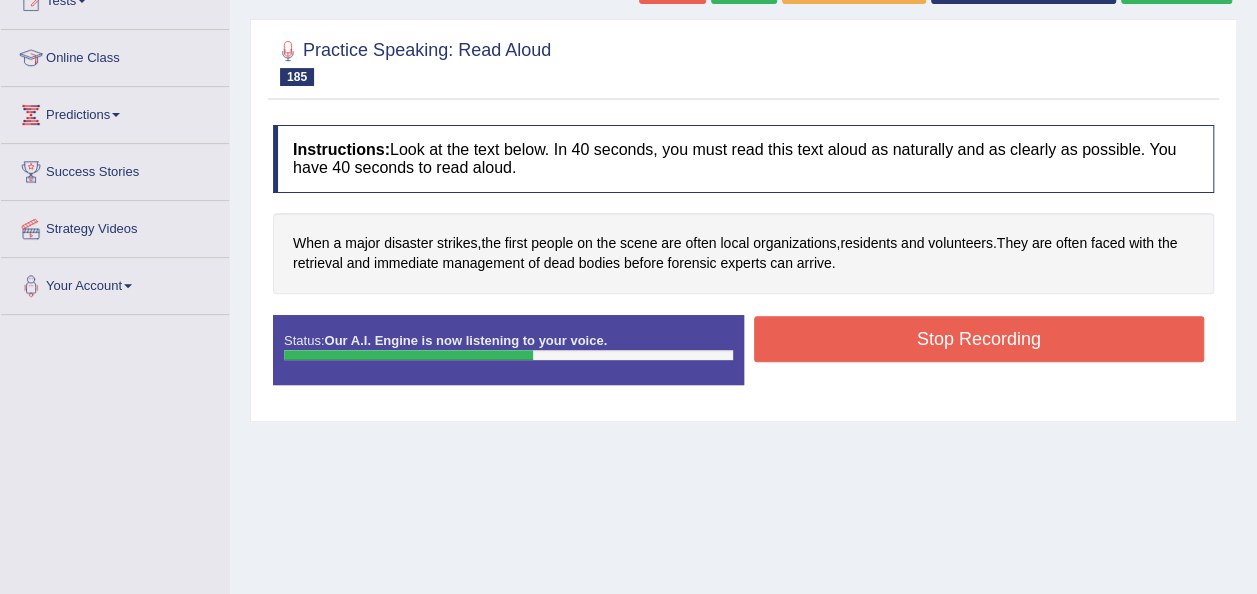 click on "Stop Recording" at bounding box center [979, 339] 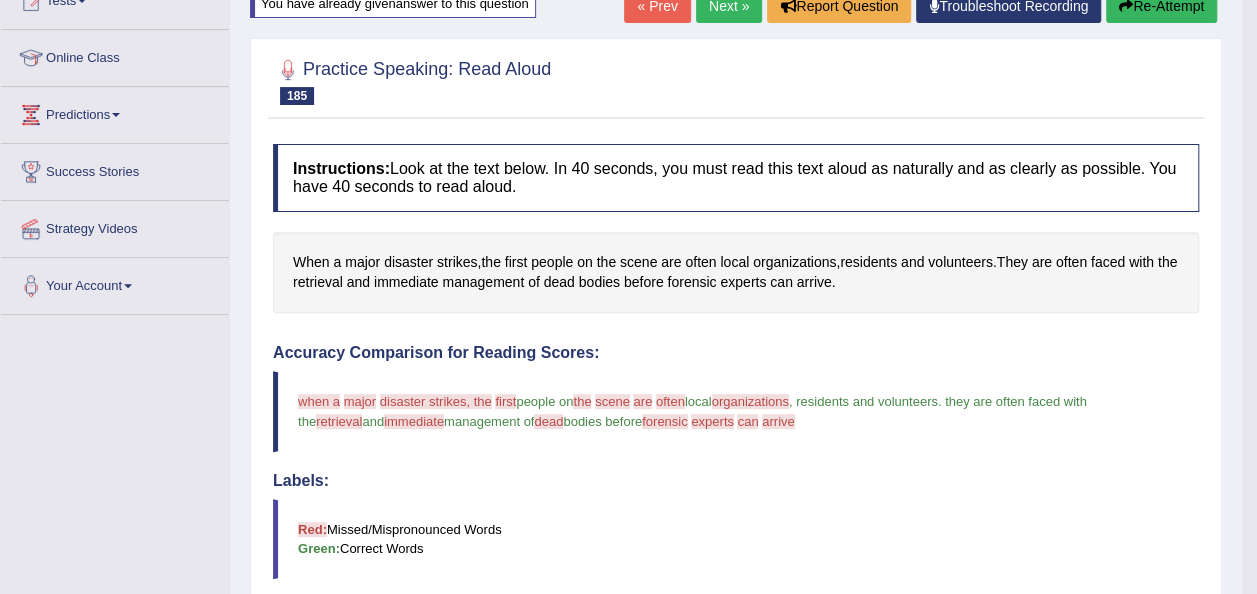 click on "Accuracy Comparison for Reading Scores:" at bounding box center (736, 353) 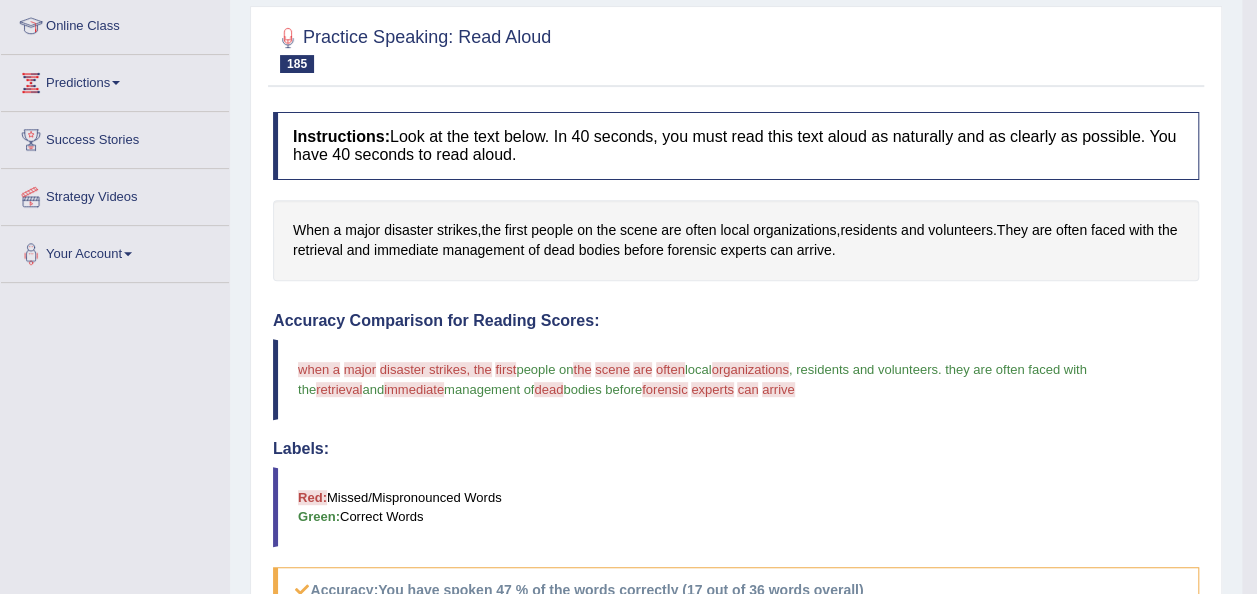 scroll, scrollTop: 240, scrollLeft: 0, axis: vertical 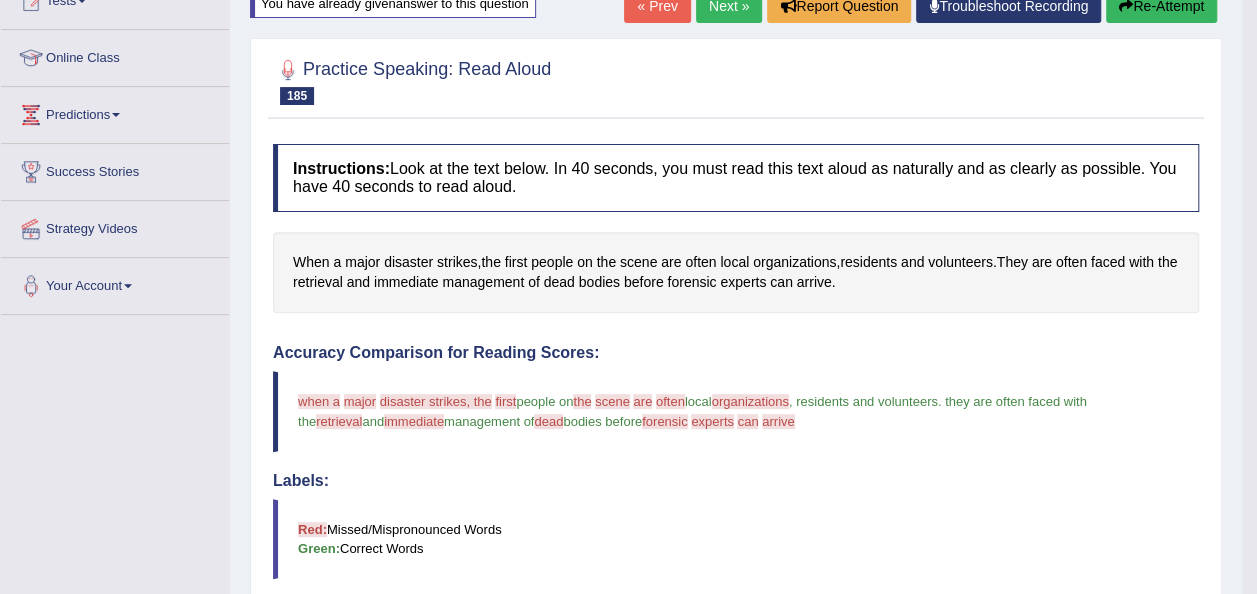 click on "Next »" at bounding box center [729, 6] 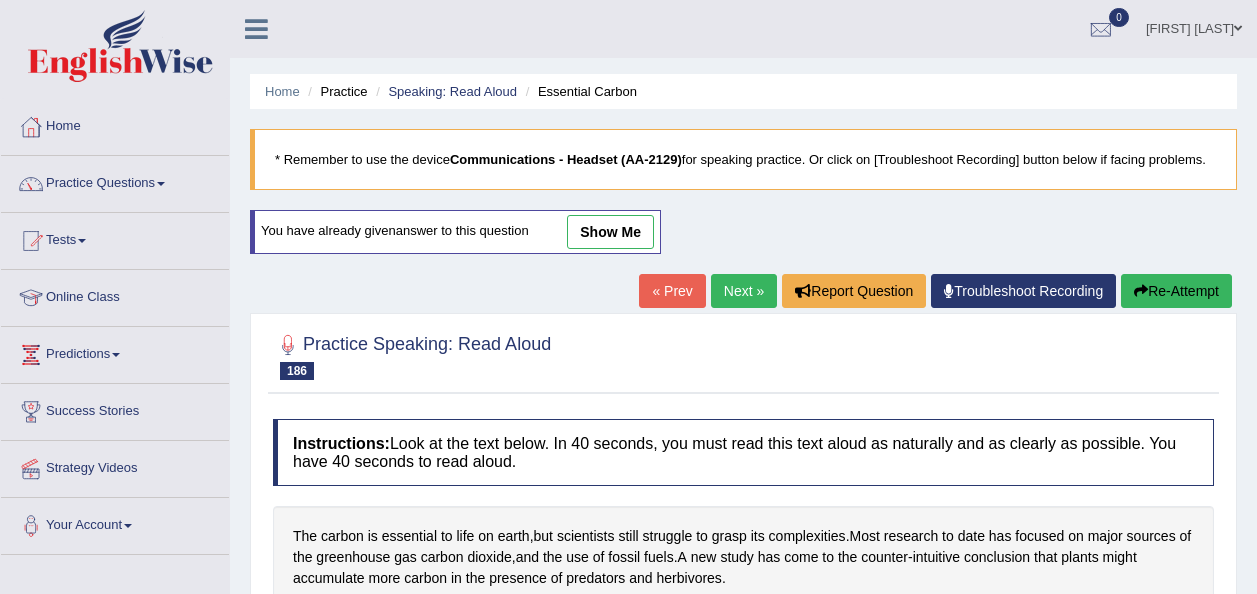 scroll, scrollTop: 0, scrollLeft: 0, axis: both 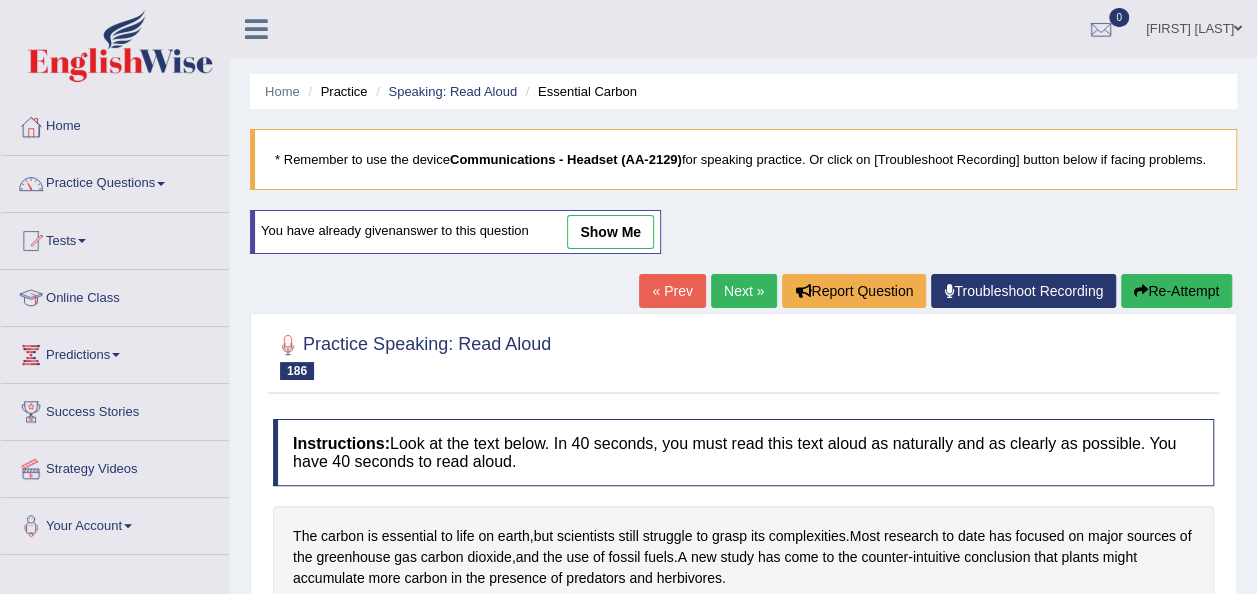 click on "* Remember to use the device  Communications - Headset (AA-2129)  for speaking practice. Or click on [Troubleshoot Recording] button below if facing problems." at bounding box center (743, 159) 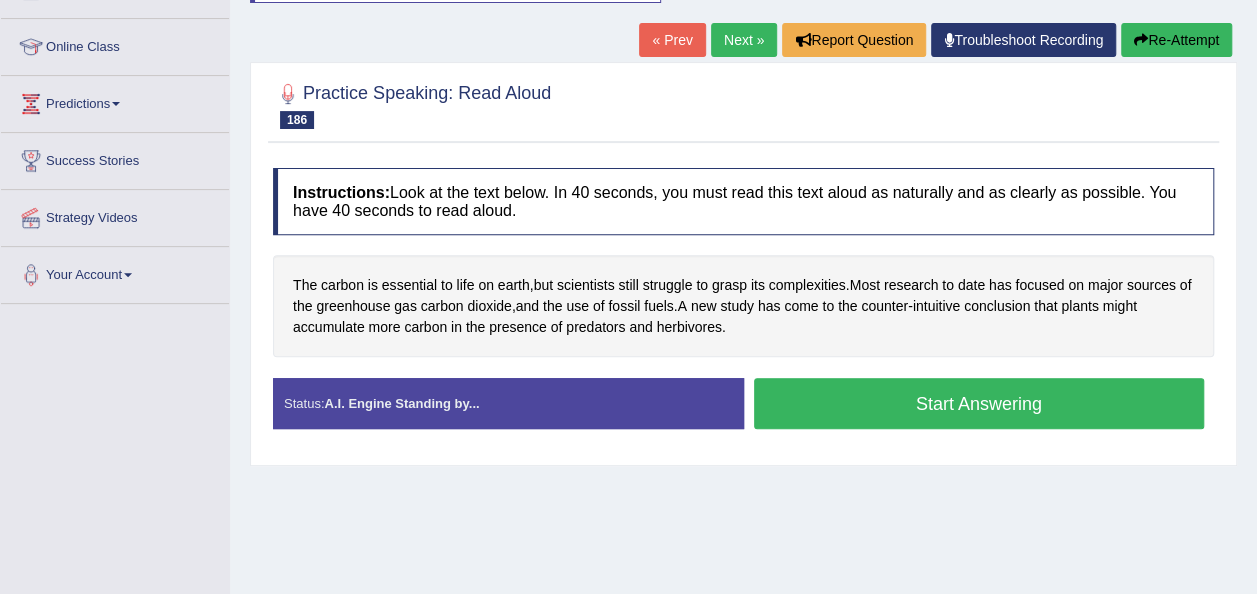 scroll, scrollTop: 280, scrollLeft: 0, axis: vertical 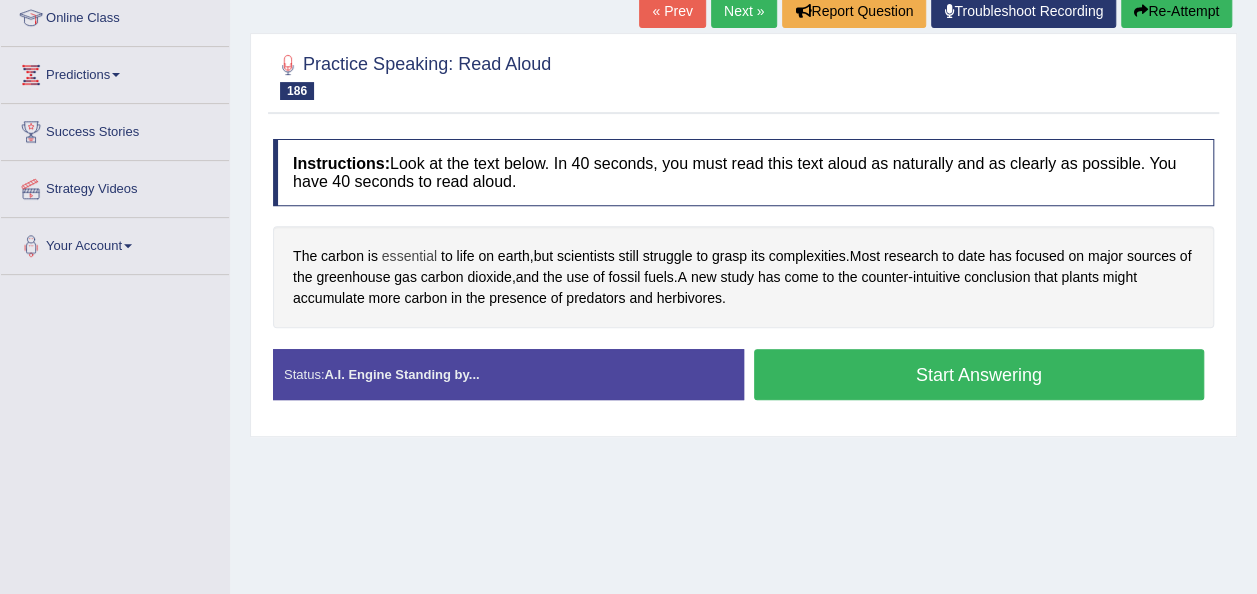 click on "essential" at bounding box center (409, 256) 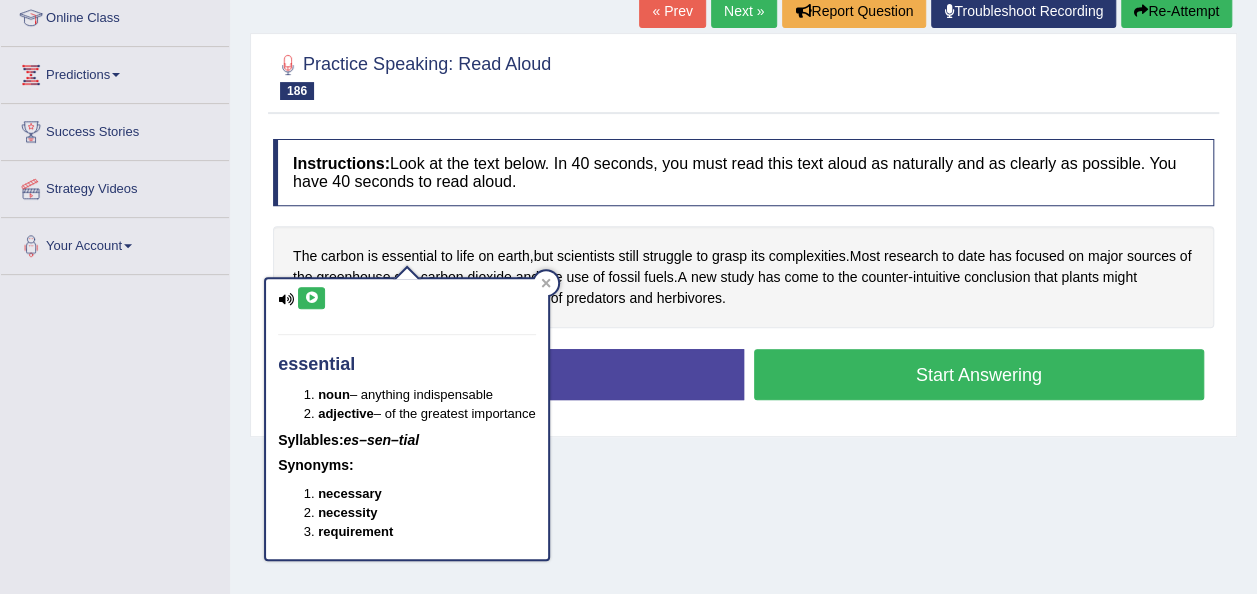 click at bounding box center [311, 298] 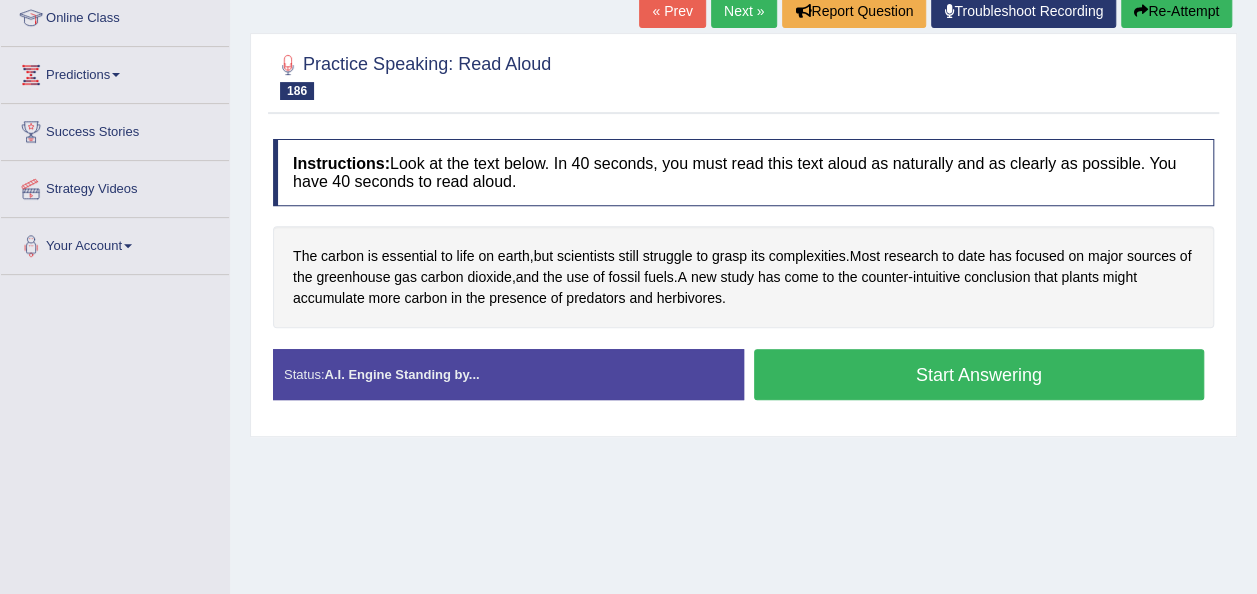 click on "Start Answering" at bounding box center (979, 374) 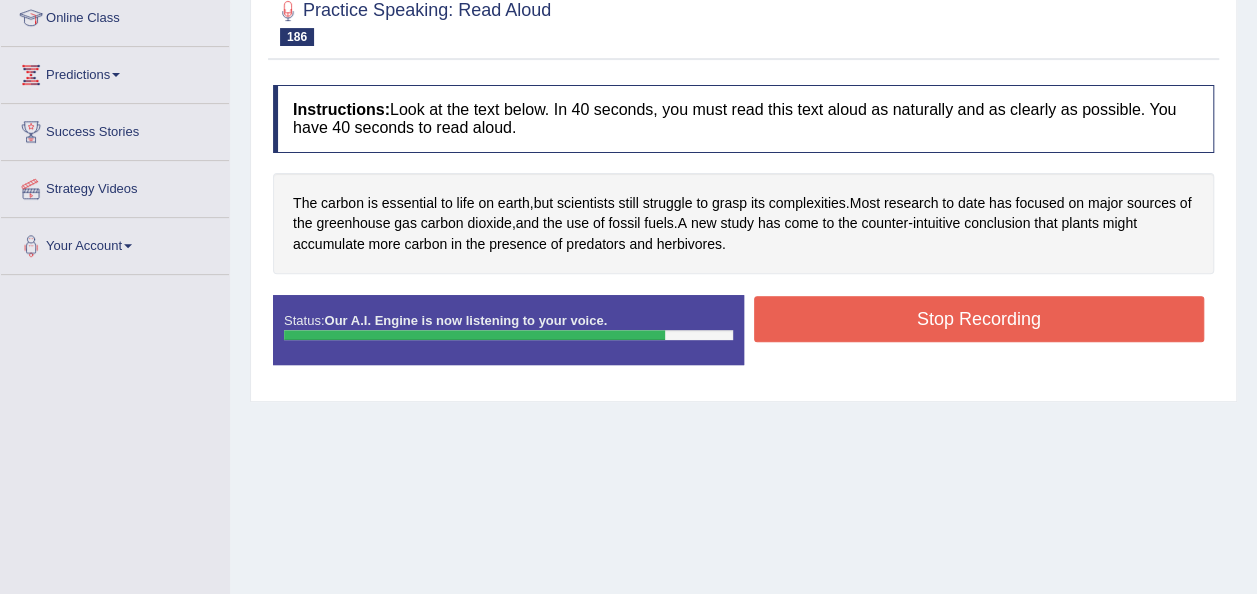 click on "Stop Recording" at bounding box center (979, 319) 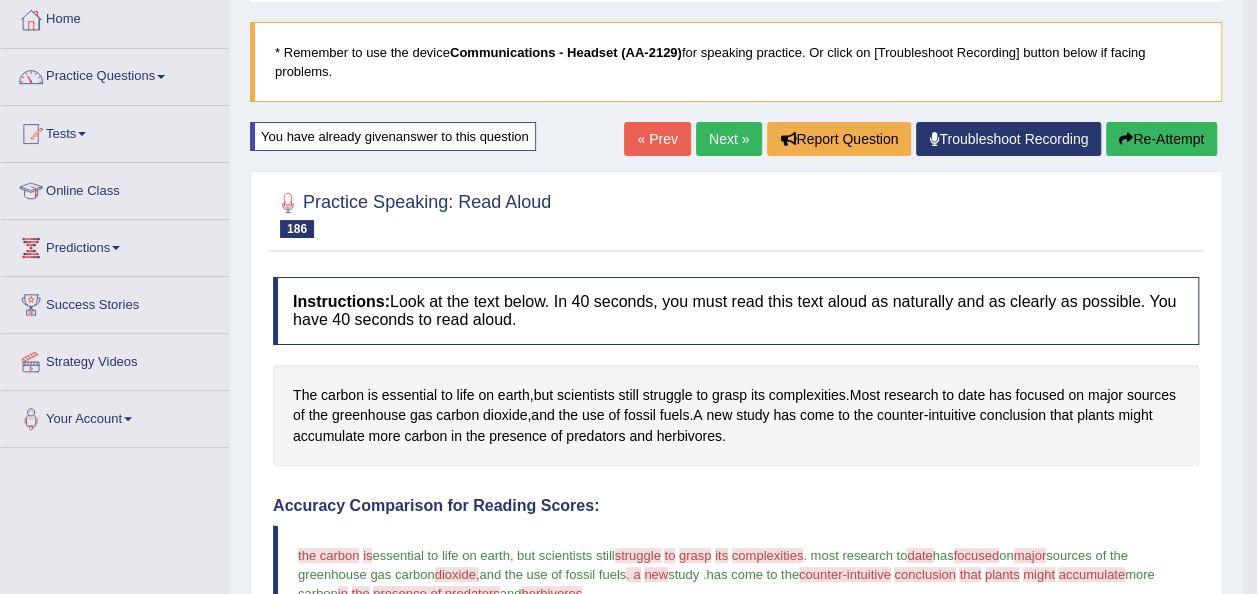 scroll, scrollTop: 40, scrollLeft: 0, axis: vertical 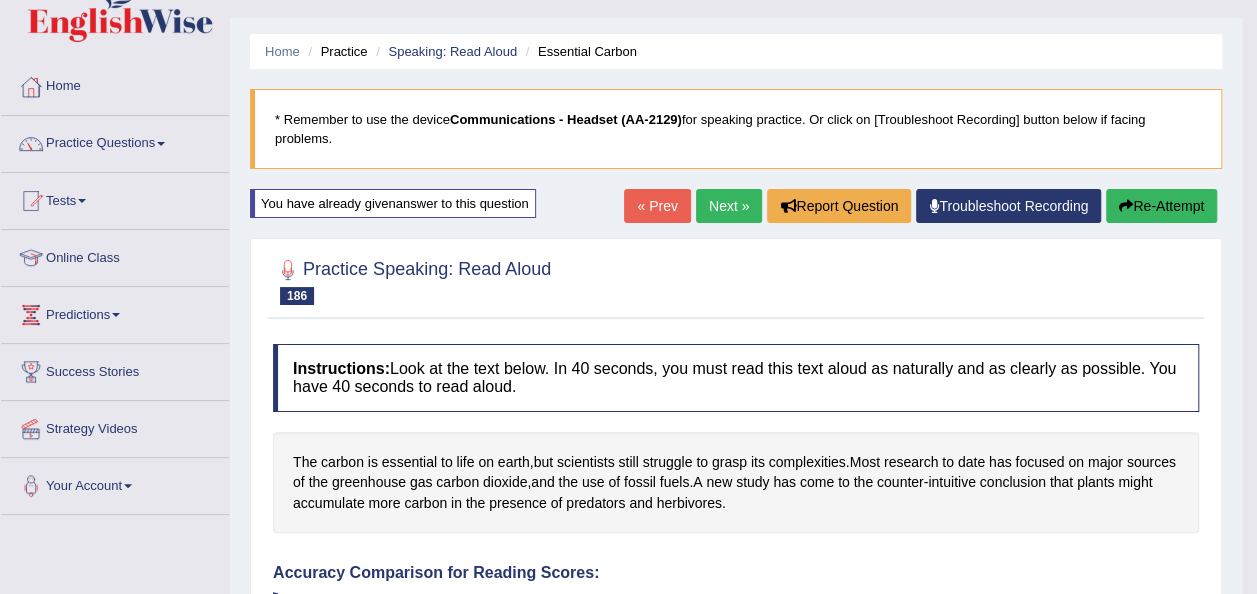 click on "Next »" at bounding box center [729, 206] 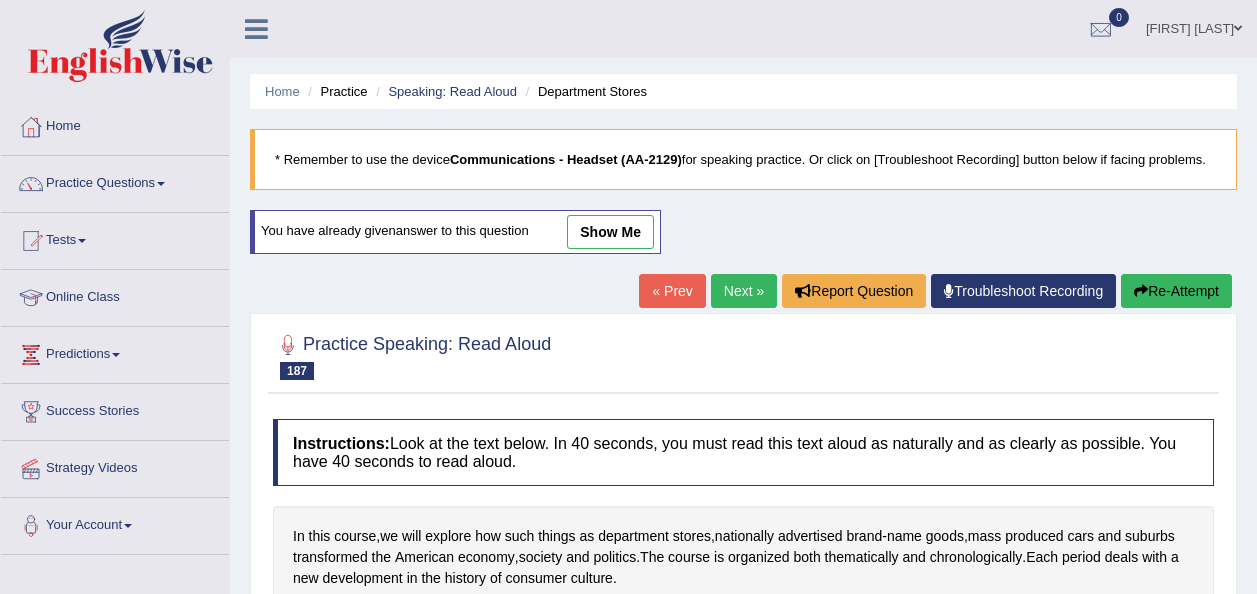 scroll, scrollTop: 0, scrollLeft: 0, axis: both 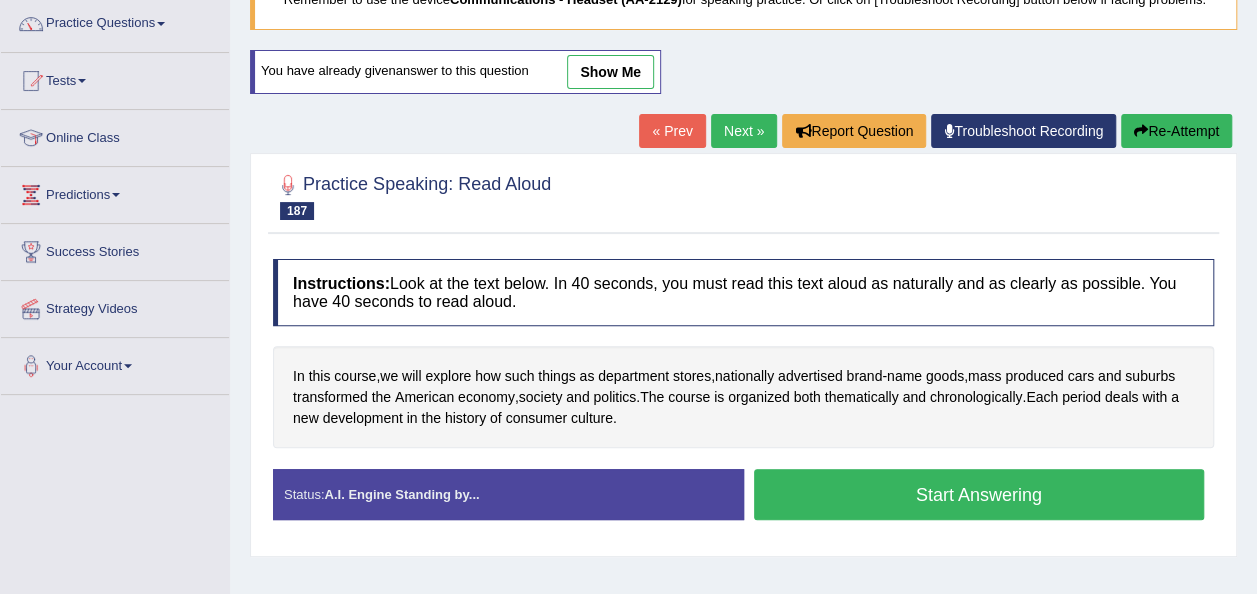 click on "Start Answering" at bounding box center [979, 494] 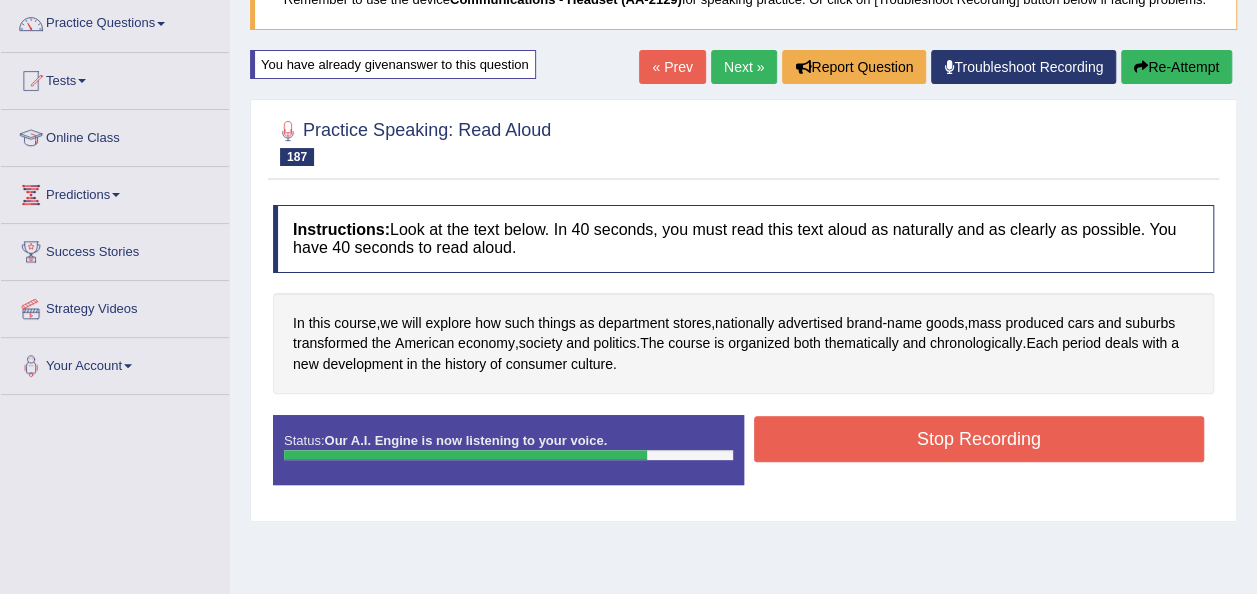 click on "Stop Recording" at bounding box center (979, 439) 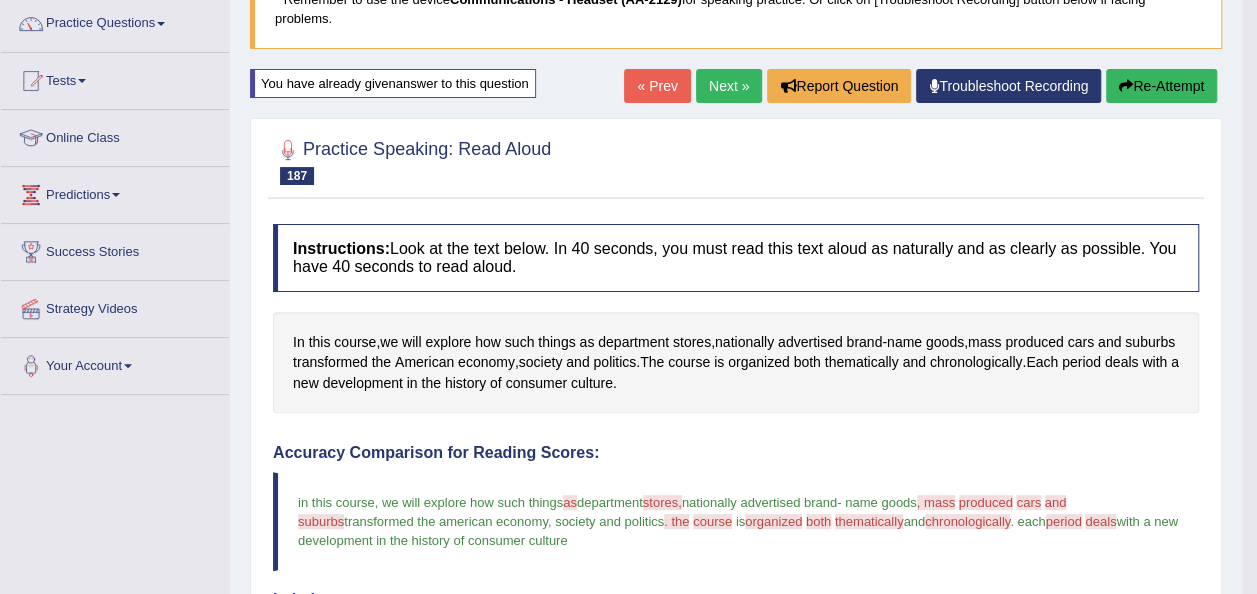 click on "Instructions:  Look at the text below. In 40 seconds, you must read this text aloud as naturally and as clearly as possible. You have 40 seconds to read aloud.
In   this   course ,  we   will   explore   how   such   things   as   department   stores ,  nationally   advertised   brand - name   goods ,  mass   produced   cars   and   suburbs   transformed   the   American   economy ,  society   and   politics .  The   course   is   organized   both   thematically   and   chronologically .  Each   period   deals   with   a   new   development   in   the   history   of   consumer   culture . Created with Highcharts 7.1.2 Too low Too high Time Pitch meter: 0 10 20 30 40 Created with Highcharts 7.1.2 Great Too slow Too fast Time Speech pace meter: 0 10 20 30 40 Accuracy Comparison for Reading Scores: in this course, we will explore how such things  as i ask  department  stores,  stories  nationally advertised brand -   name goods , mass   produced must   cars paradox   and carson   suburbs server" at bounding box center (736, 686) 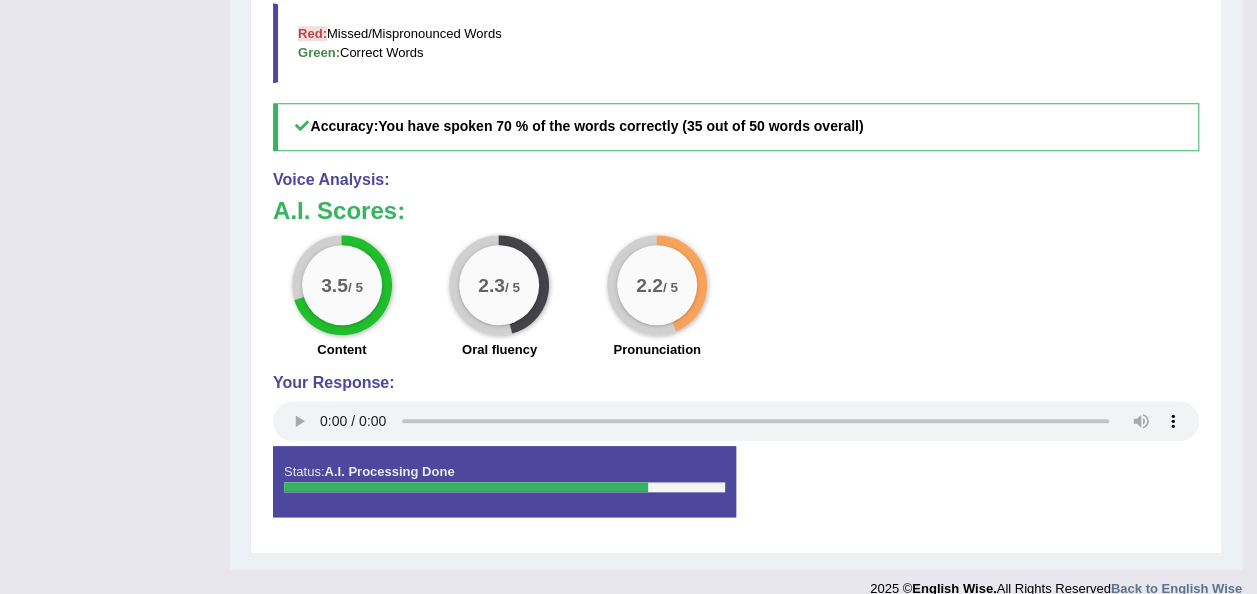 scroll, scrollTop: 796, scrollLeft: 0, axis: vertical 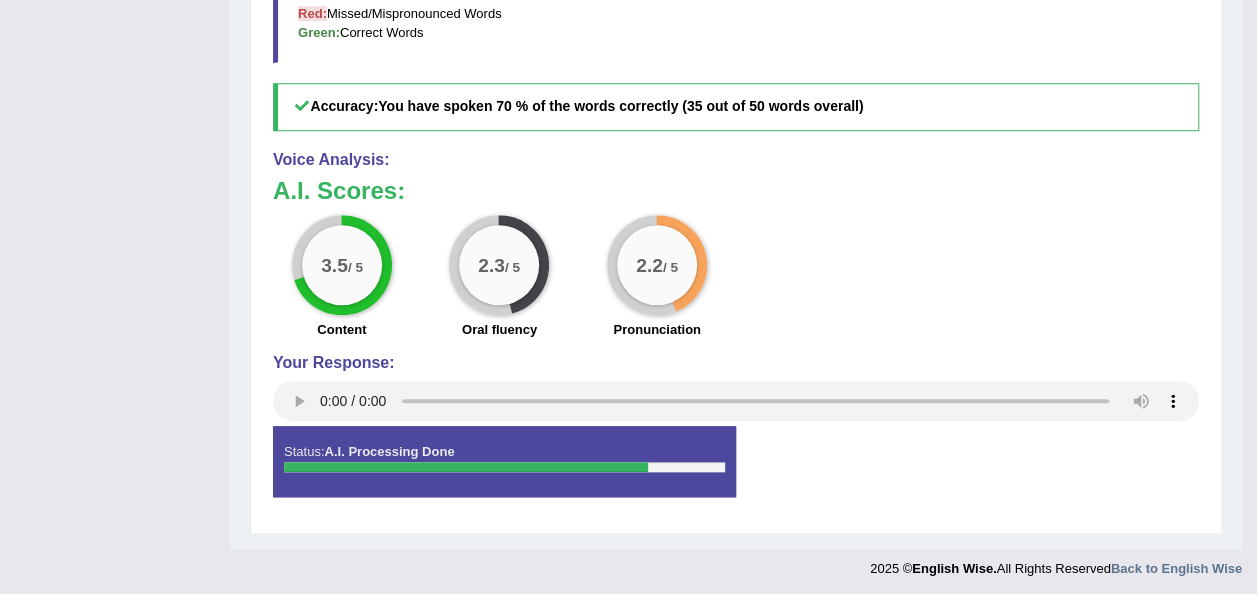 click on "3.5  / 5              Content
2.3  / 5              Oral fluency
2.2  / 5              Pronunciation" at bounding box center [736, 279] 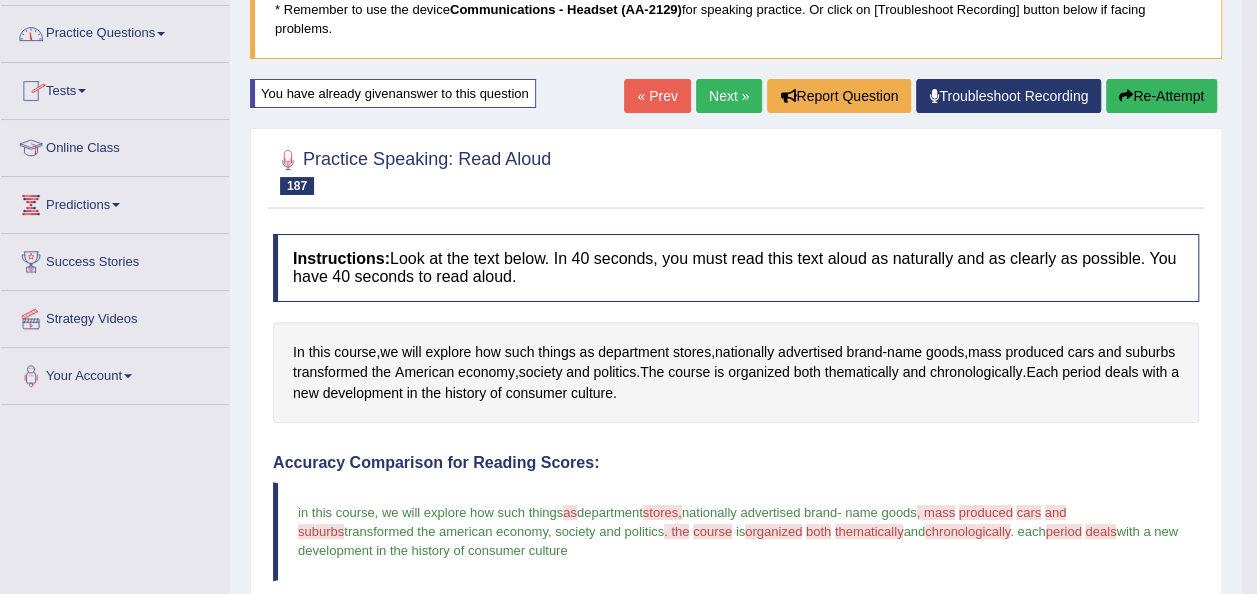 click on "Practice Questions" at bounding box center (115, 31) 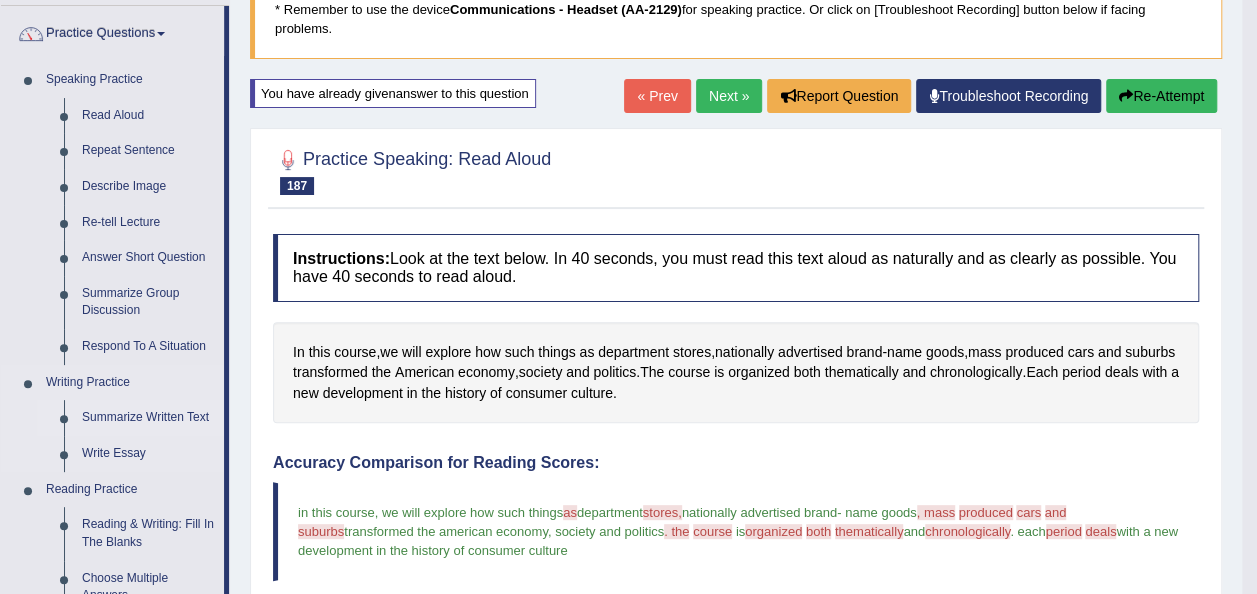 click on "Summarize Written Text" at bounding box center [148, 418] 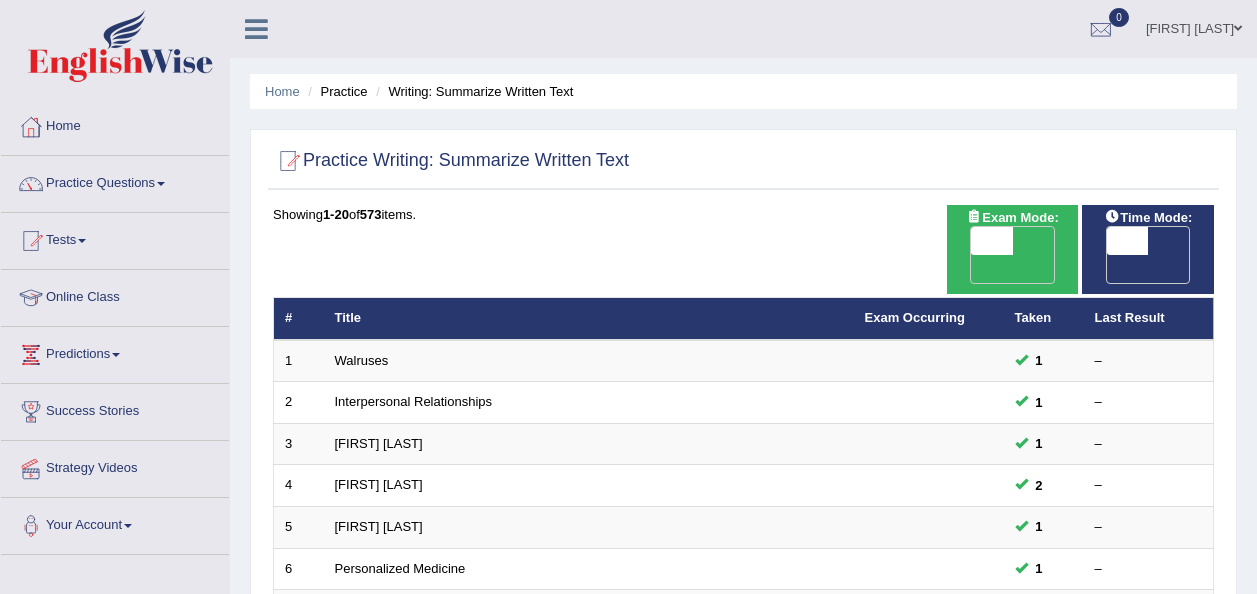 scroll, scrollTop: 0, scrollLeft: 0, axis: both 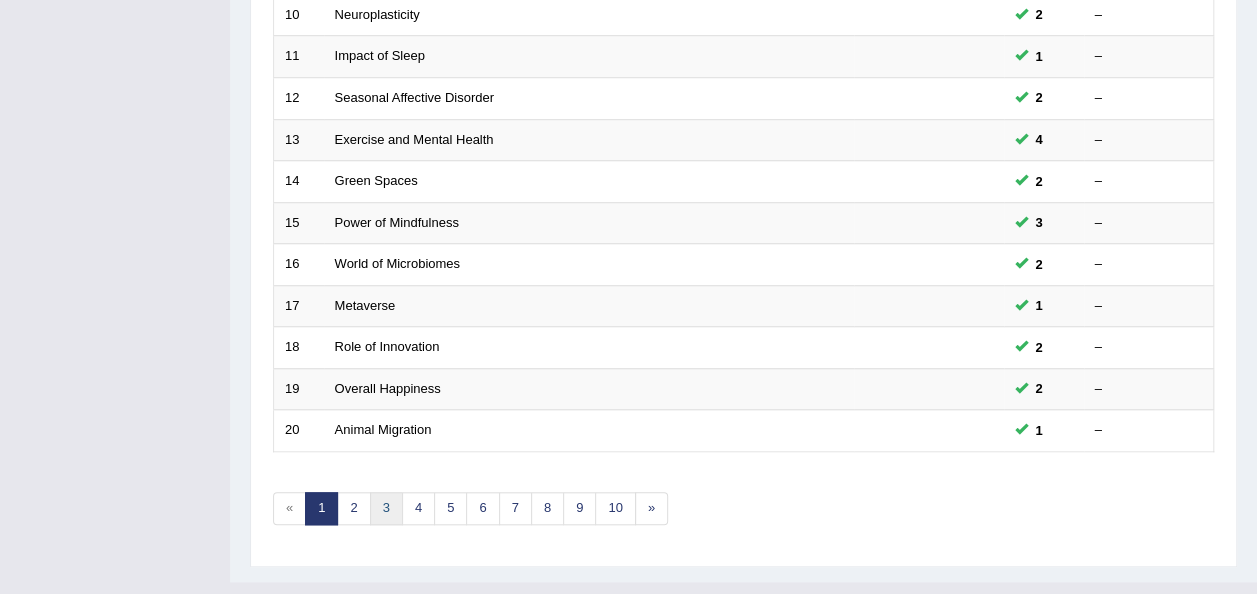 click on "3" at bounding box center (386, 508) 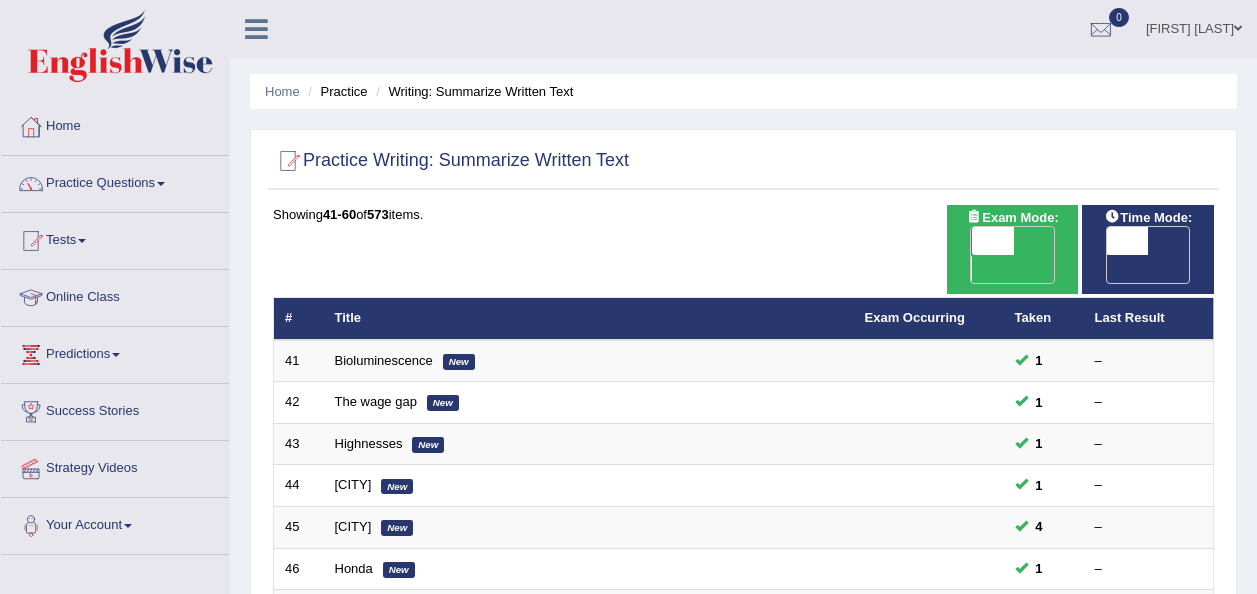 scroll, scrollTop: 0, scrollLeft: 0, axis: both 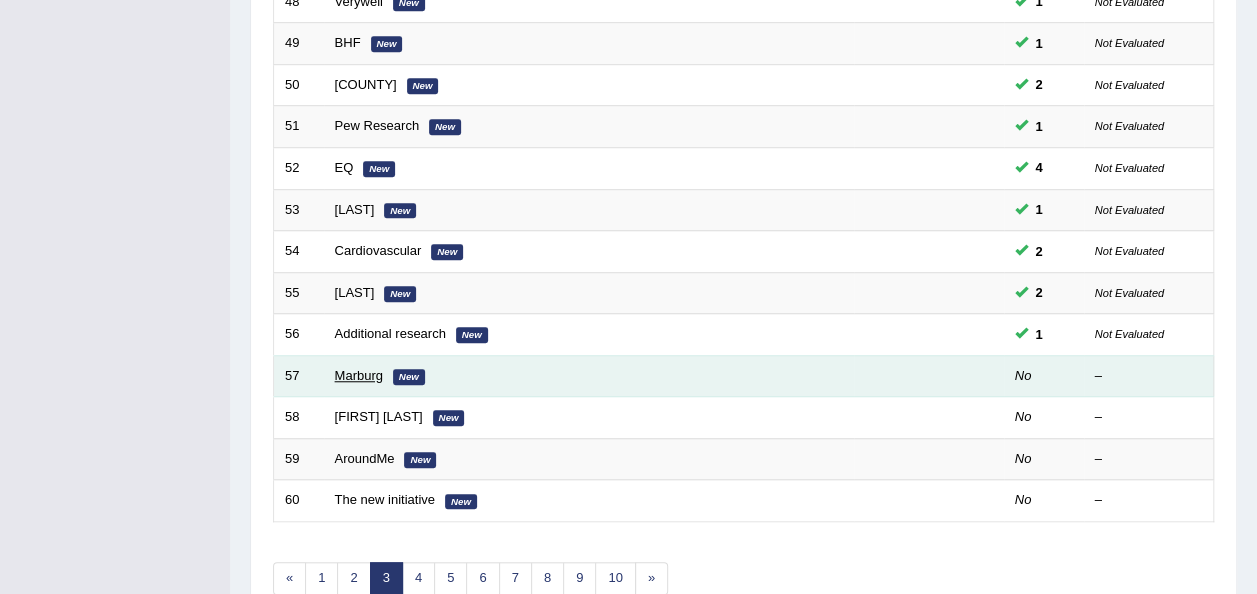 click on "Marburg" at bounding box center [359, 375] 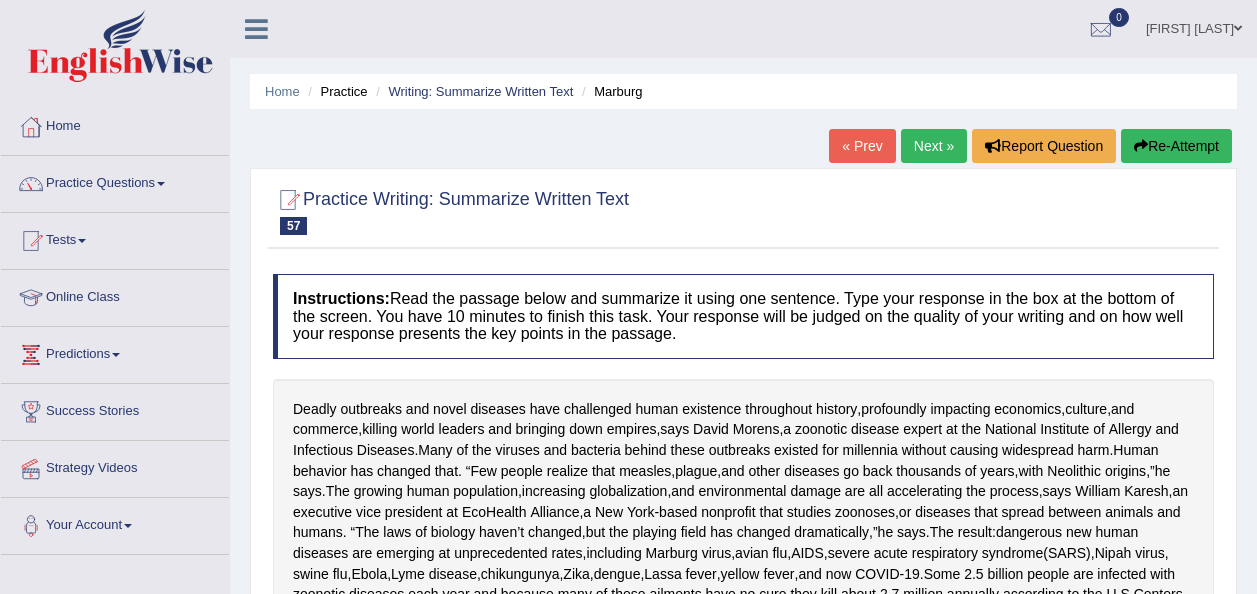 scroll, scrollTop: 0, scrollLeft: 0, axis: both 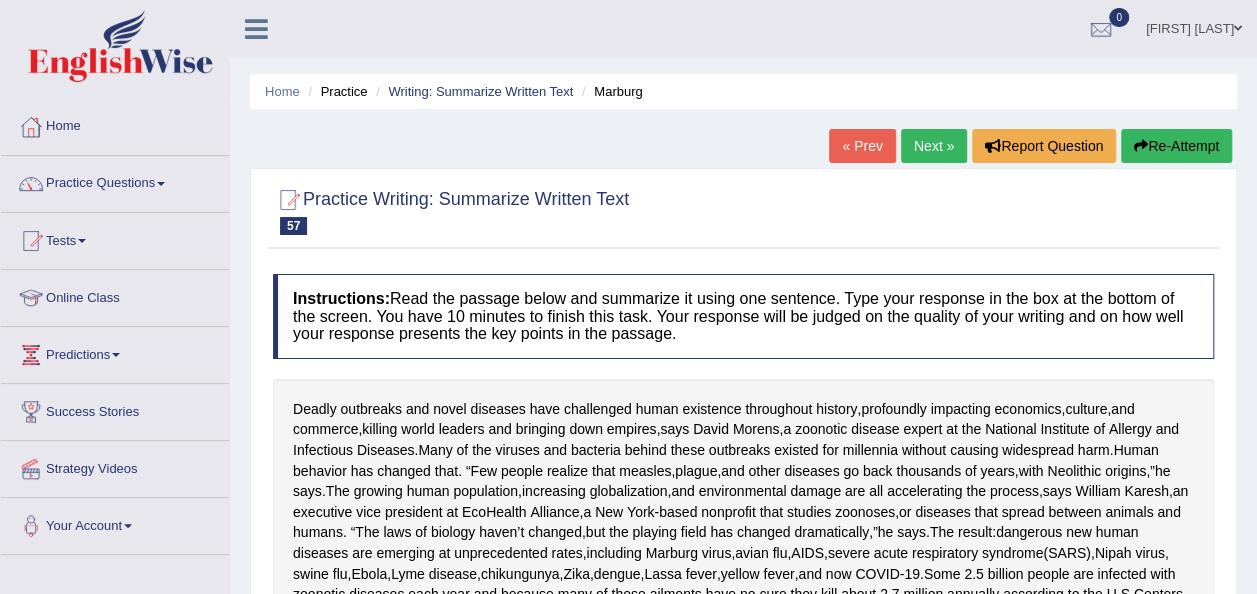 click on "Practice Writing: Summarize Written Text
57
Marburg" at bounding box center [451, 210] 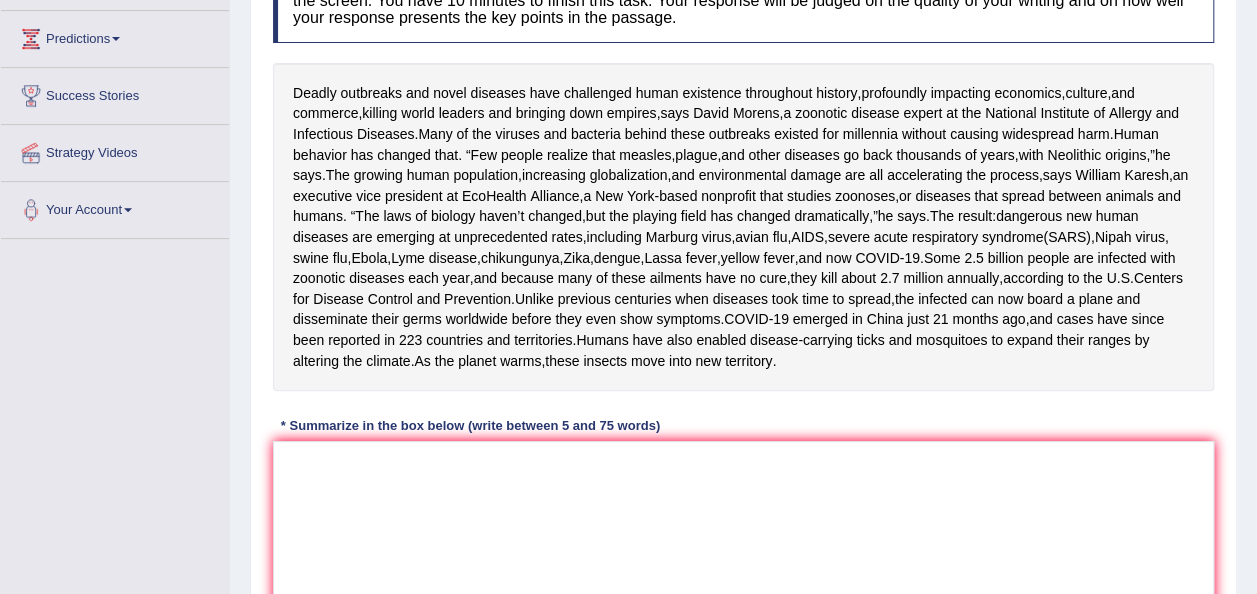 scroll, scrollTop: 320, scrollLeft: 0, axis: vertical 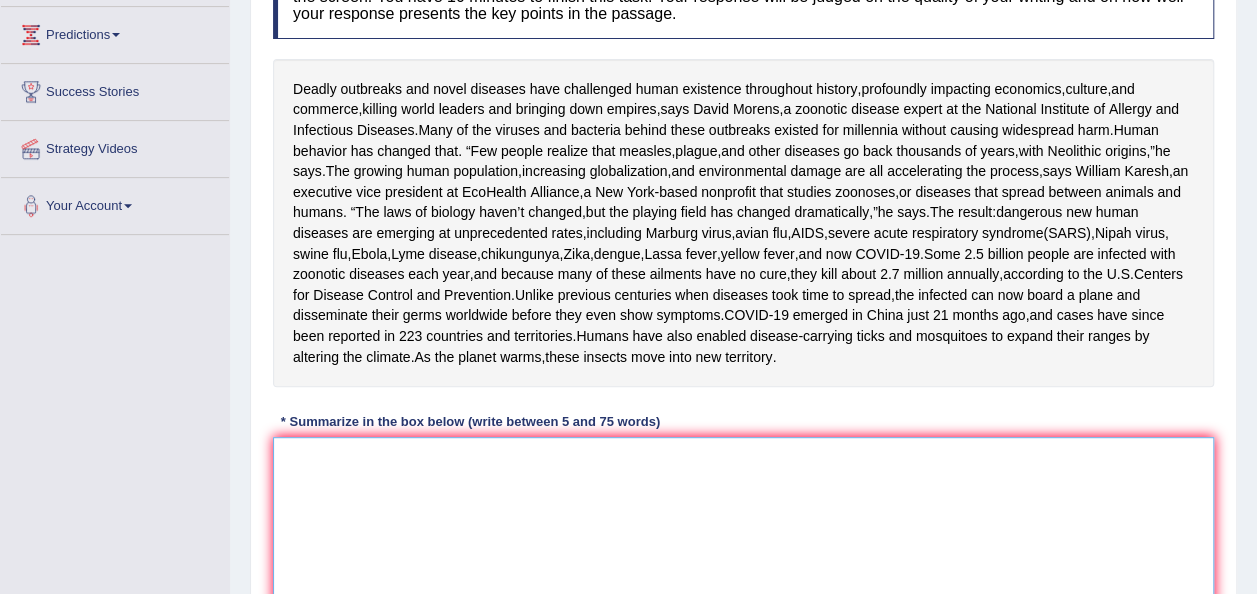 click at bounding box center [743, 534] 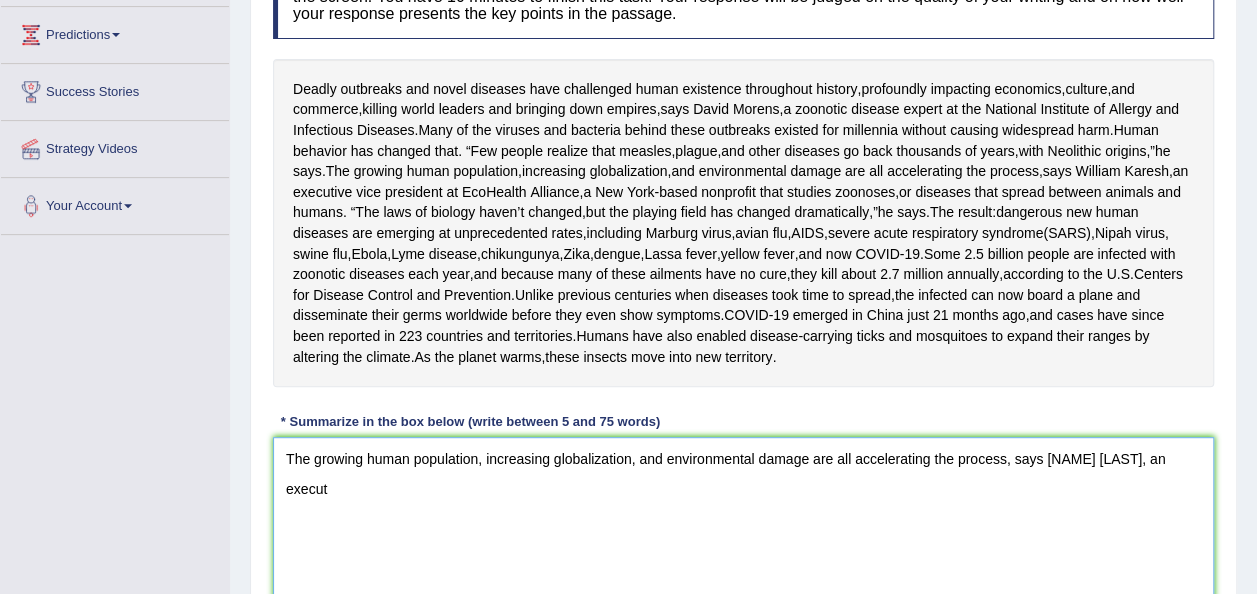 scroll, scrollTop: 324, scrollLeft: 0, axis: vertical 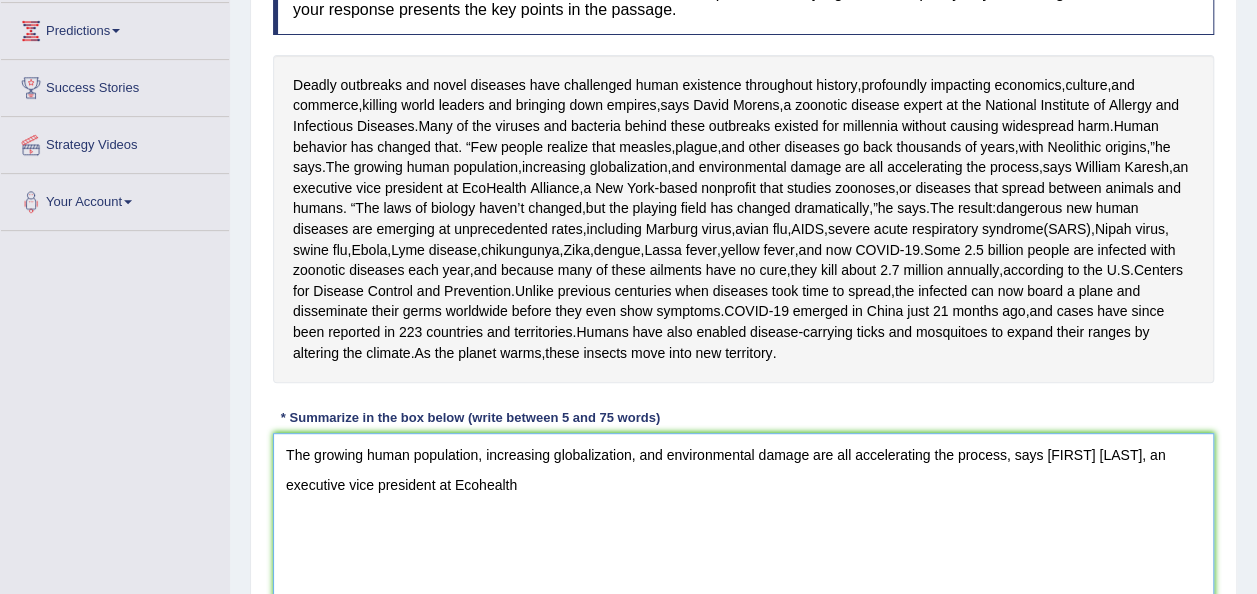 click on "The growing human population, increasing globalization, and environmental damage are all accelerating the process, says [FIRST] [LAST], an executive vice president at Ecohealth" at bounding box center (743, 530) 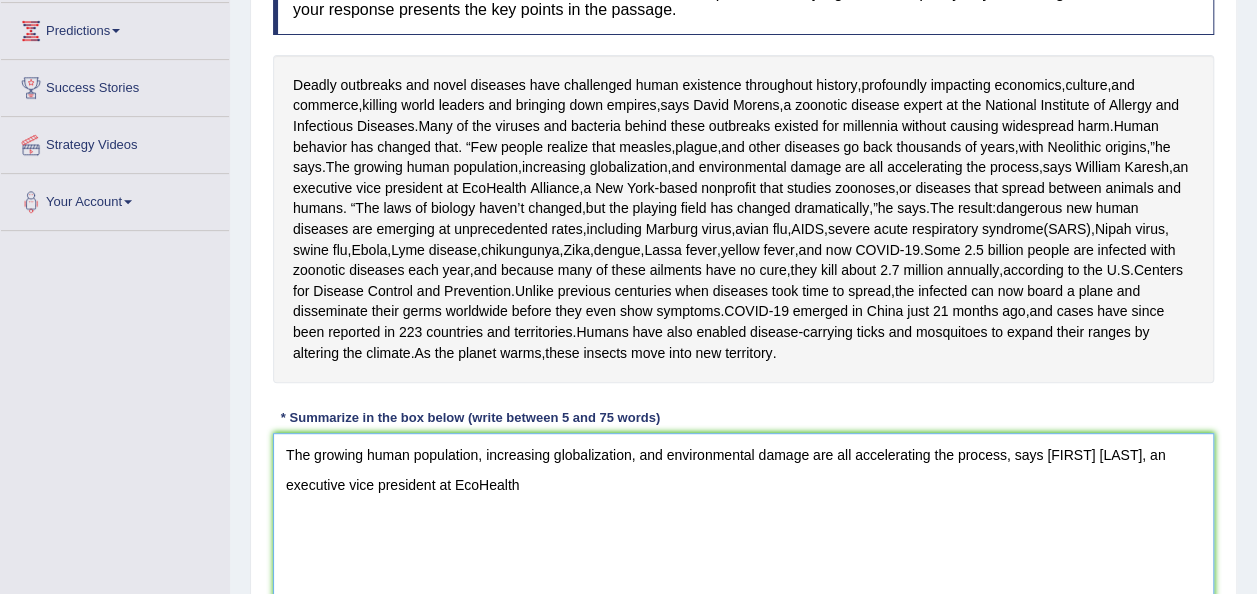 click on "The growing human population, increasing globalization, and environmental damage are all accelerating the process, says [FIRST] [LAST], an executive vice president at EcoHealth" at bounding box center [743, 530] 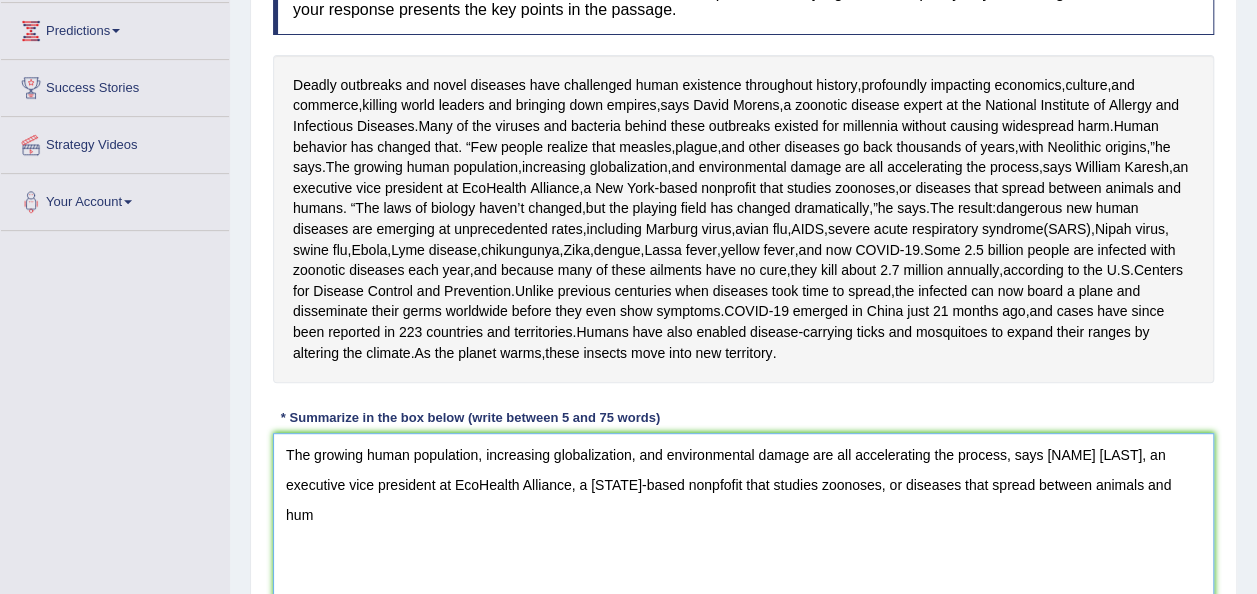 scroll, scrollTop: 354, scrollLeft: 0, axis: vertical 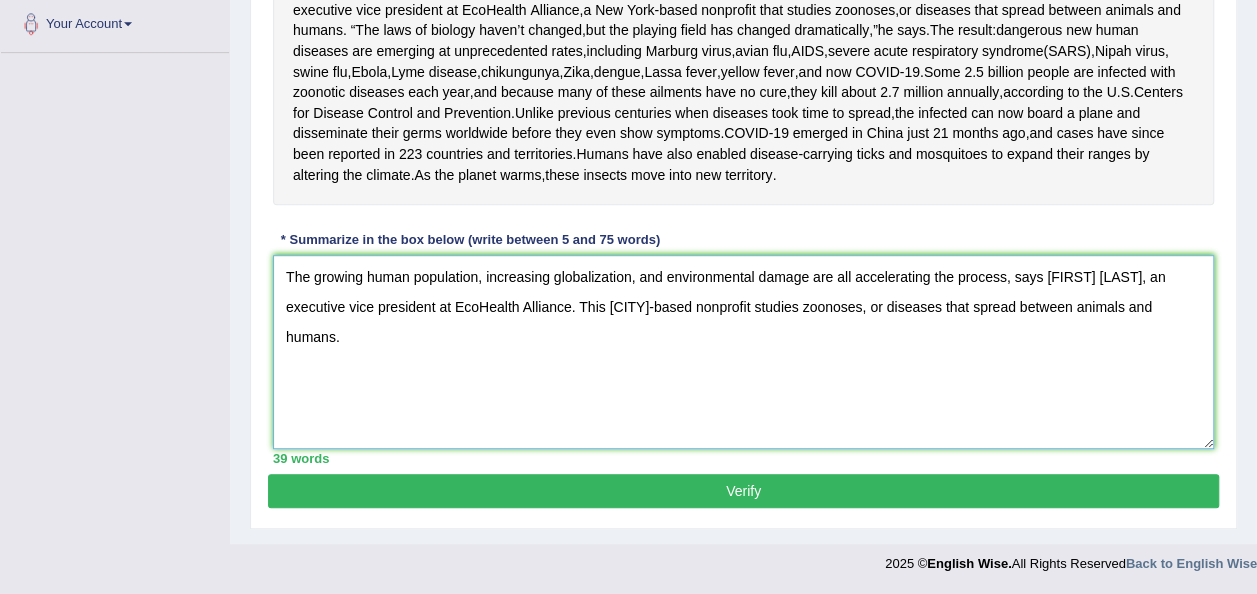 type on "The growing human population, increasing globalization, and environmental damage are all accelerating the process, says [FIRST] [LAST], an executive vice president at EcoHealth Alliance. This [CITY]-based nonprofit studies zoonoses, or diseases that spread between animals and humans." 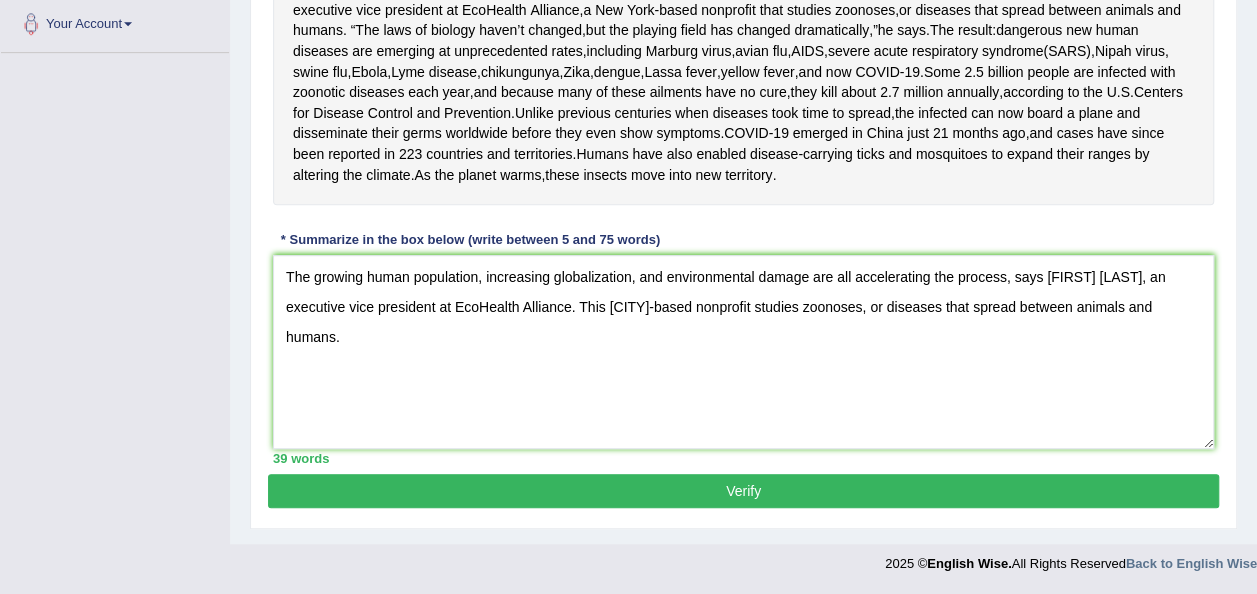 click on "Verify" at bounding box center [743, 491] 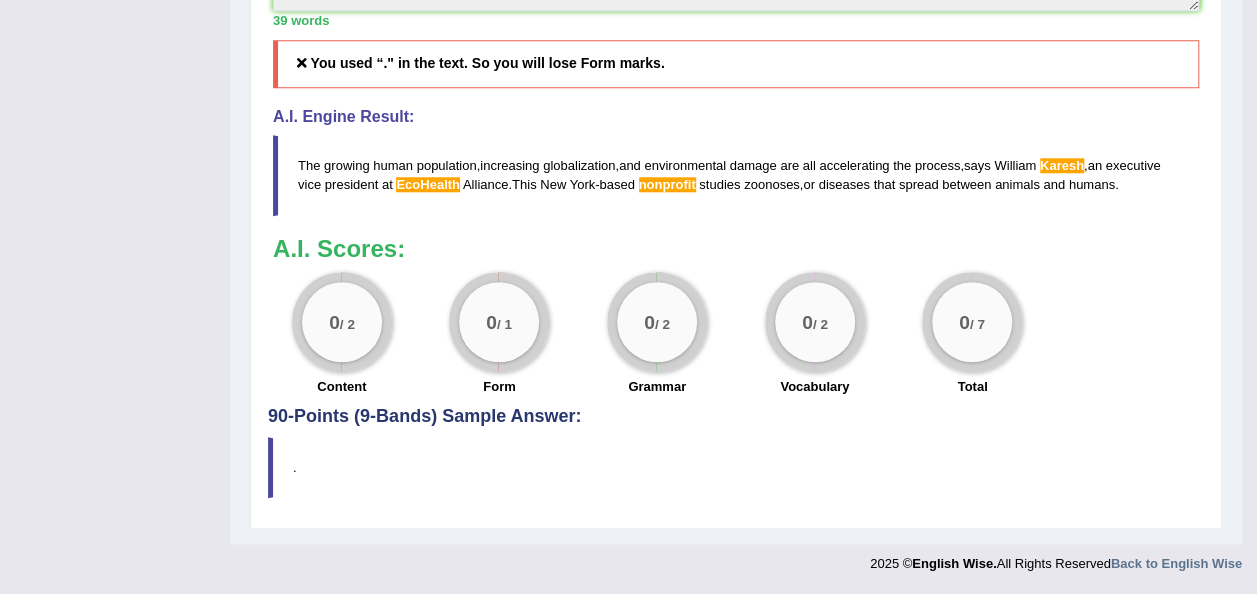 scroll, scrollTop: 990, scrollLeft: 0, axis: vertical 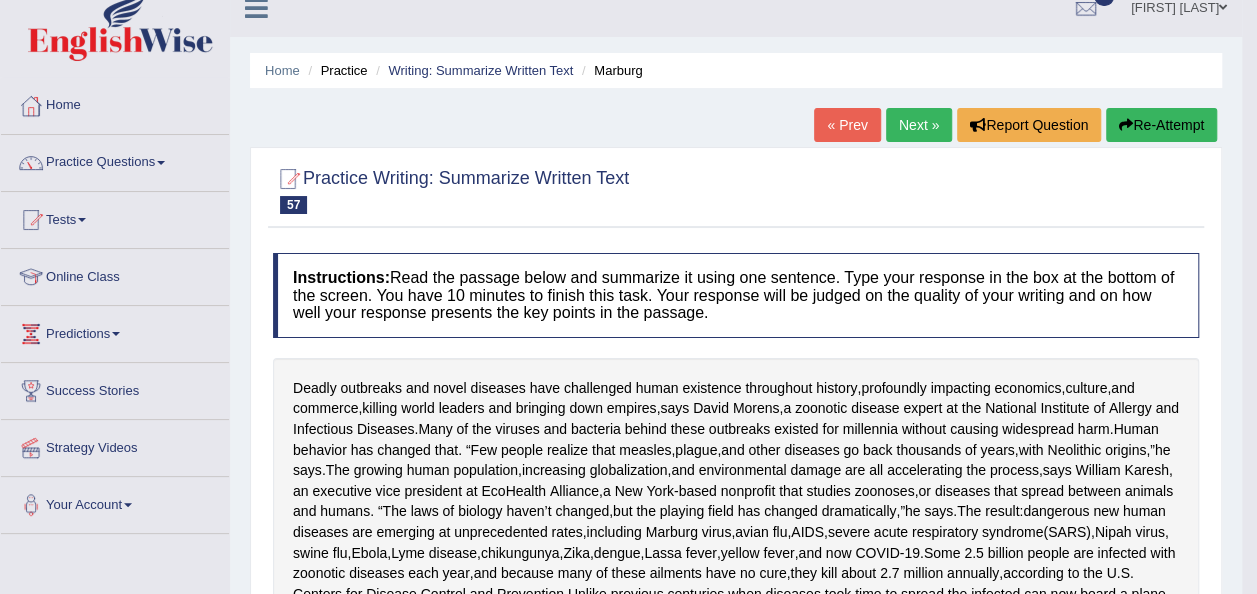 click on "Re-Attempt" at bounding box center [1161, 125] 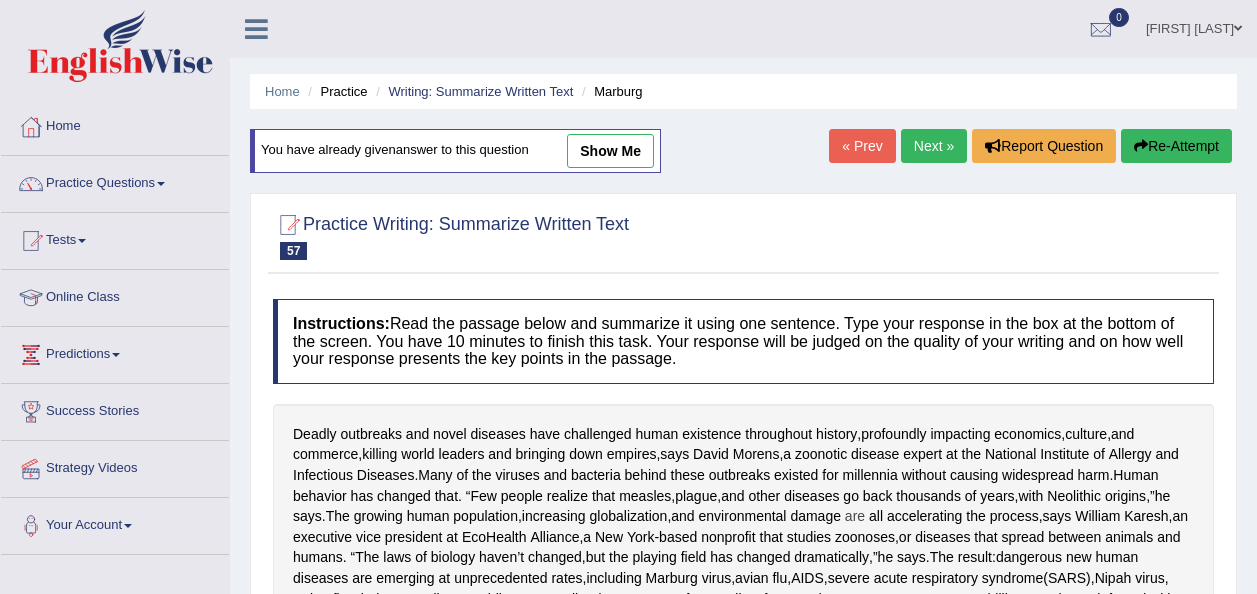 scroll, scrollTop: 21, scrollLeft: 0, axis: vertical 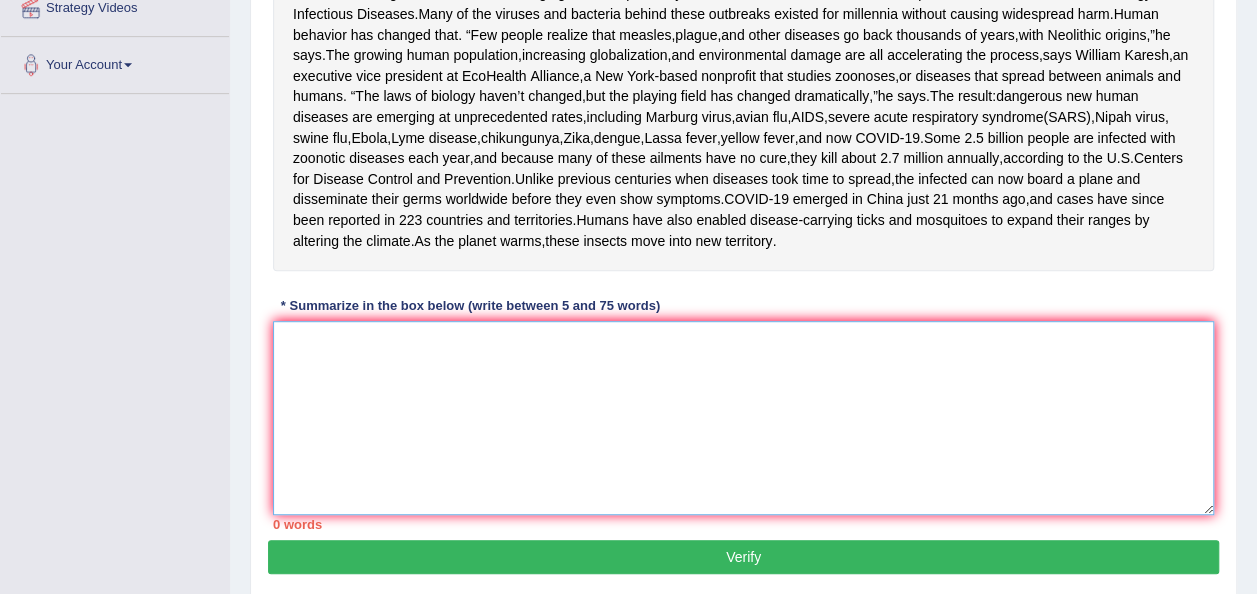 click at bounding box center (743, 418) 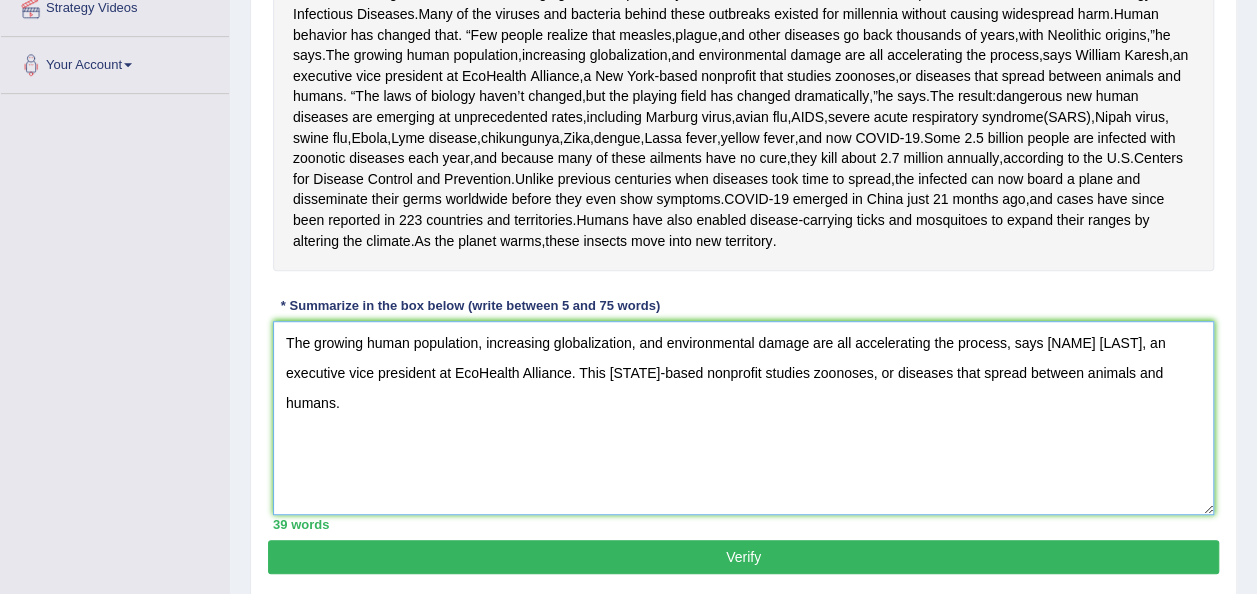 click on "The growing human population, increasing globalization, and environmental damage are all accelerating the process, says [NAME] [LAST], an executive vice president at EcoHealth Alliance. This [STATE]-based nonprofit studies zoonoses, or diseases that spread between animals and humans." at bounding box center [743, 418] 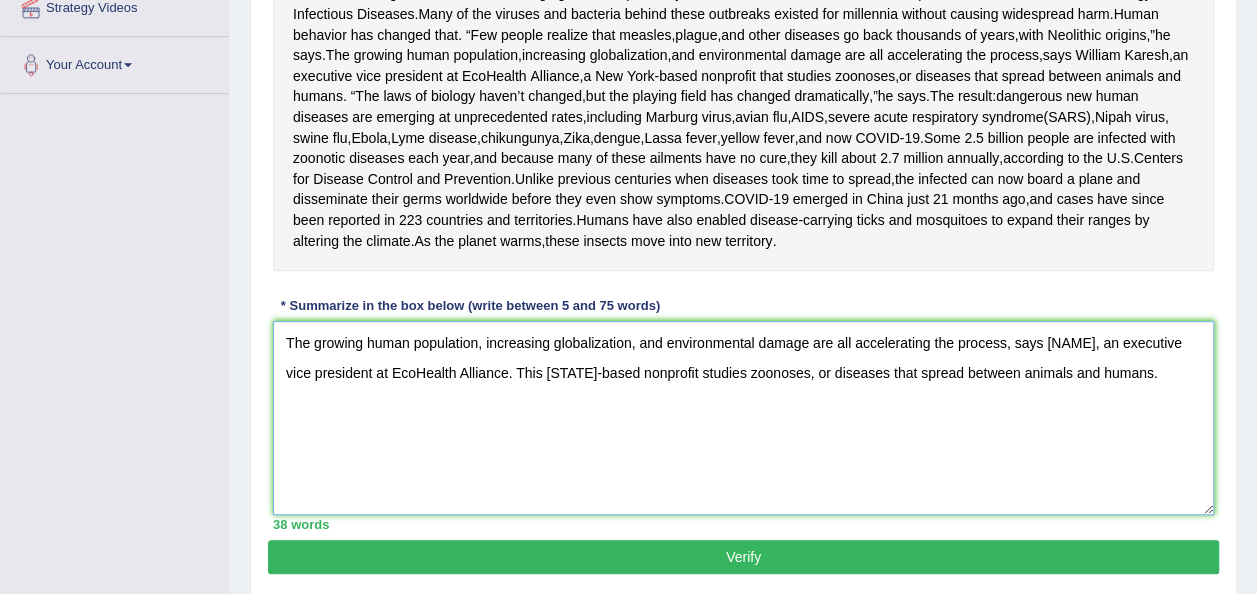drag, startPoint x: 679, startPoint y: 478, endPoint x: 624, endPoint y: 482, distance: 55.145264 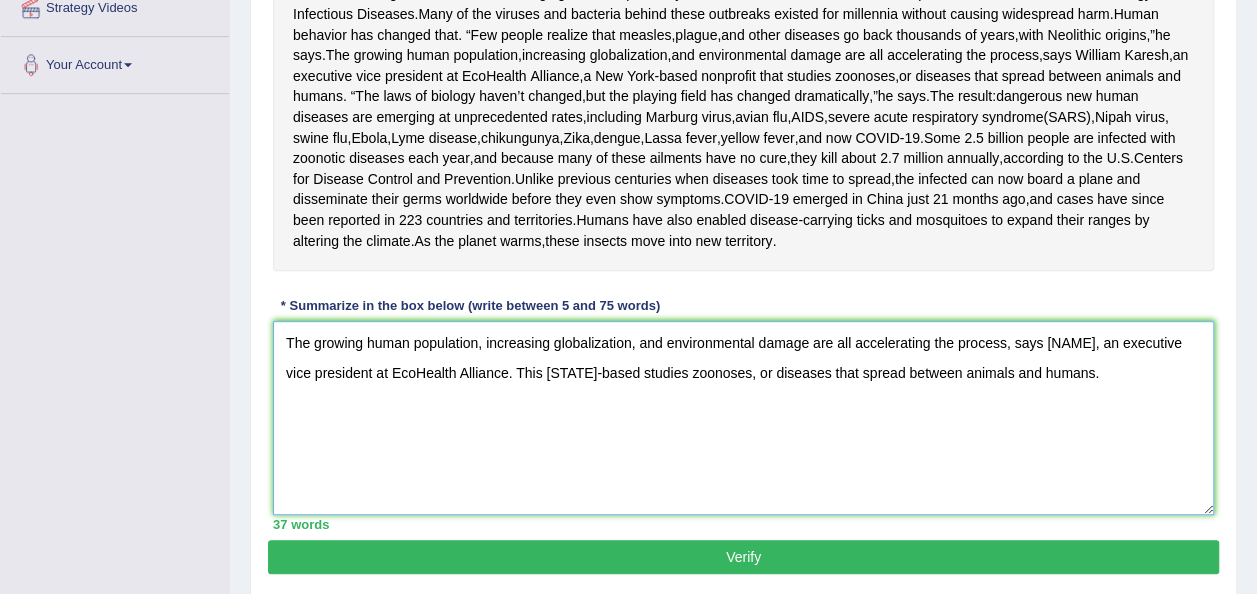 drag, startPoint x: 430, startPoint y: 474, endPoint x: 366, endPoint y: 466, distance: 64.49806 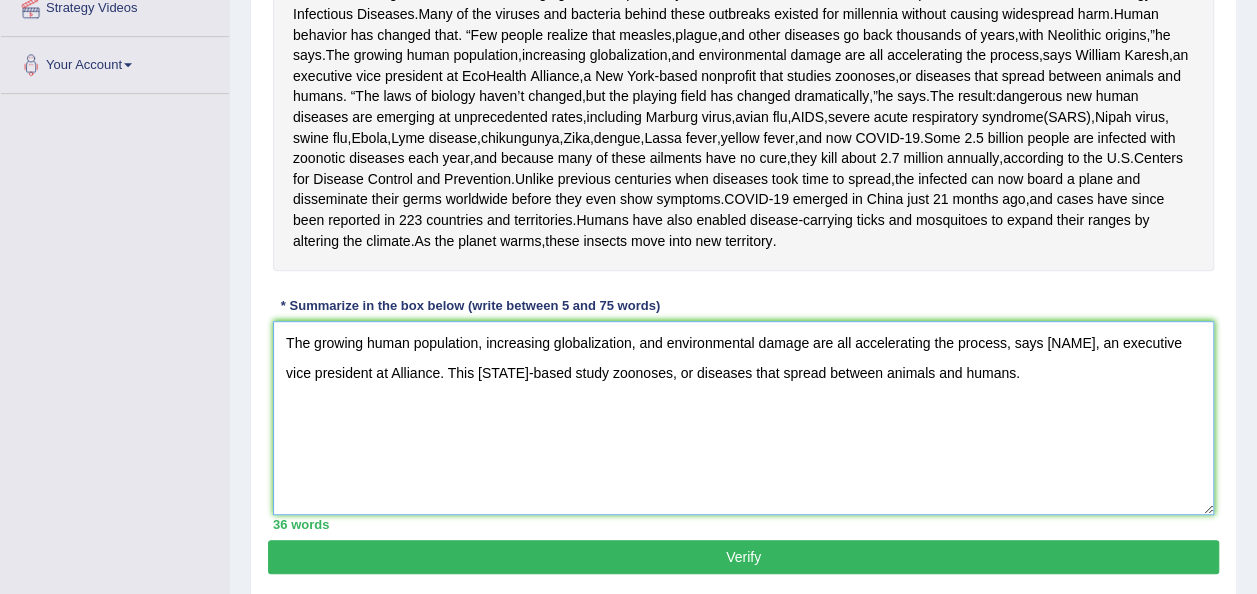 click on "The growing human population, increasing globalization, and environmental damage are all accelerating the process, says [NAME], an executive vice president at Alliance. This [STATE]-based study zoonoses, or diseases that spread between animals and humans." at bounding box center [743, 418] 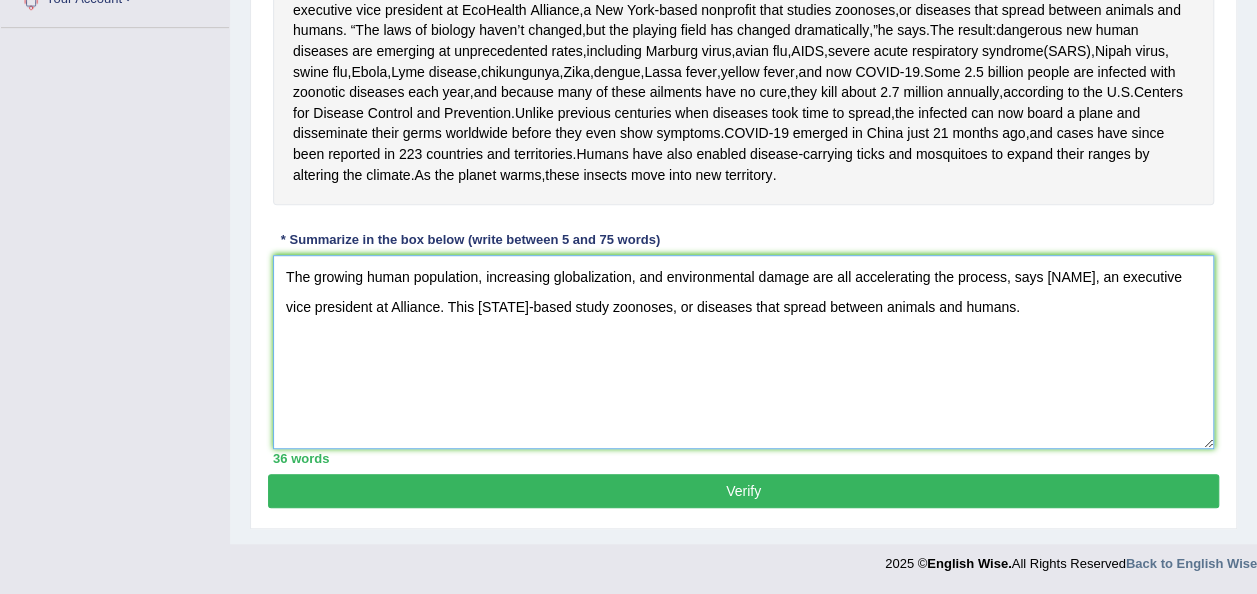 type on "The growing human population, increasing globalization, and environmental damage are all accelerating the process, says William, an executive vice president at Alliance. This New York-based study zoonoses, or diseases that spread between animals and humans." 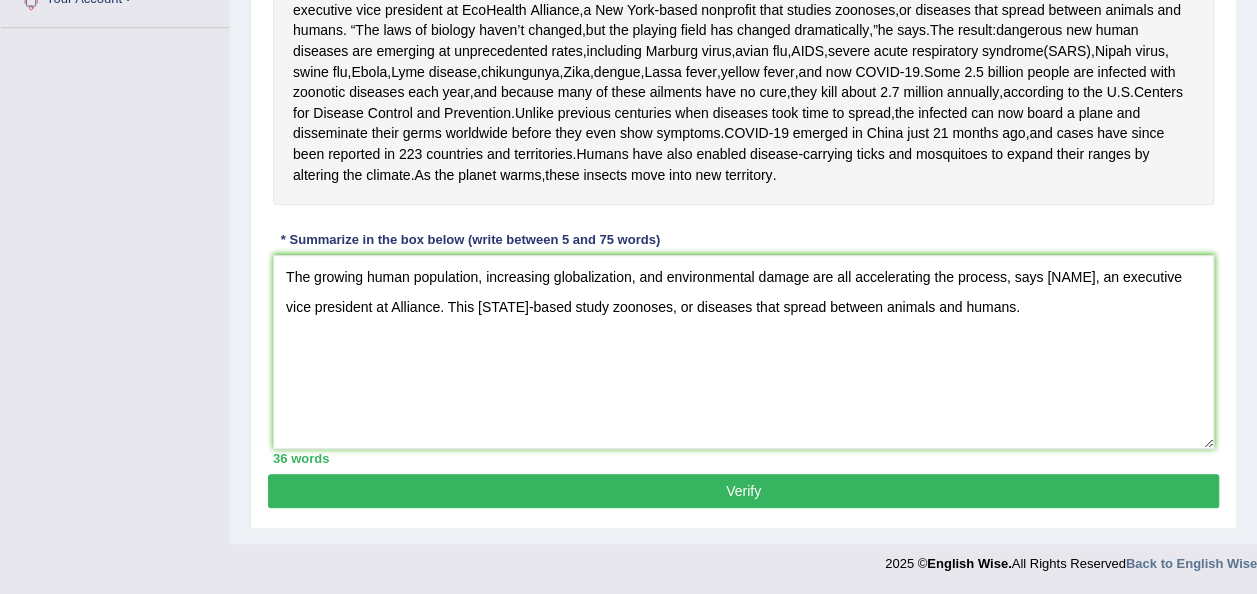 click on "Verify" at bounding box center (743, 491) 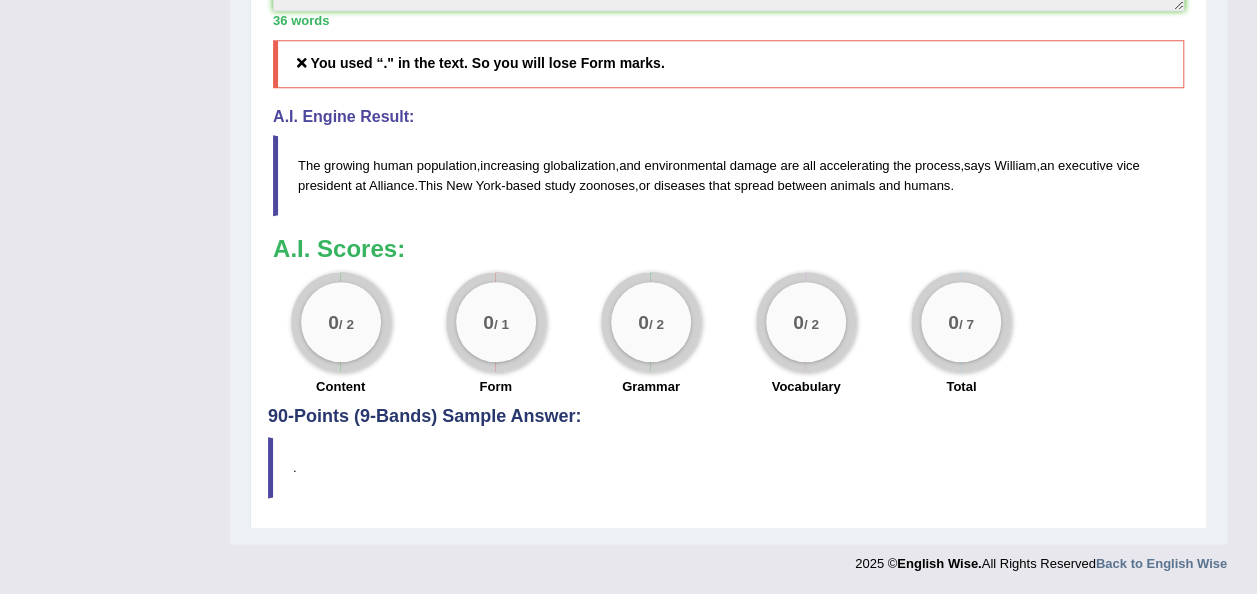 scroll, scrollTop: 0, scrollLeft: 0, axis: both 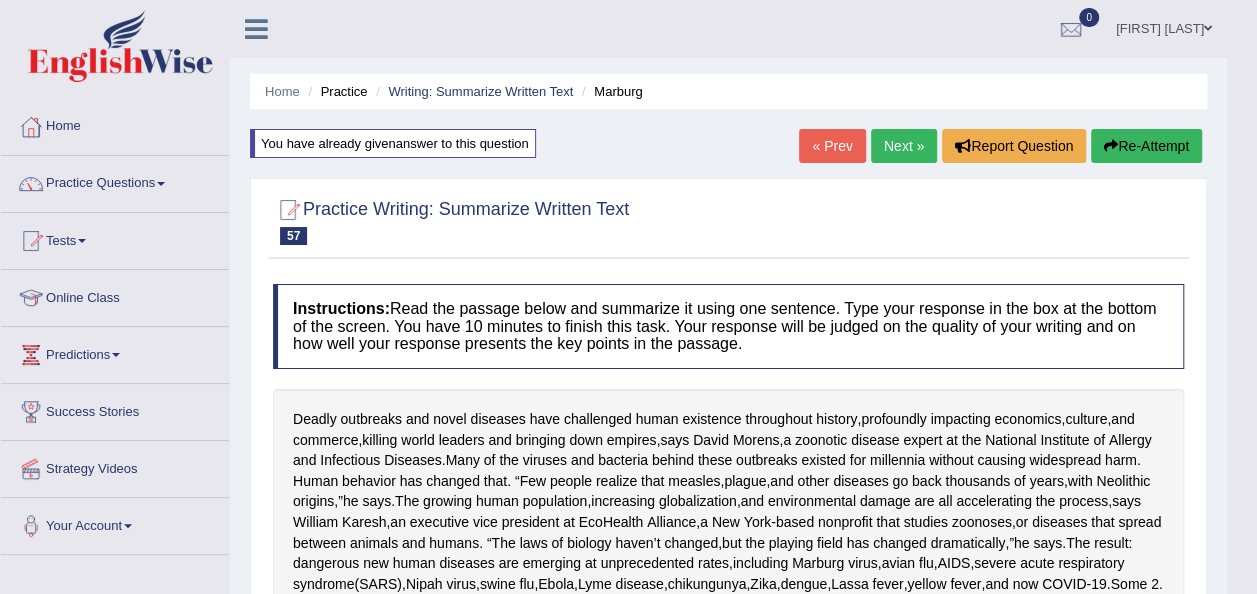 click on "Re-Attempt" at bounding box center [1146, 146] 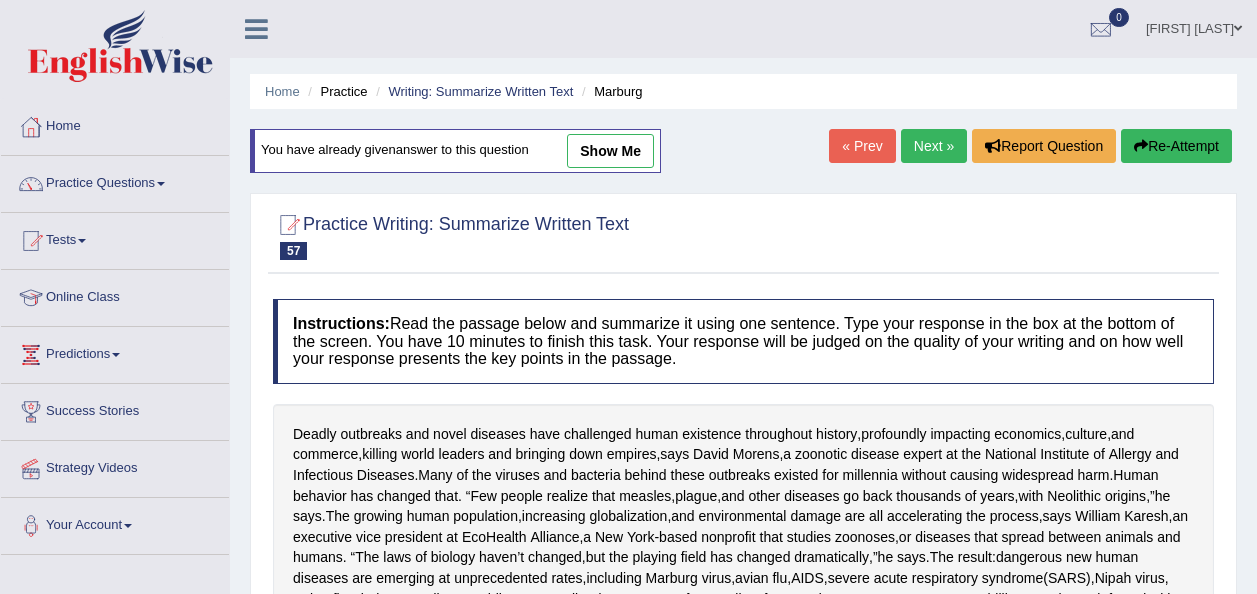 scroll, scrollTop: 0, scrollLeft: 0, axis: both 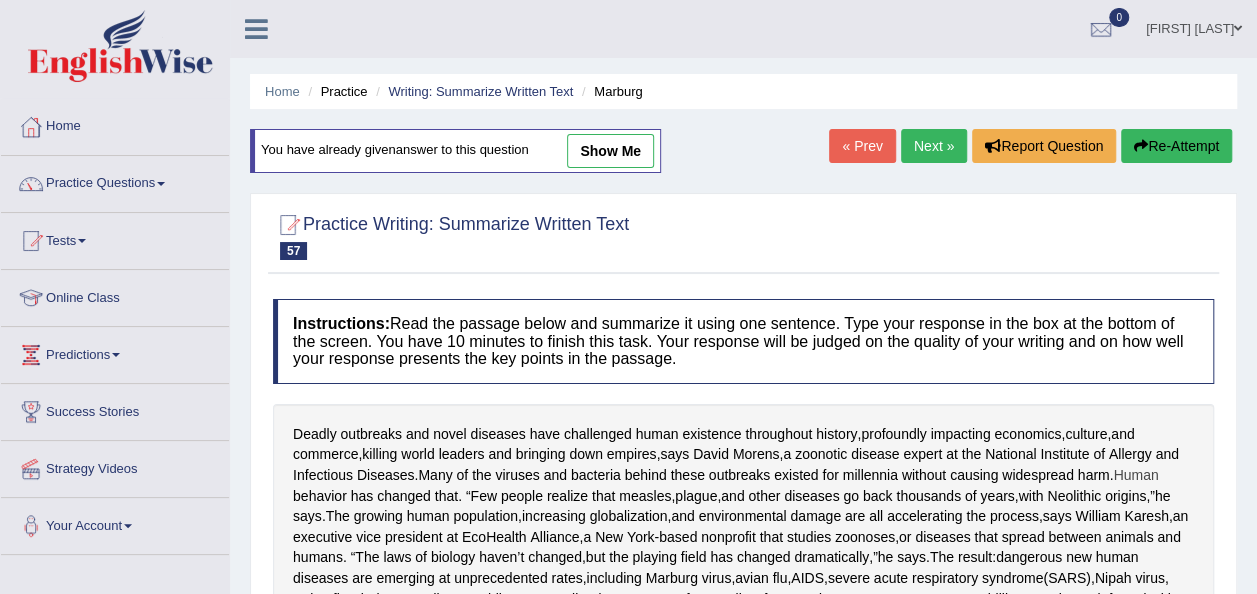 click on "Human" at bounding box center (1135, 475) 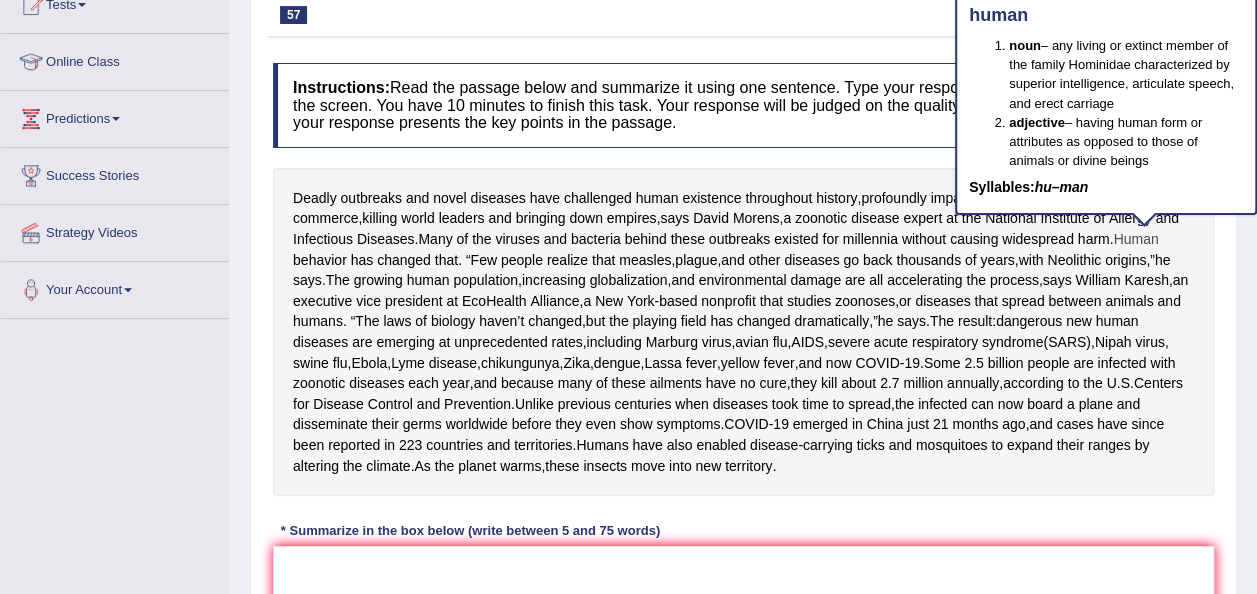 scroll, scrollTop: 360, scrollLeft: 0, axis: vertical 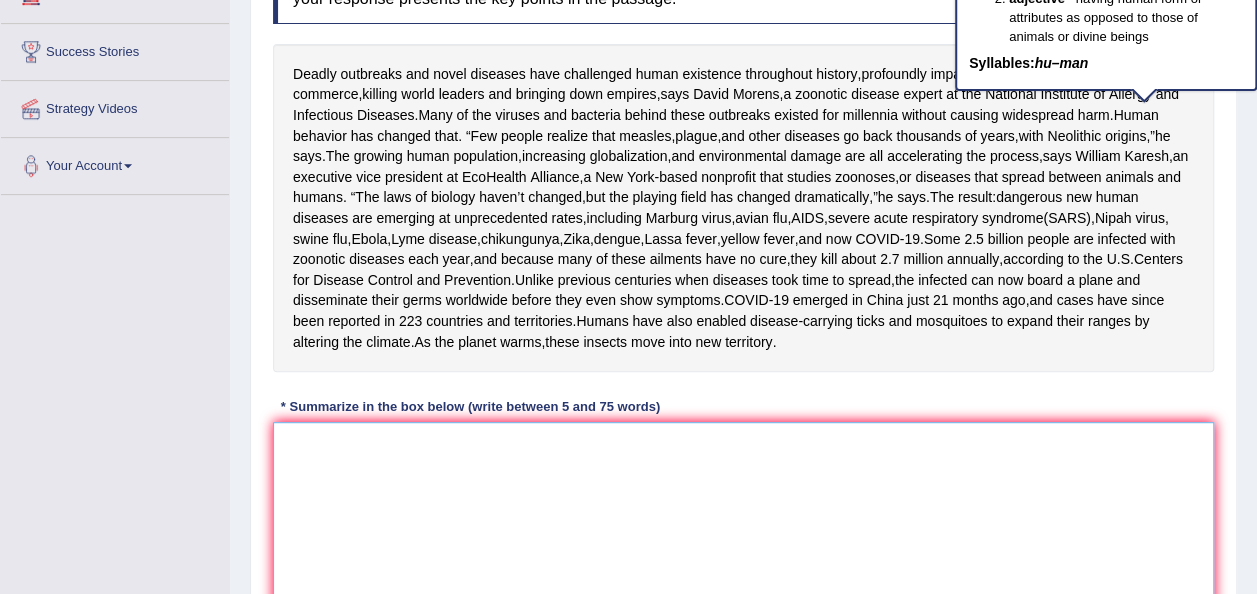 click at bounding box center (743, 519) 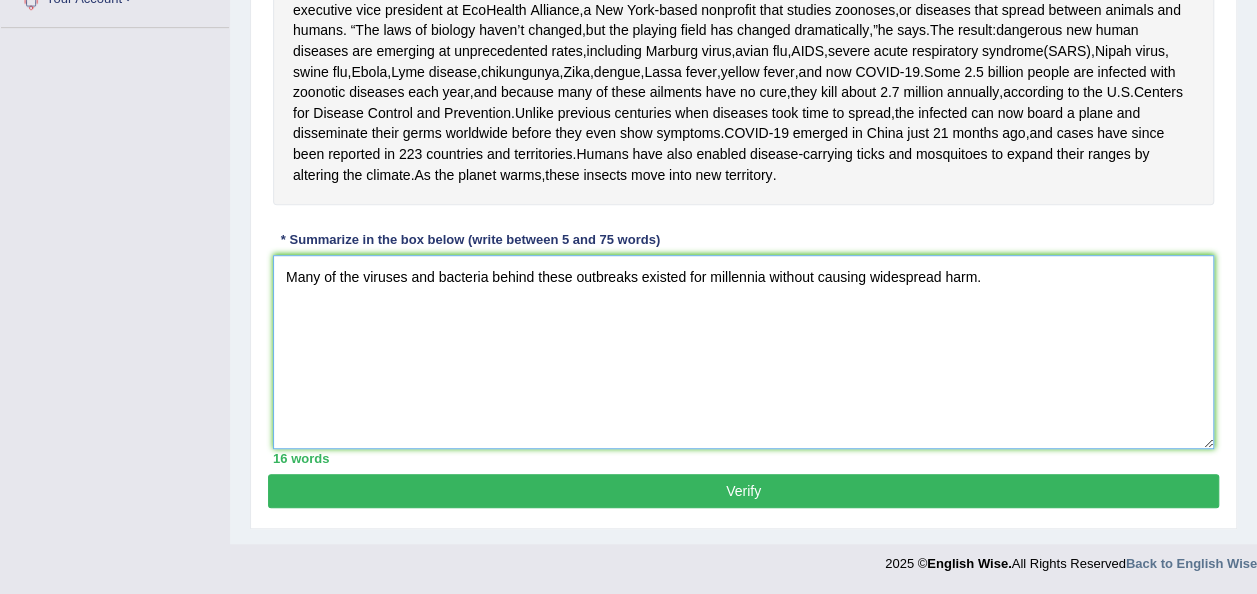 scroll, scrollTop: 626, scrollLeft: 0, axis: vertical 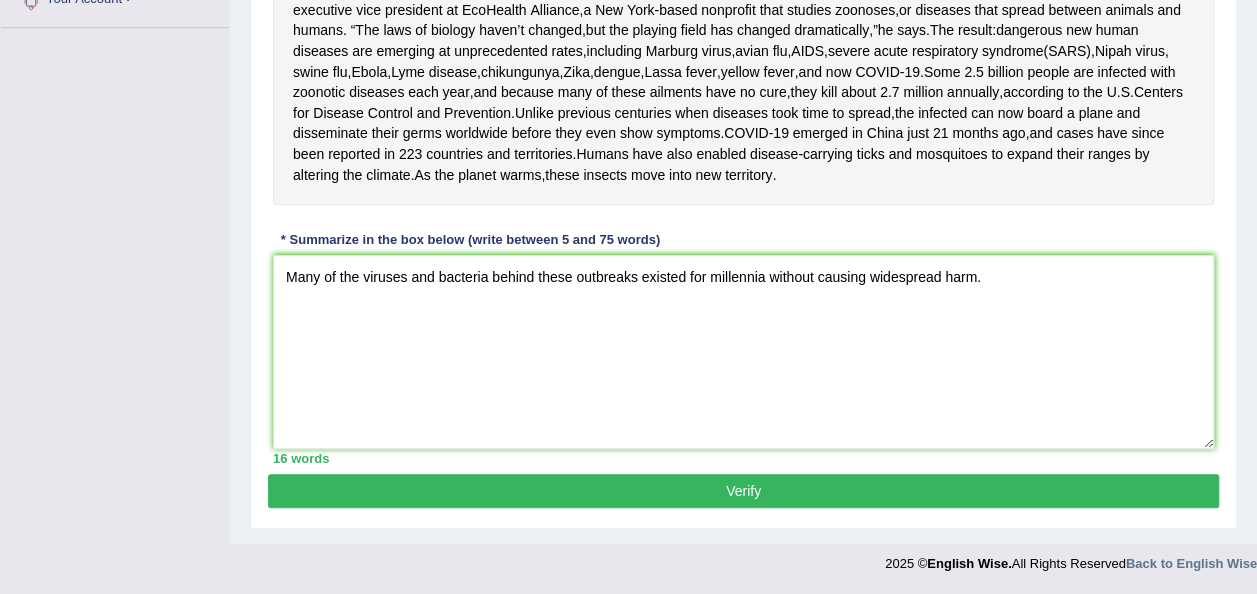 click on "Verify" at bounding box center (743, 491) 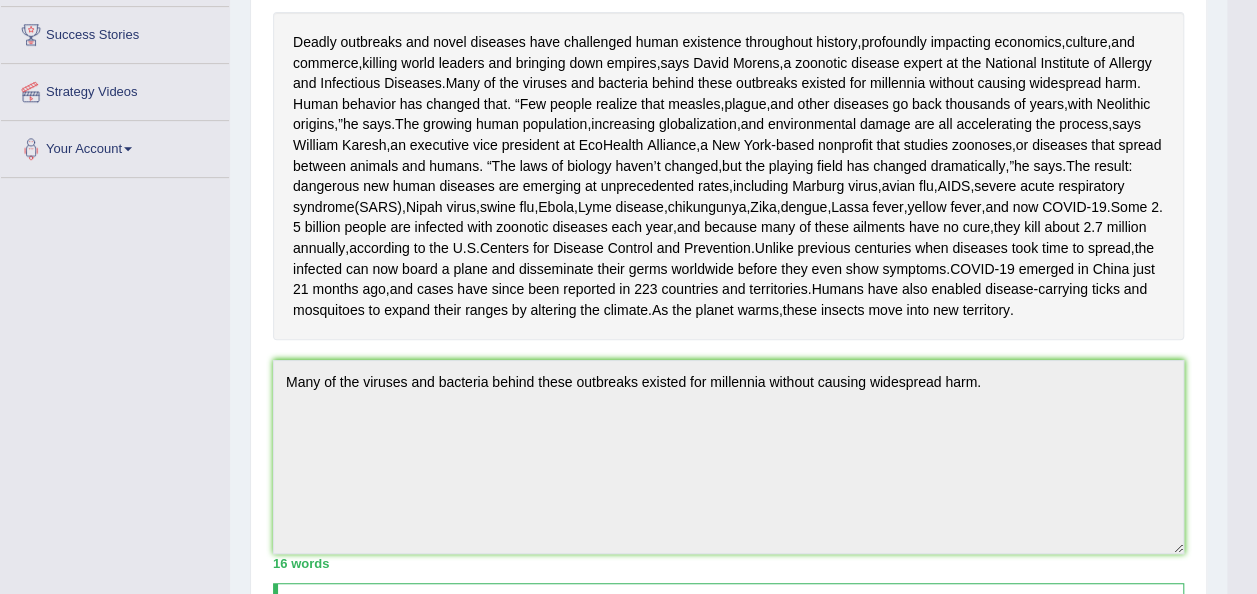 scroll, scrollTop: 381, scrollLeft: 0, axis: vertical 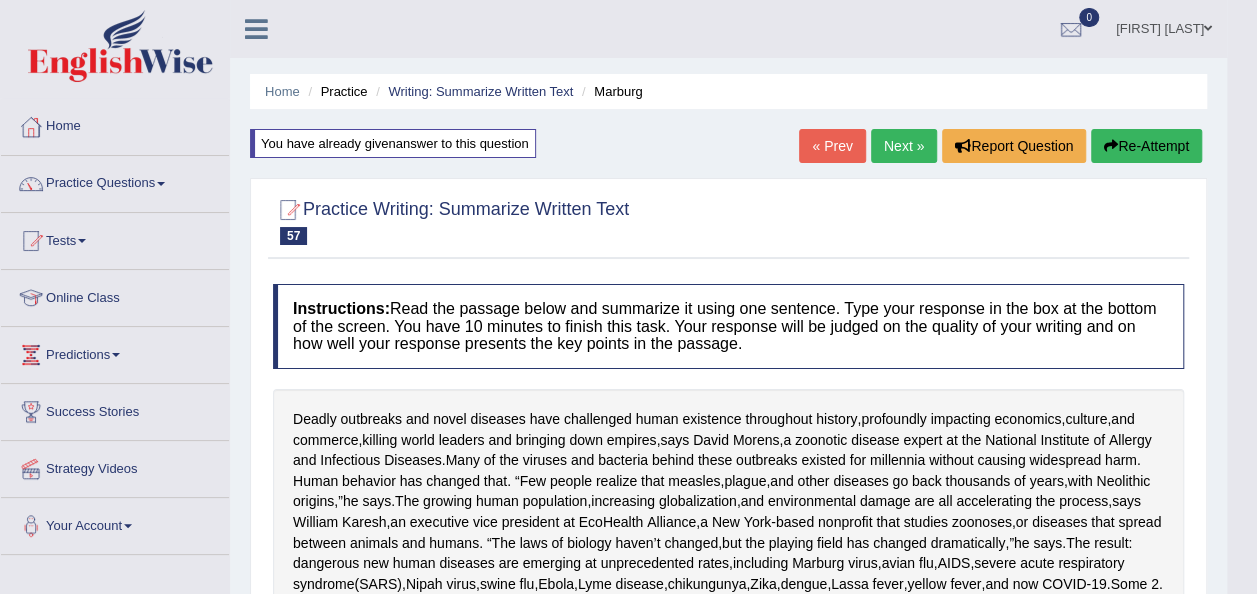click on "Re-Attempt" at bounding box center (1146, 146) 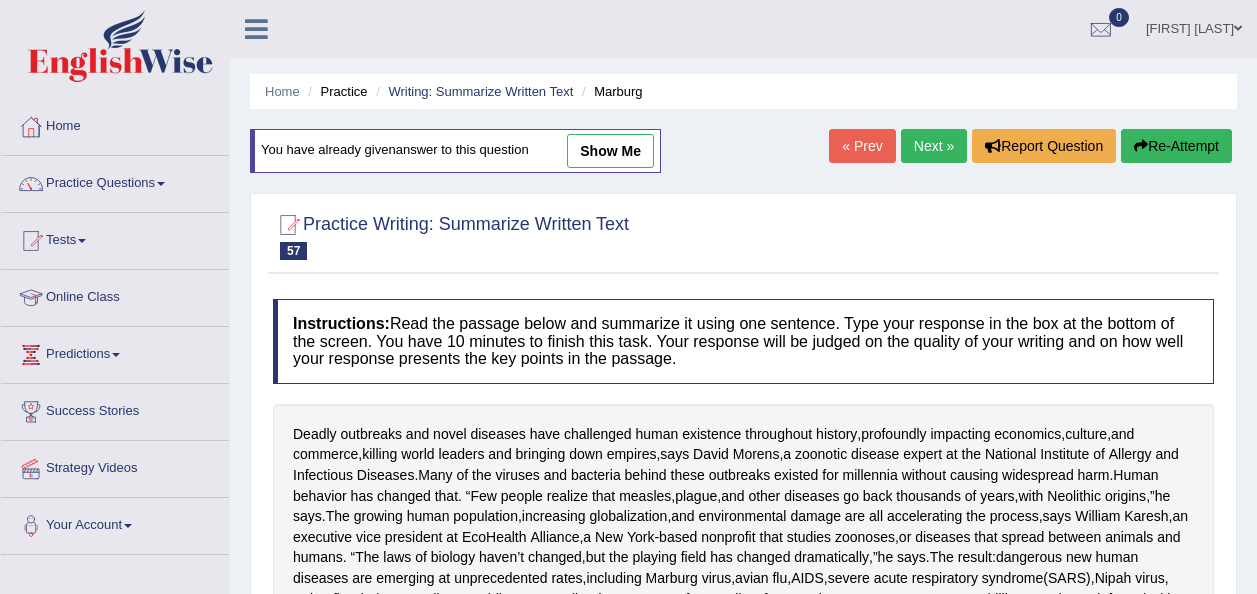 scroll, scrollTop: 0, scrollLeft: 0, axis: both 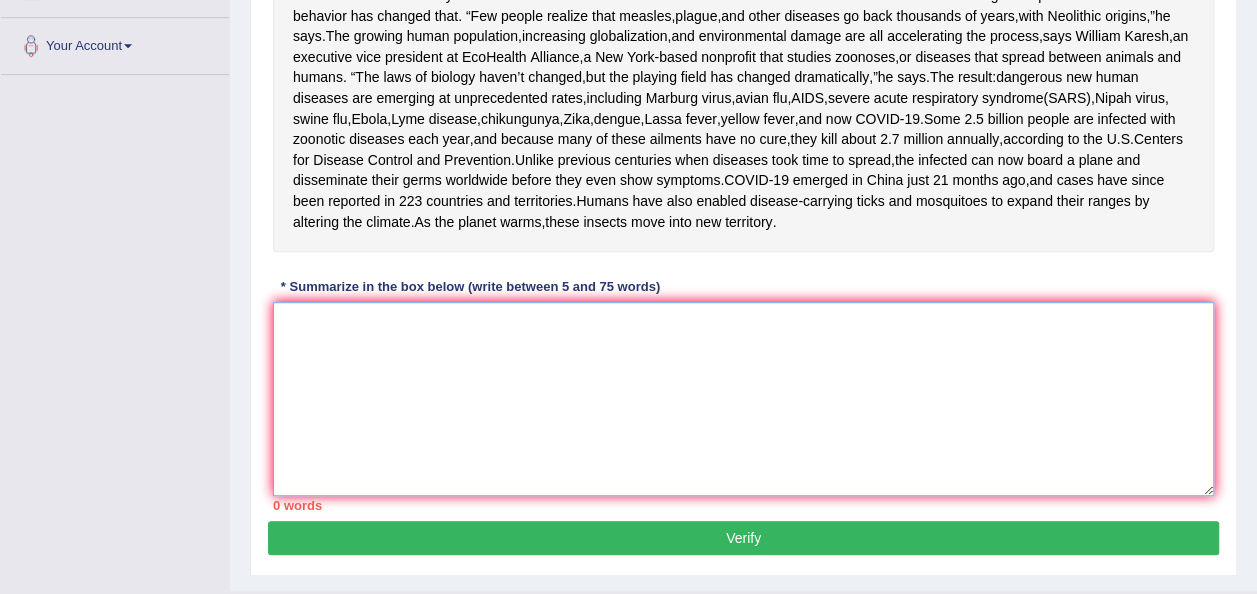 click at bounding box center (743, 399) 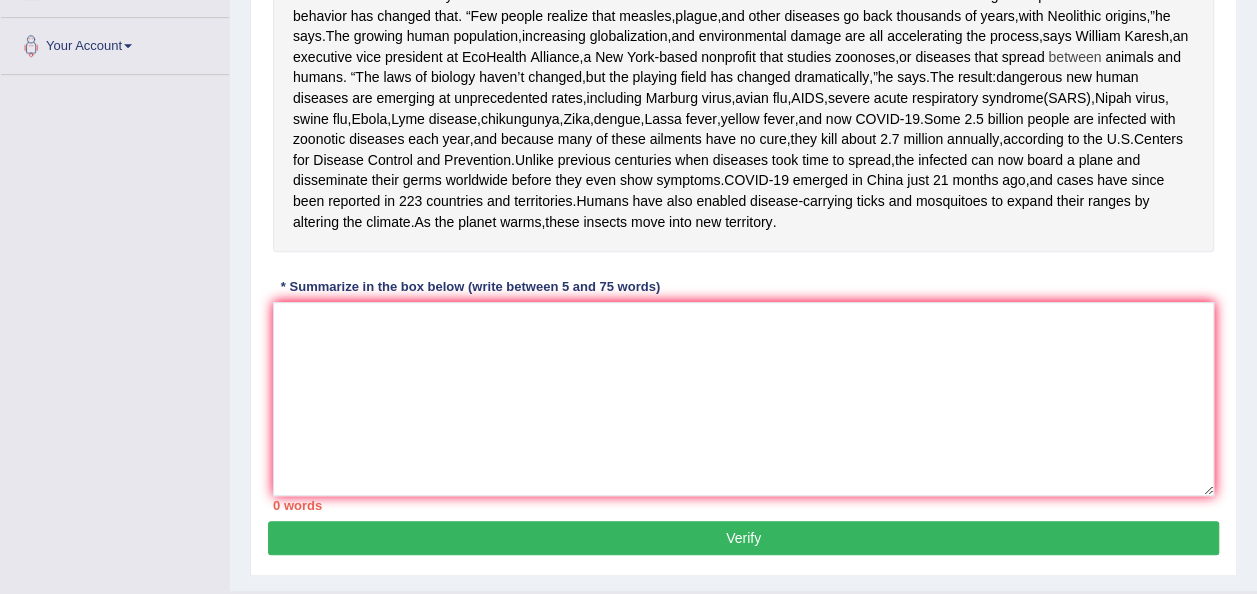 click on "between" at bounding box center (1074, 57) 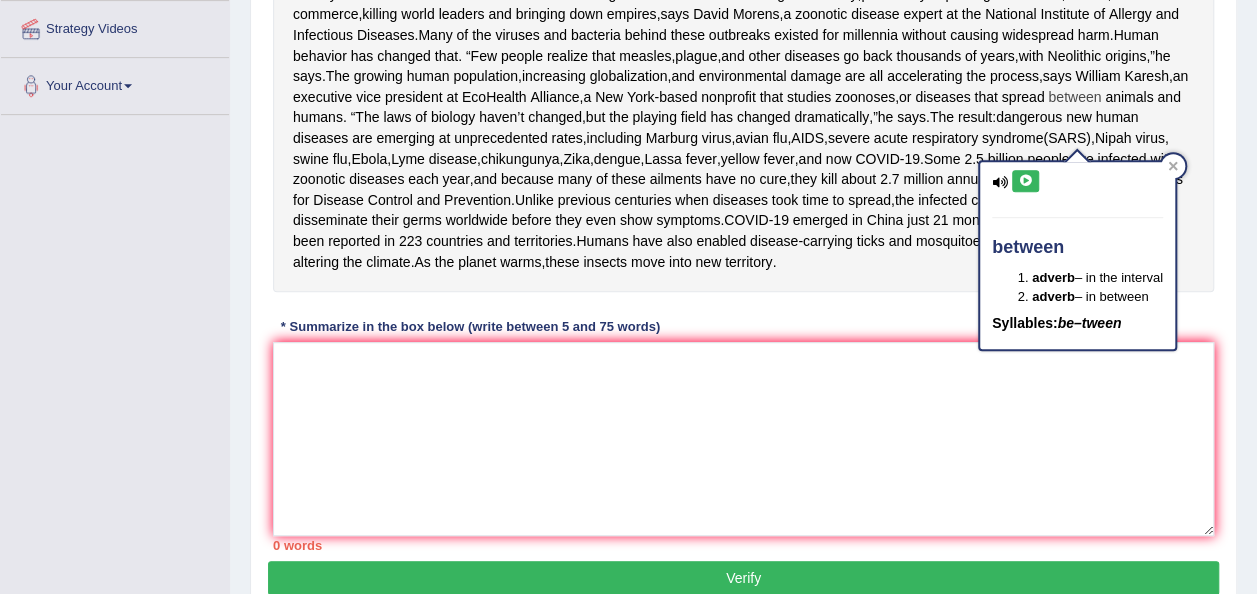scroll, scrollTop: 400, scrollLeft: 0, axis: vertical 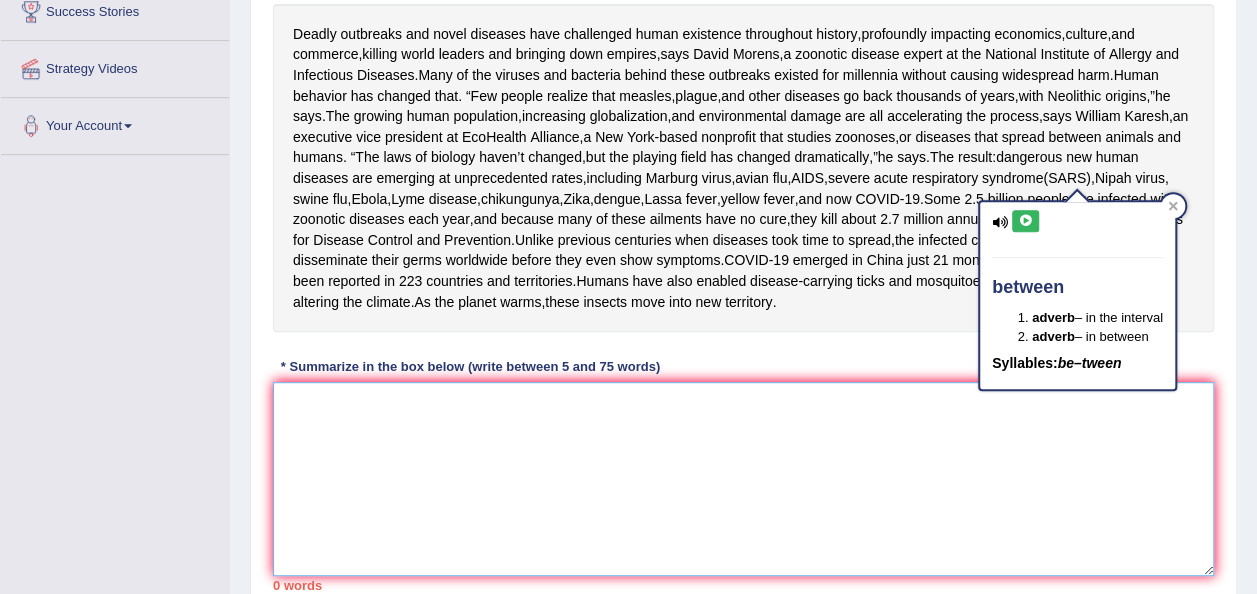 click at bounding box center [743, 479] 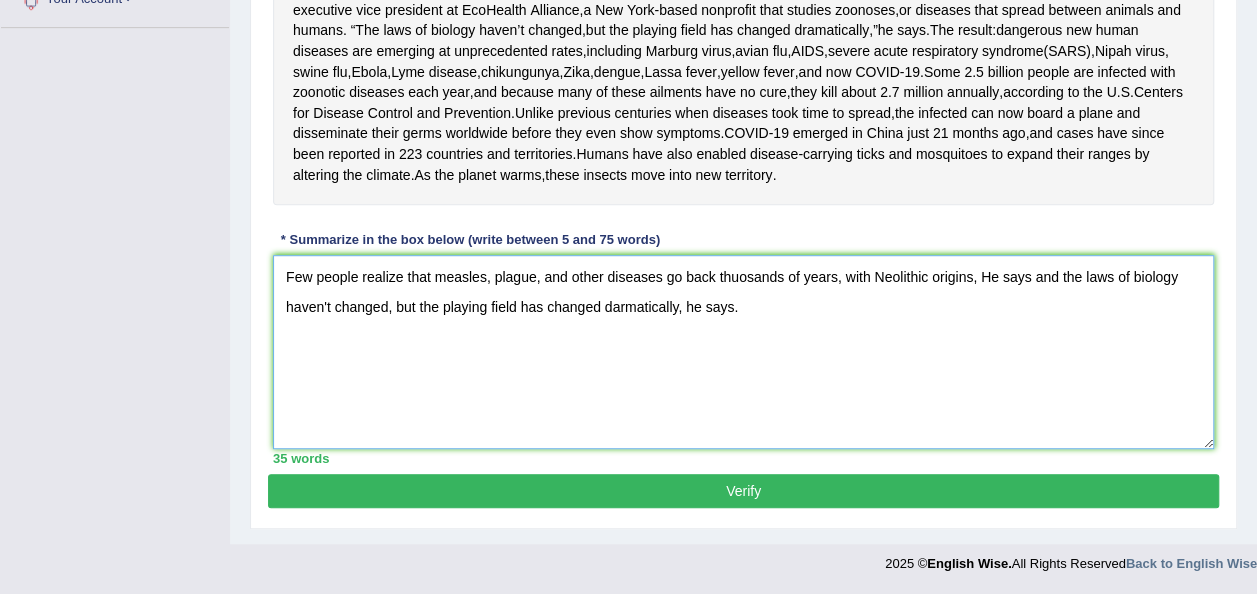 scroll, scrollTop: 599, scrollLeft: 0, axis: vertical 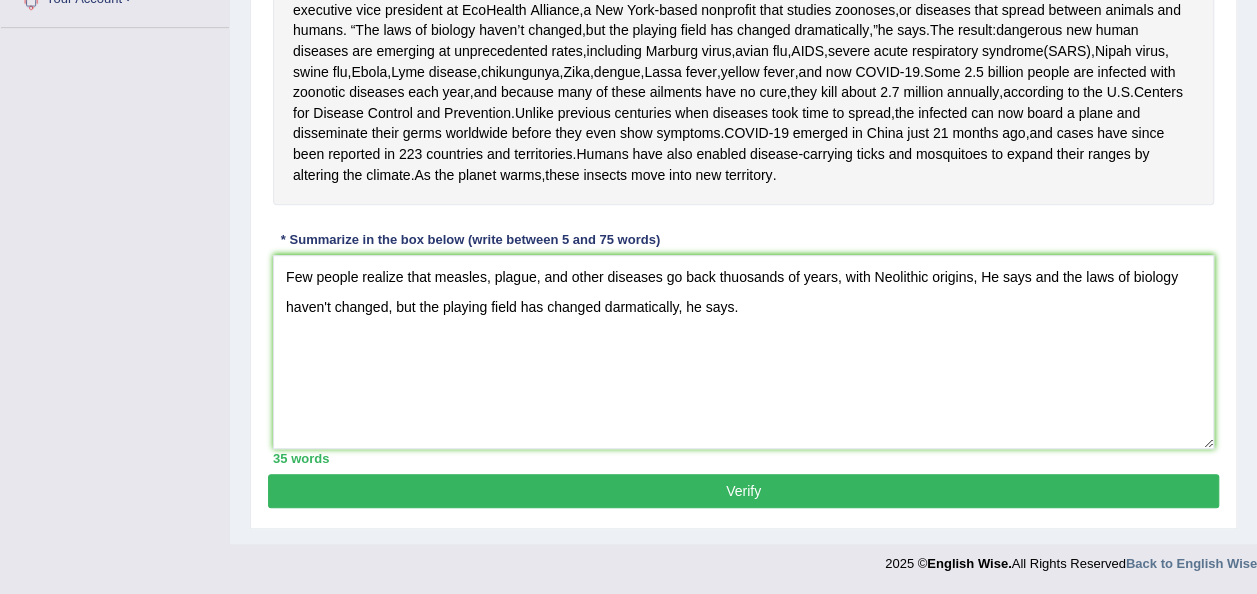 click on "Verify" at bounding box center (743, 491) 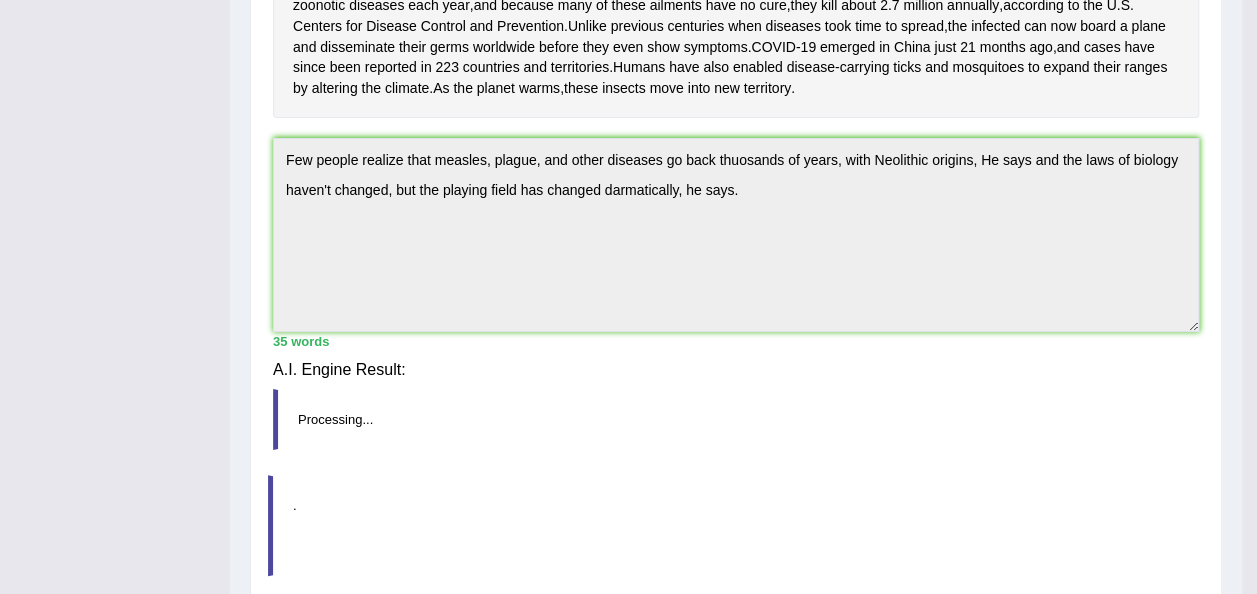 scroll, scrollTop: 585, scrollLeft: 0, axis: vertical 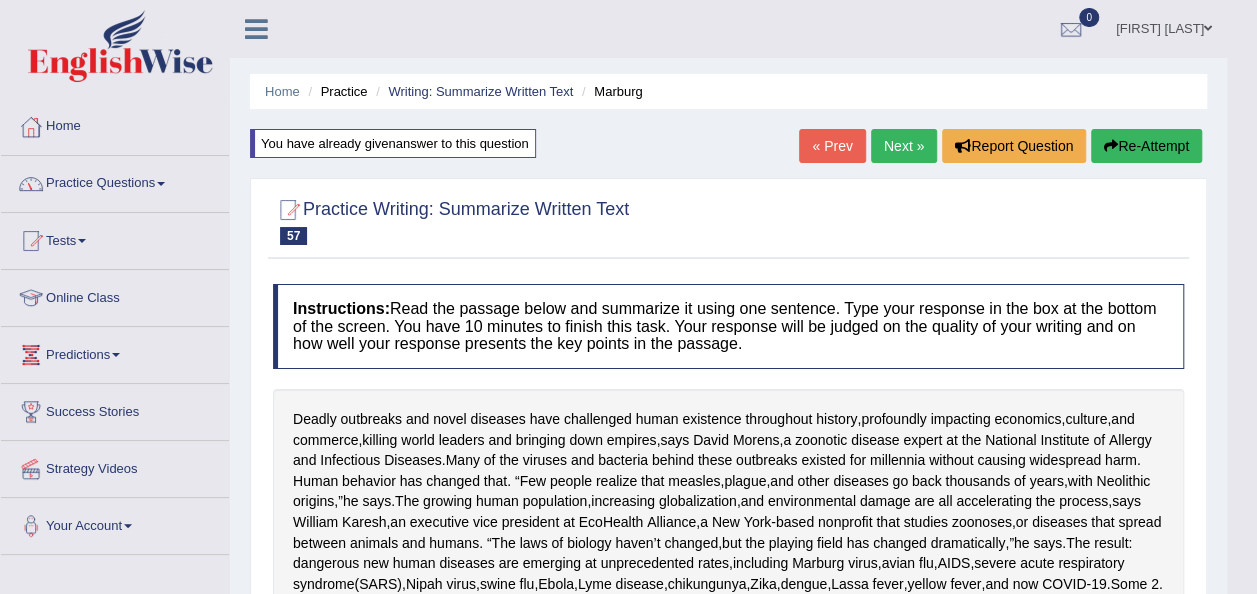 click on "Practice Questions" at bounding box center (115, 181) 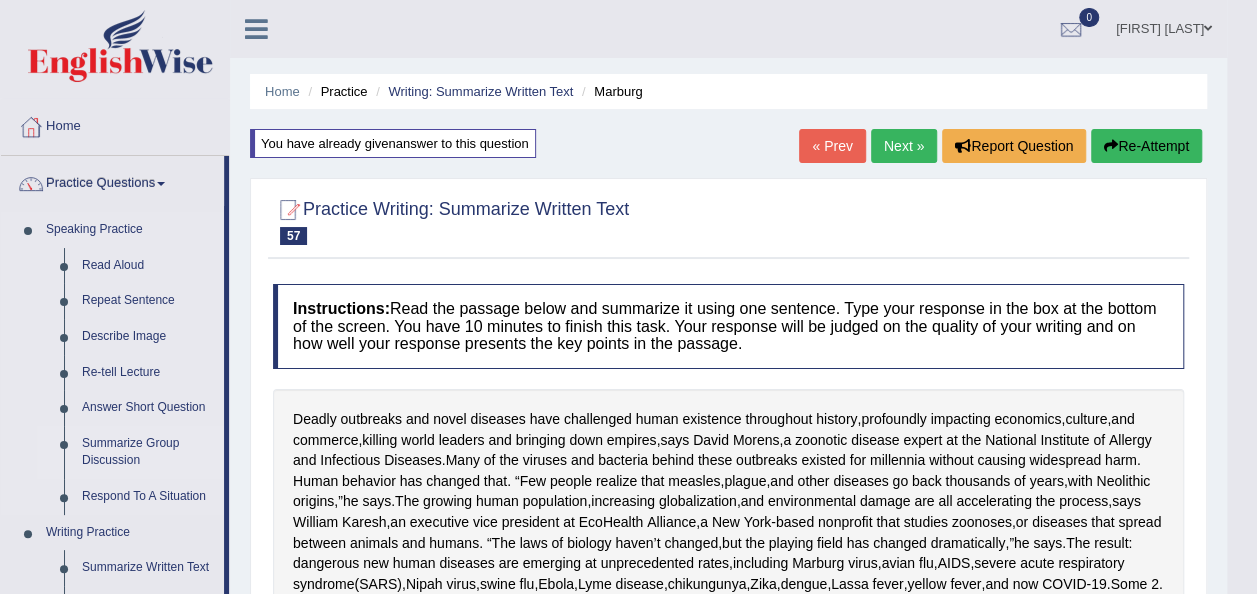 click on "Summarize Group Discussion" at bounding box center (148, 452) 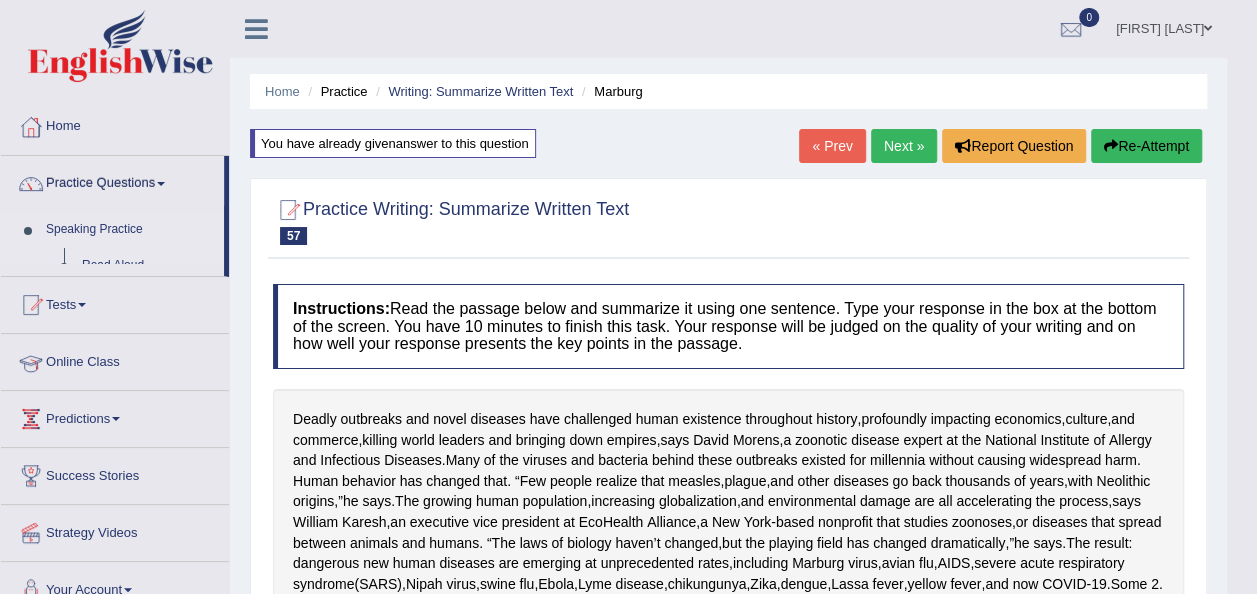 scroll, scrollTop: 37, scrollLeft: 0, axis: vertical 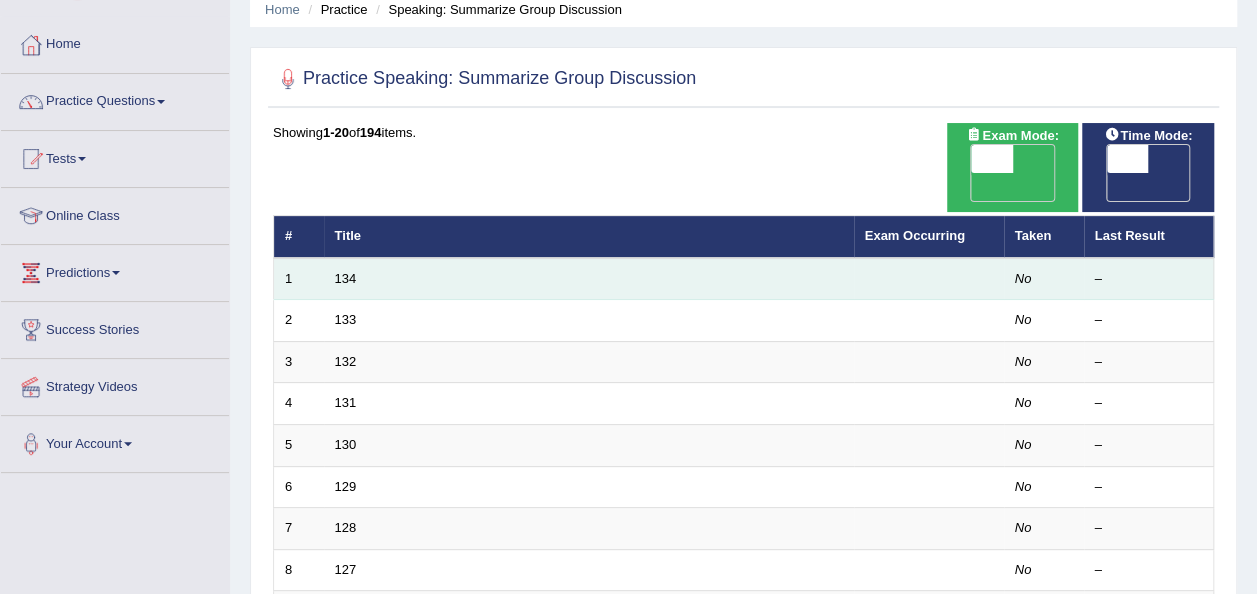 click on "134" at bounding box center [589, 279] 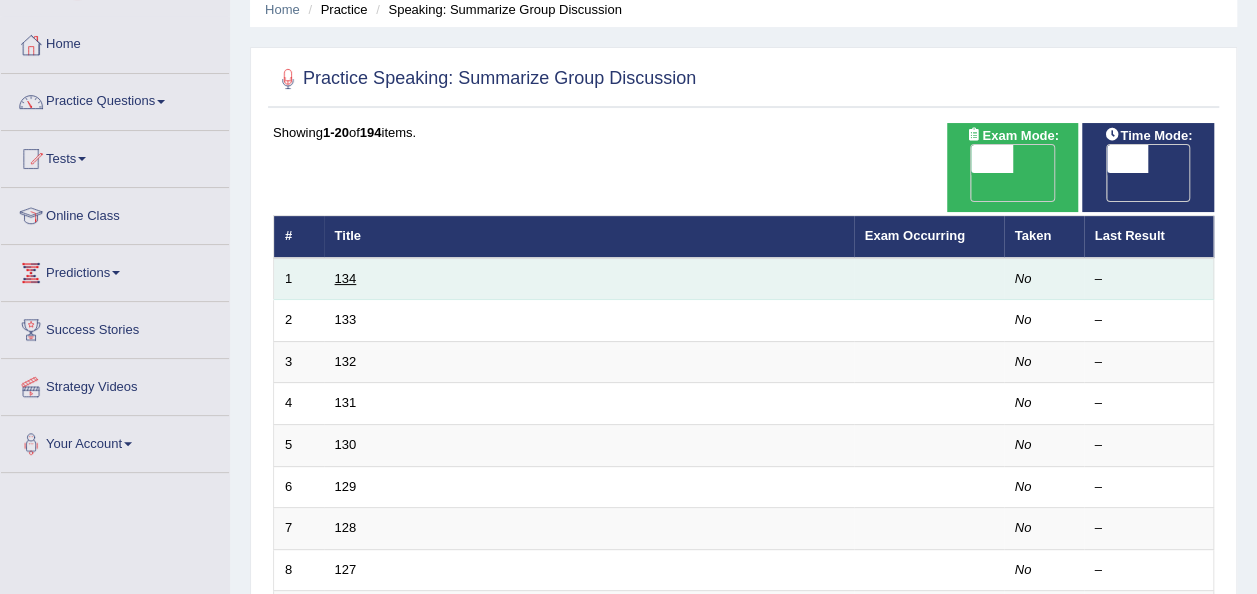 click on "134" at bounding box center (346, 278) 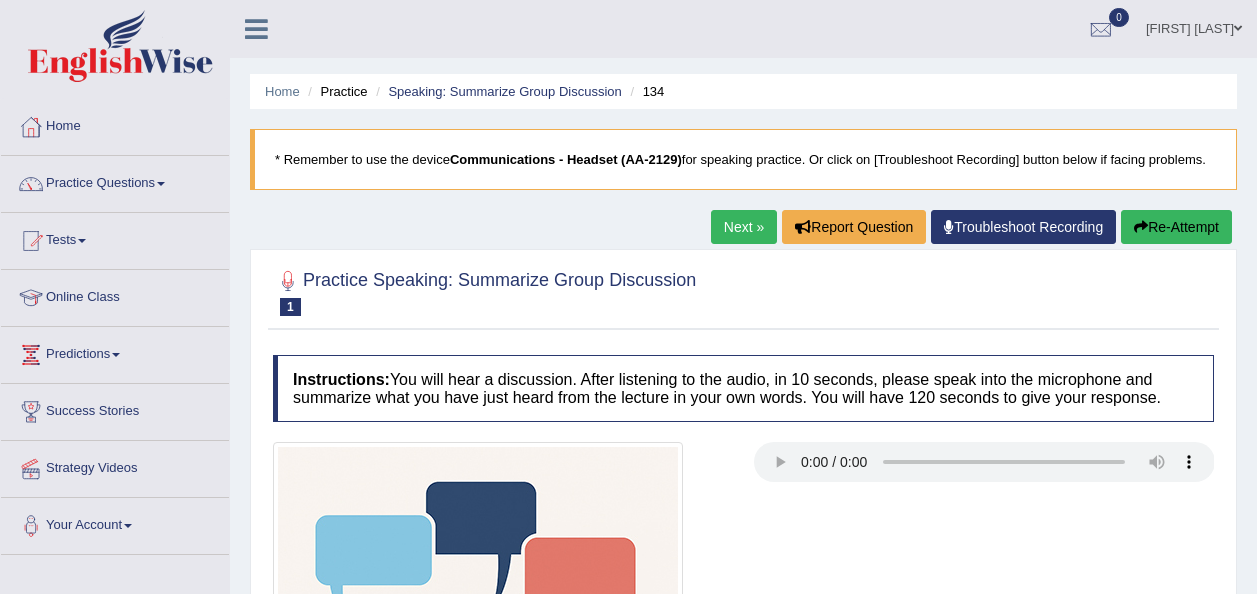 scroll, scrollTop: 0, scrollLeft: 0, axis: both 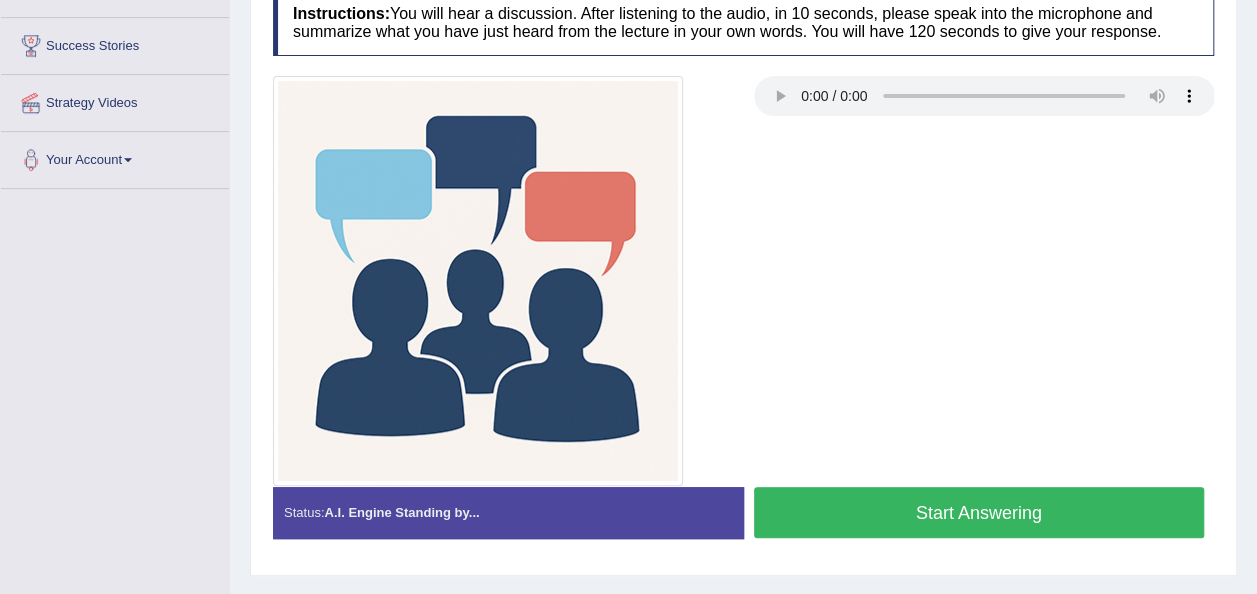 click on "Start Answering" at bounding box center [979, 512] 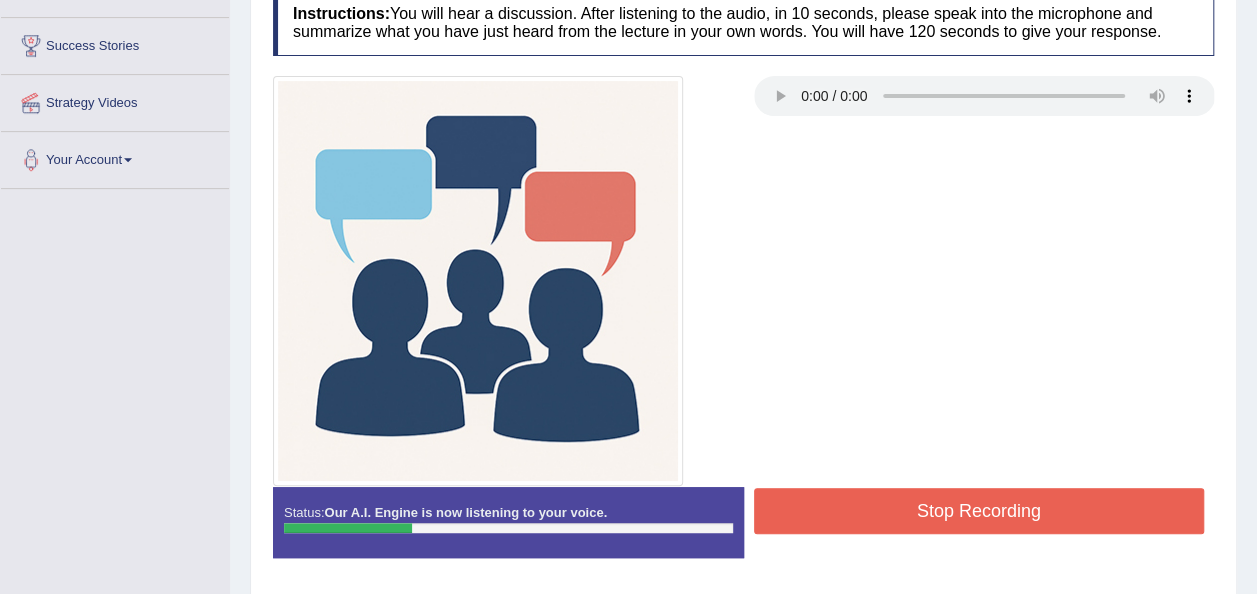 click on "Stop Recording" at bounding box center [979, 511] 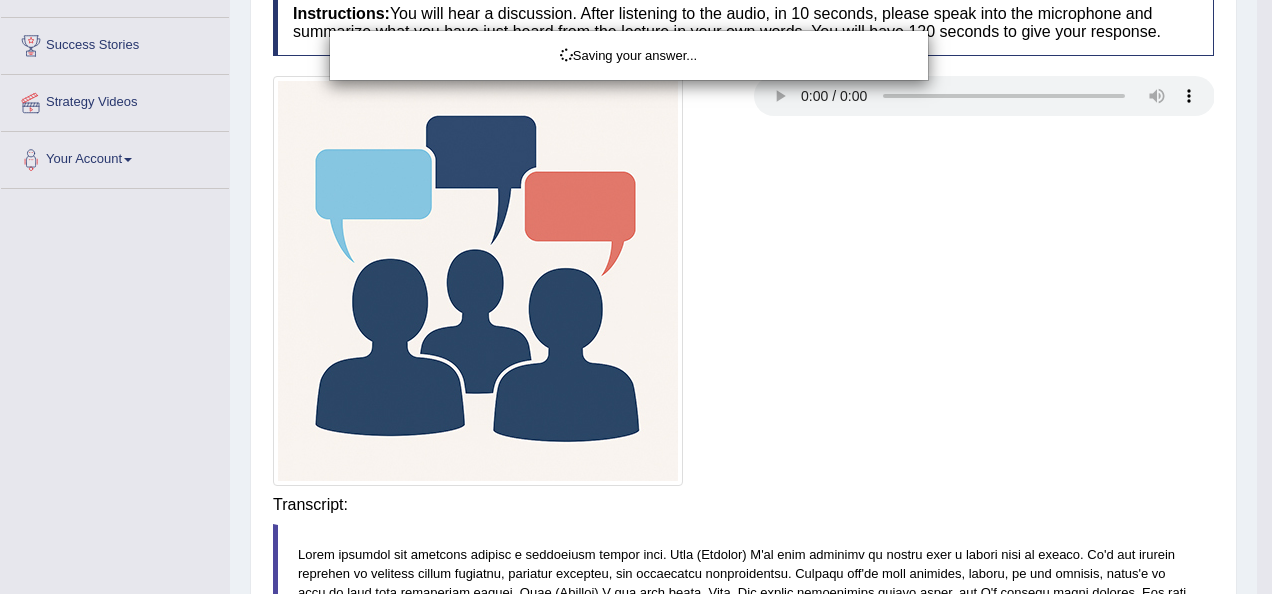 click on "Saving your answer..." at bounding box center [636, 297] 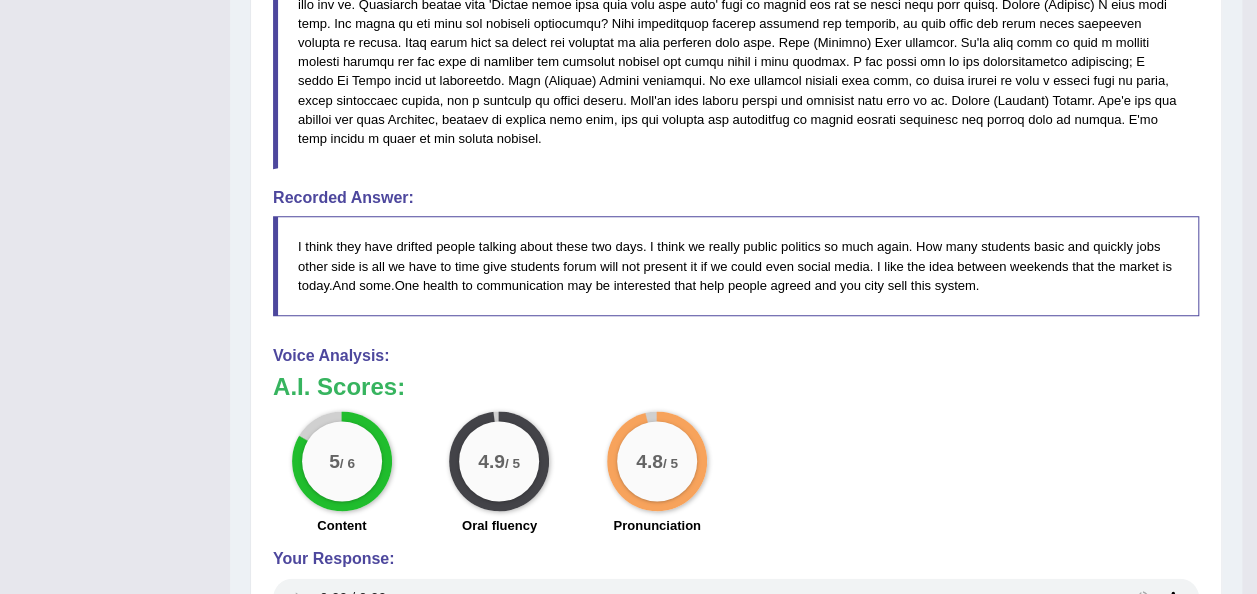 scroll, scrollTop: 1093, scrollLeft: 0, axis: vertical 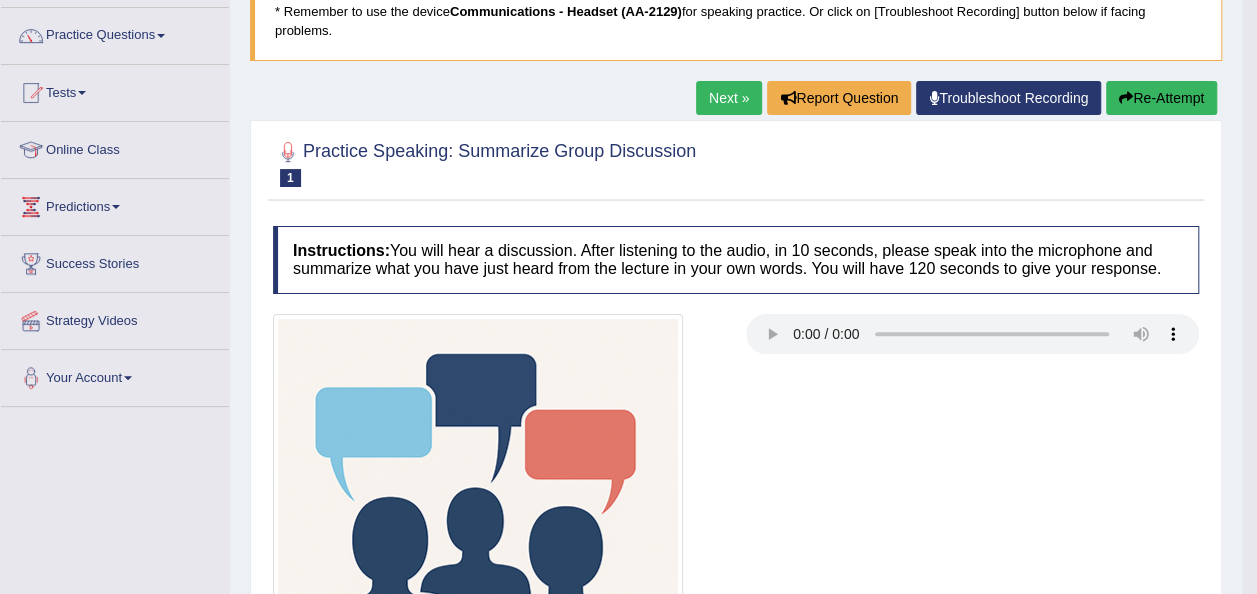 click on "Next »" at bounding box center [729, 98] 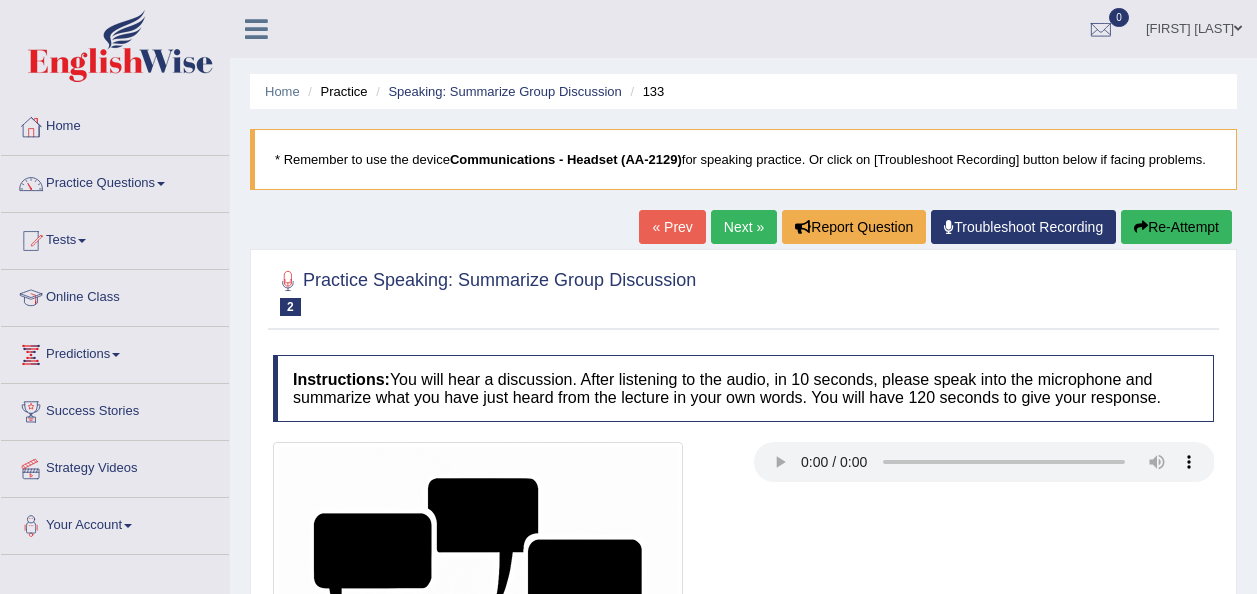 scroll, scrollTop: 0, scrollLeft: 0, axis: both 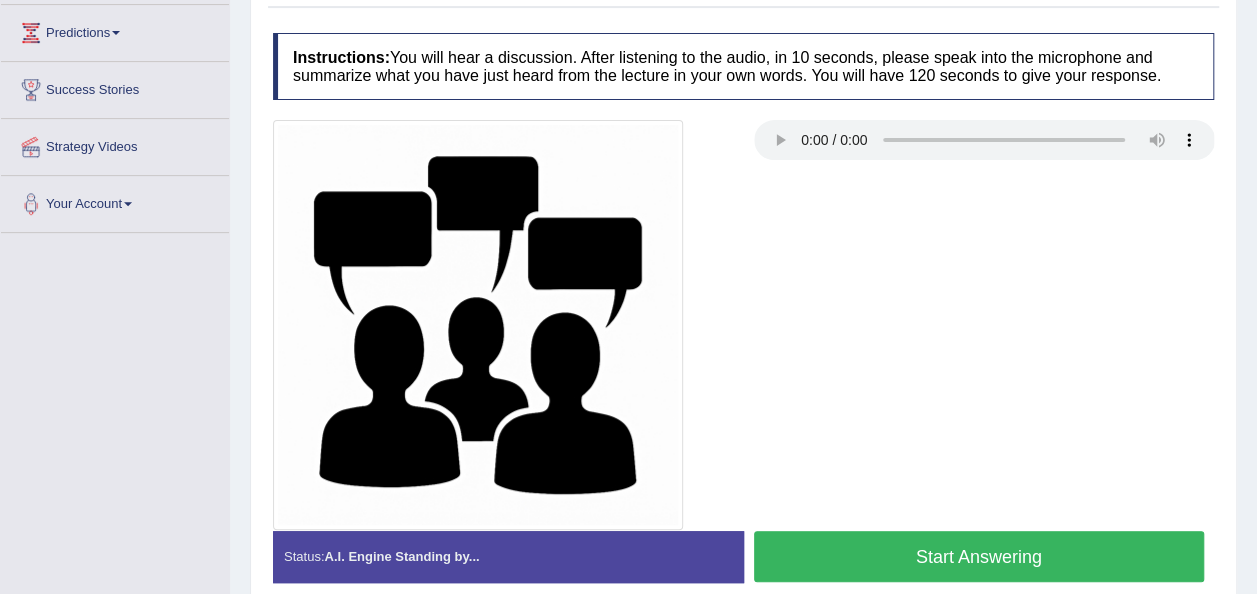 click on "Start Answering" at bounding box center [979, 556] 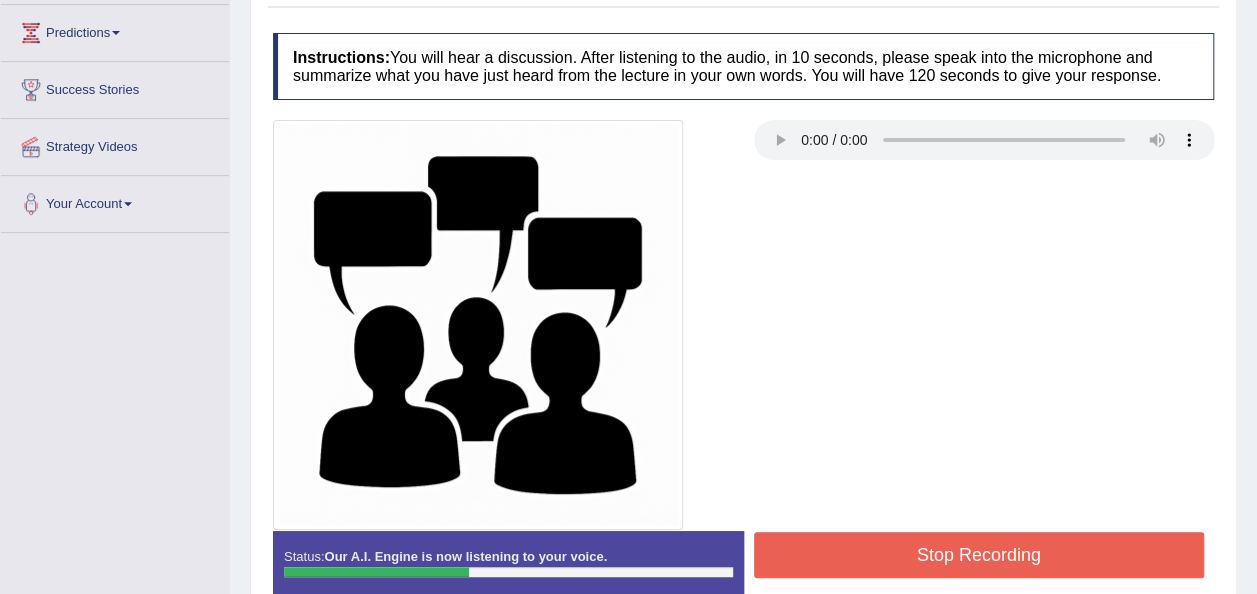 click on "Stop Recording" at bounding box center (979, 555) 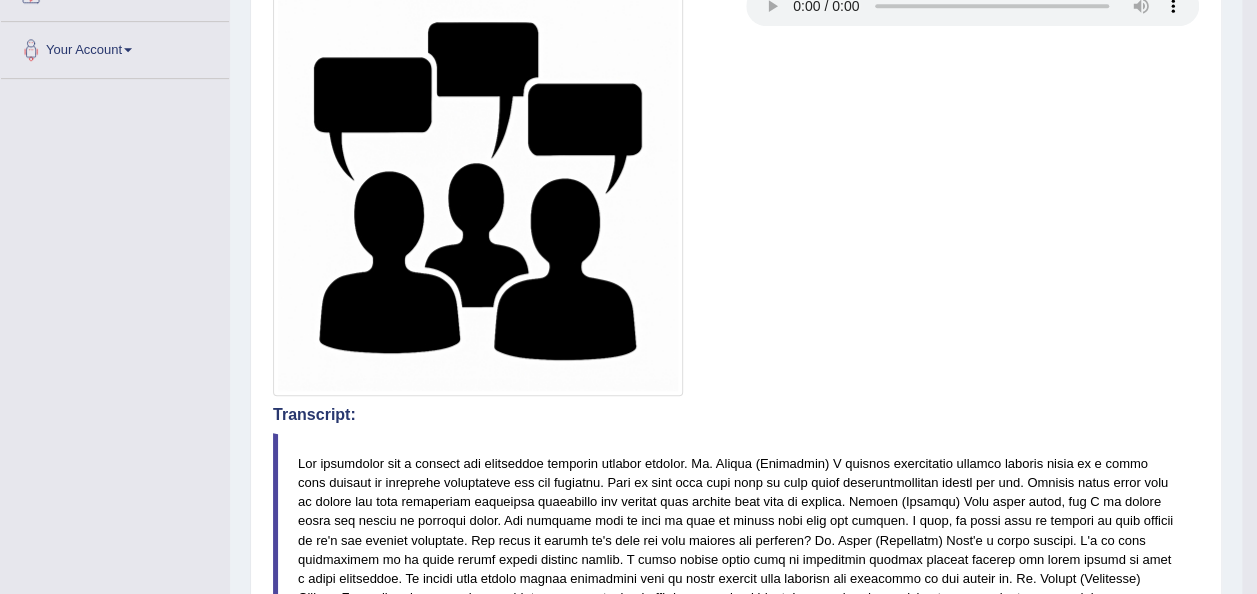 scroll, scrollTop: 0, scrollLeft: 0, axis: both 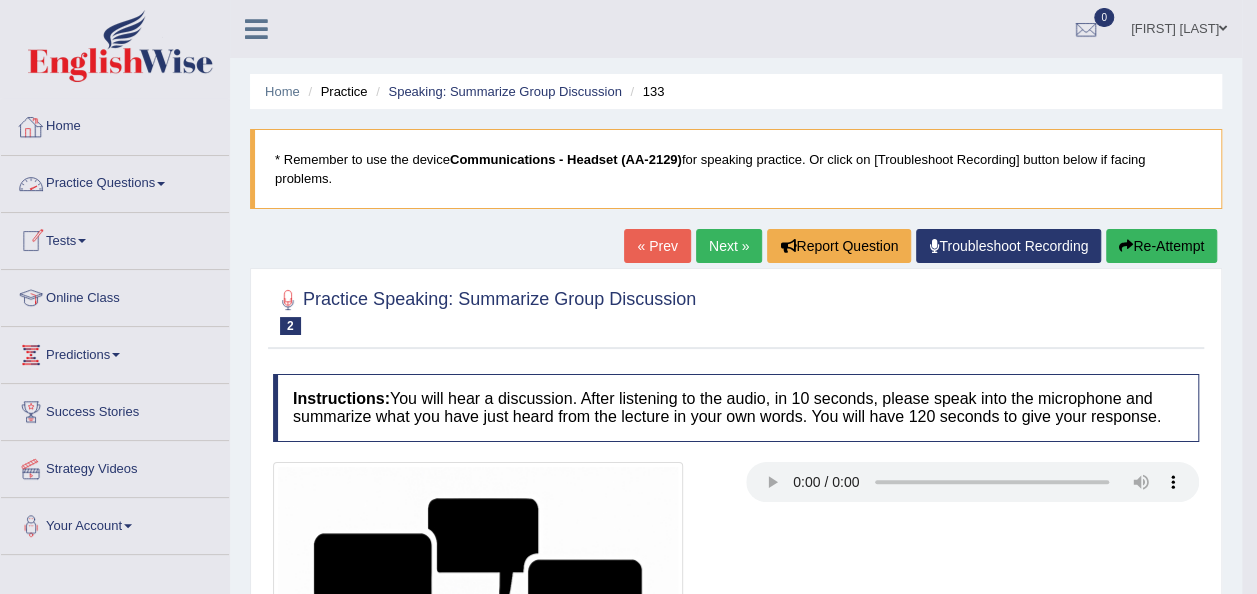 click on "Practice Questions" at bounding box center (115, 181) 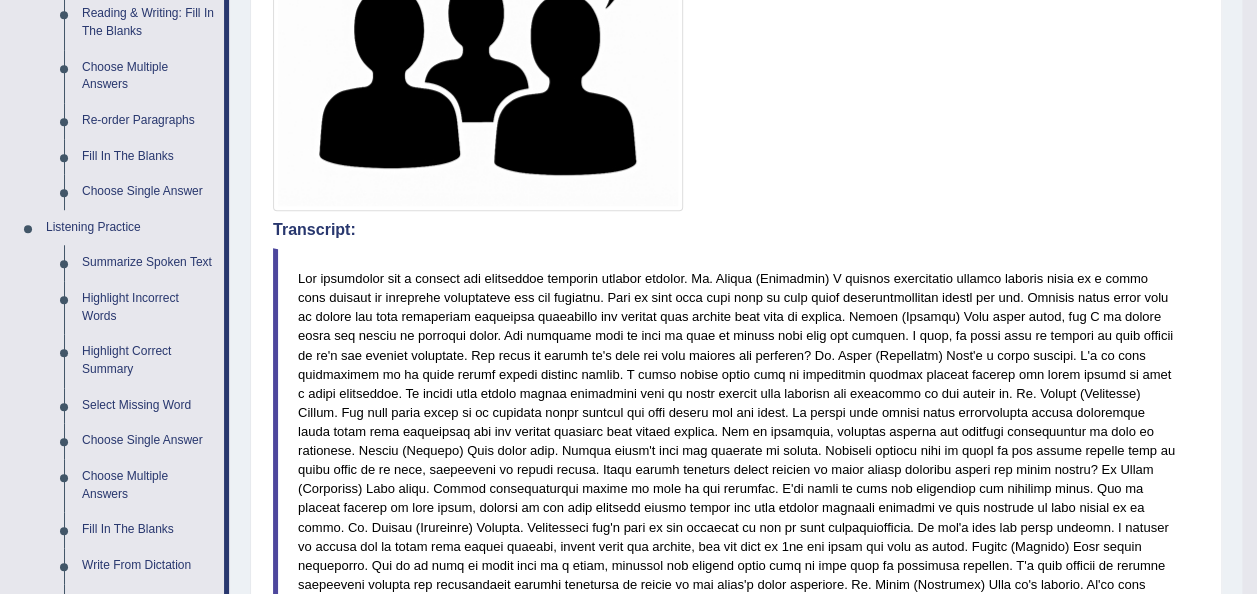 scroll, scrollTop: 671, scrollLeft: 0, axis: vertical 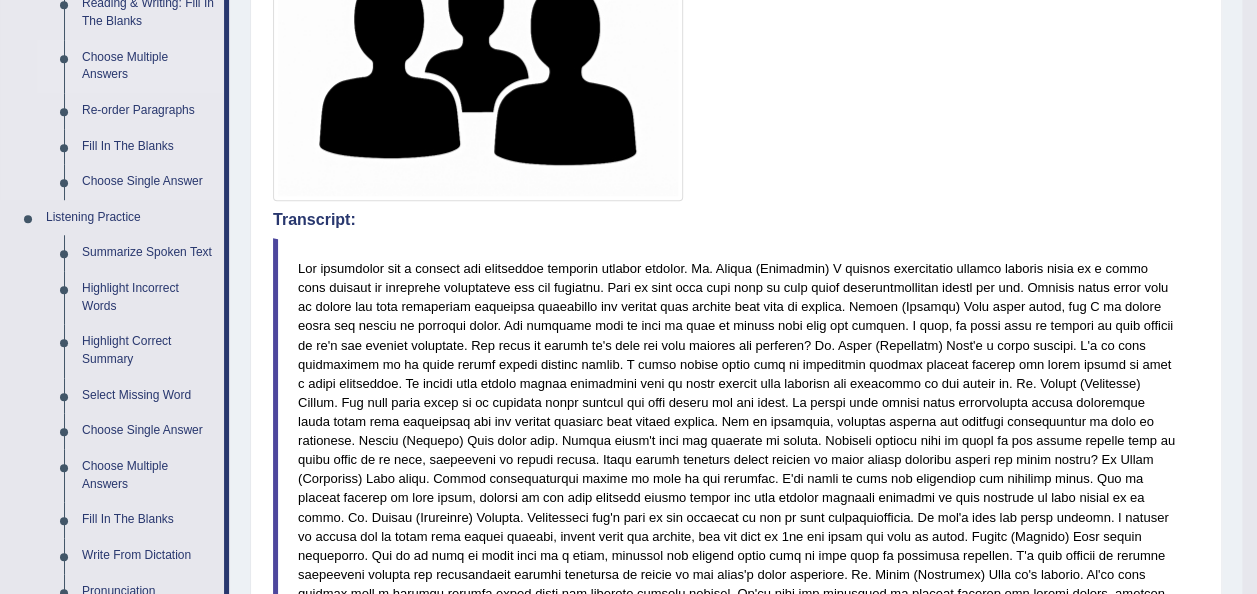 click on "Choose Multiple Answers" at bounding box center [148, 66] 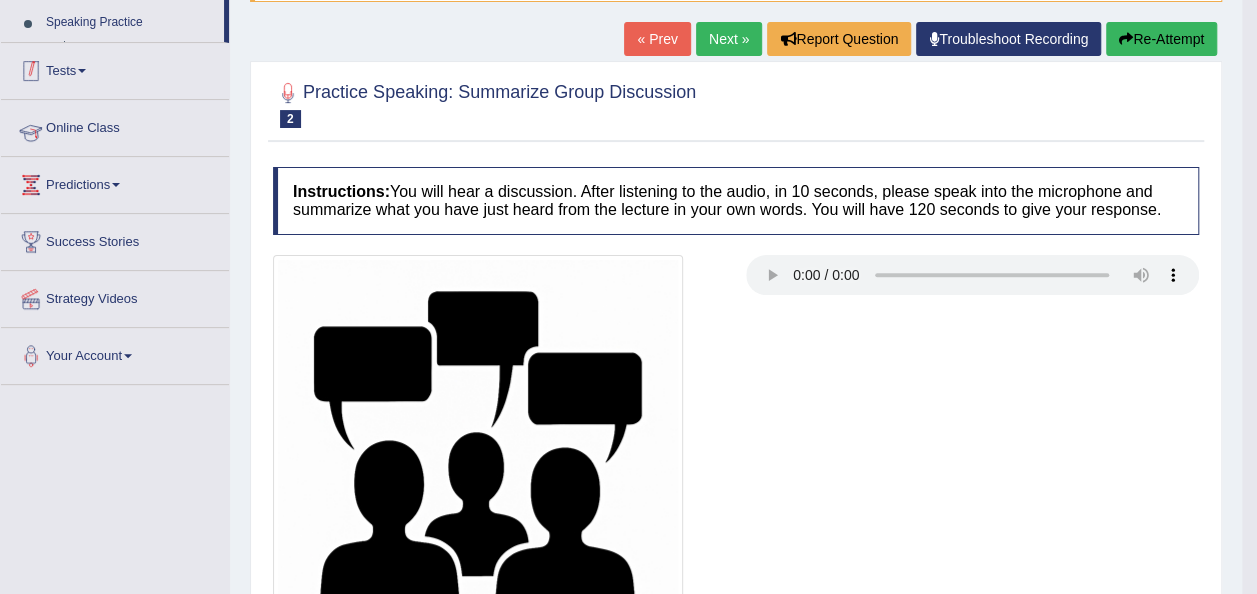 scroll, scrollTop: 169, scrollLeft: 0, axis: vertical 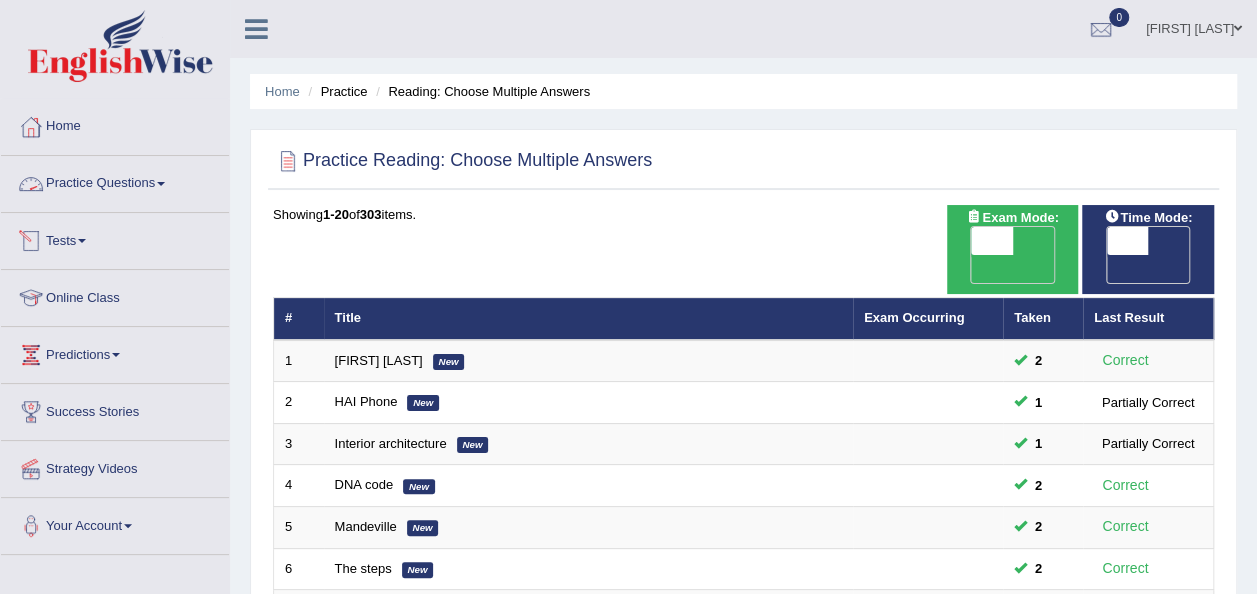 click on "Practice Questions" at bounding box center (115, 181) 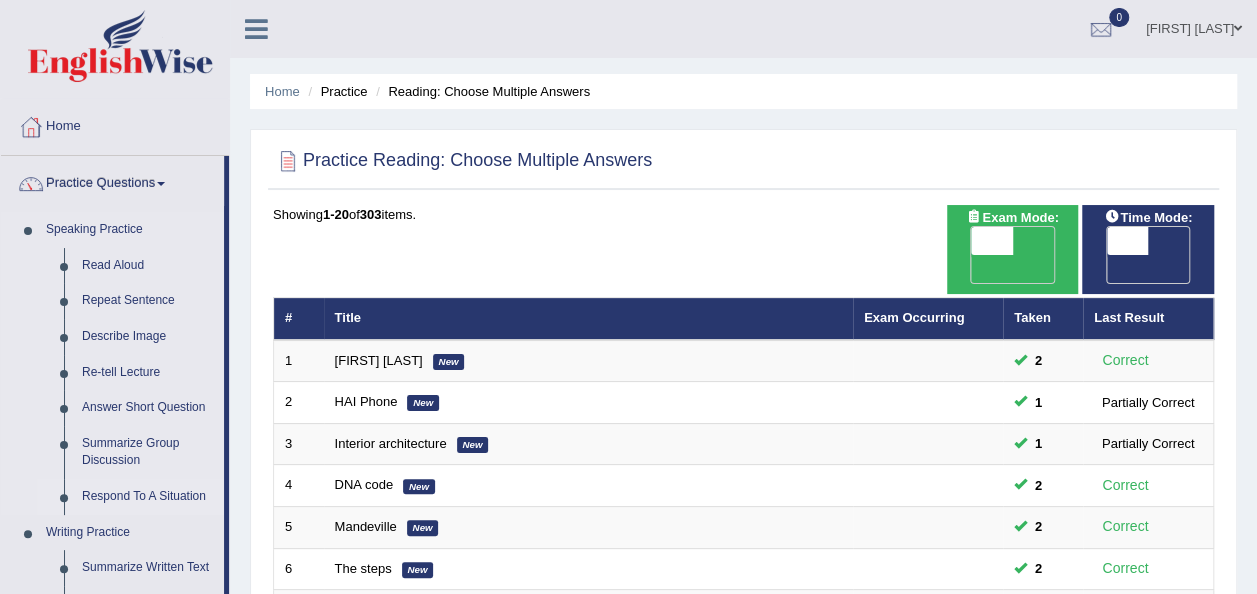 click on "Respond To A Situation" at bounding box center [148, 497] 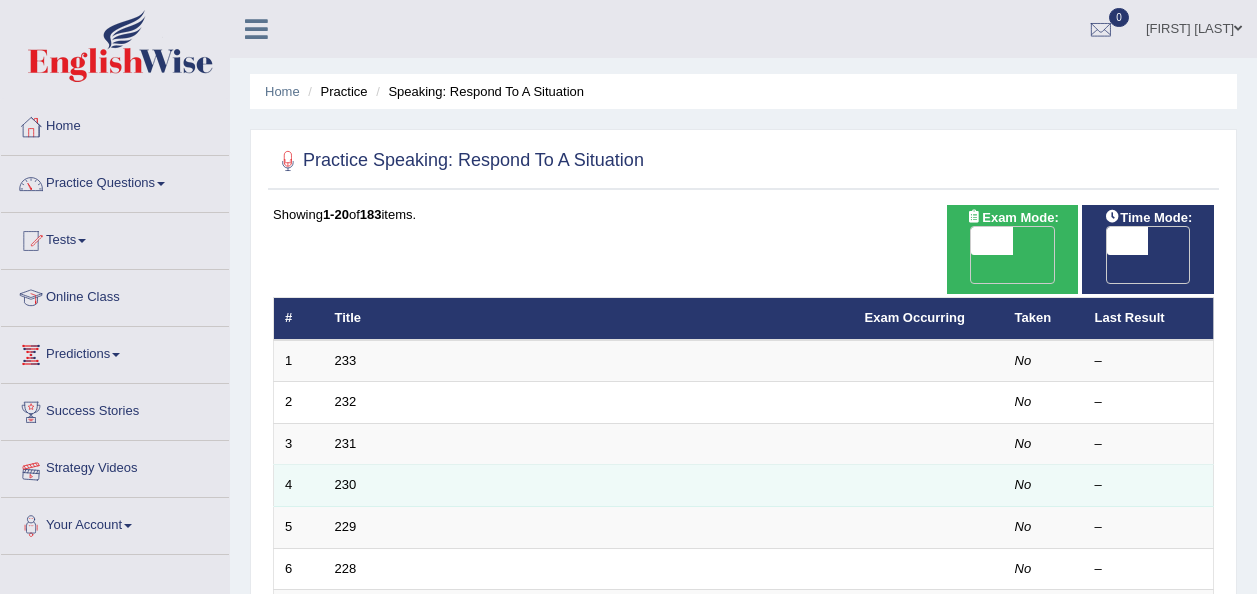 scroll, scrollTop: 0, scrollLeft: 0, axis: both 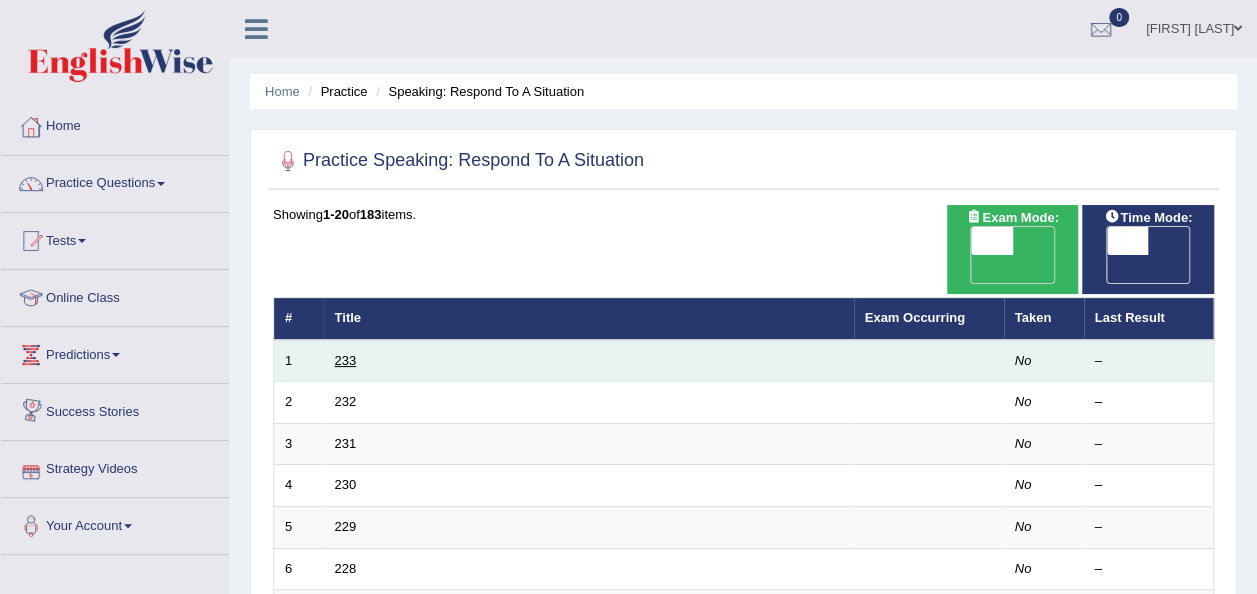 click on "233" at bounding box center (346, 360) 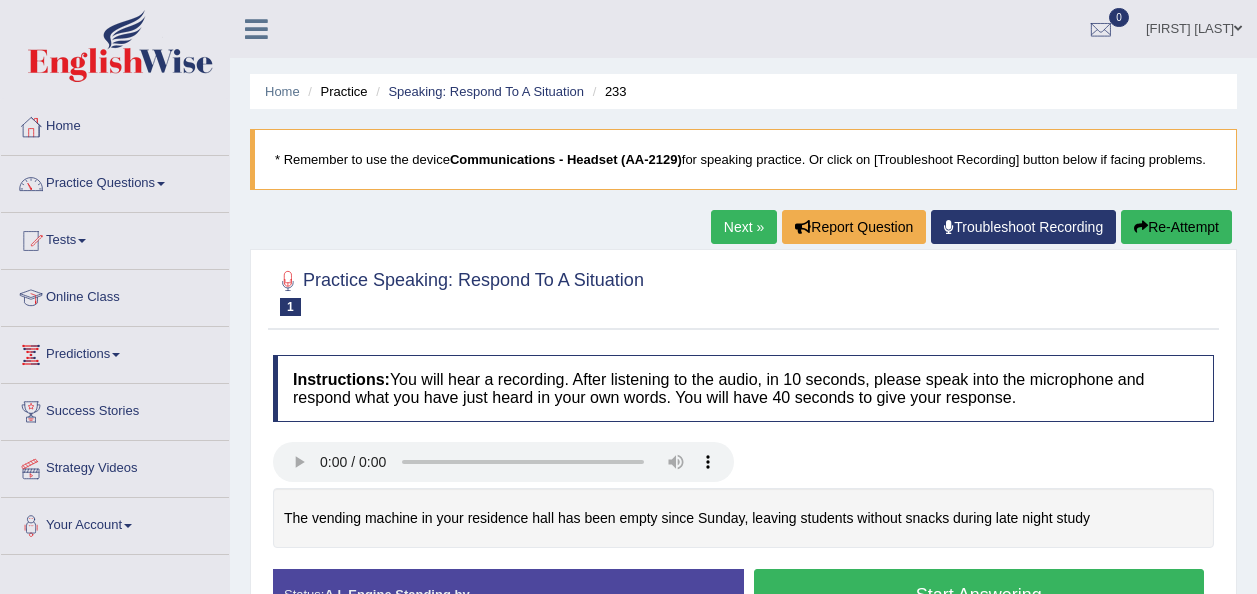 scroll, scrollTop: 0, scrollLeft: 0, axis: both 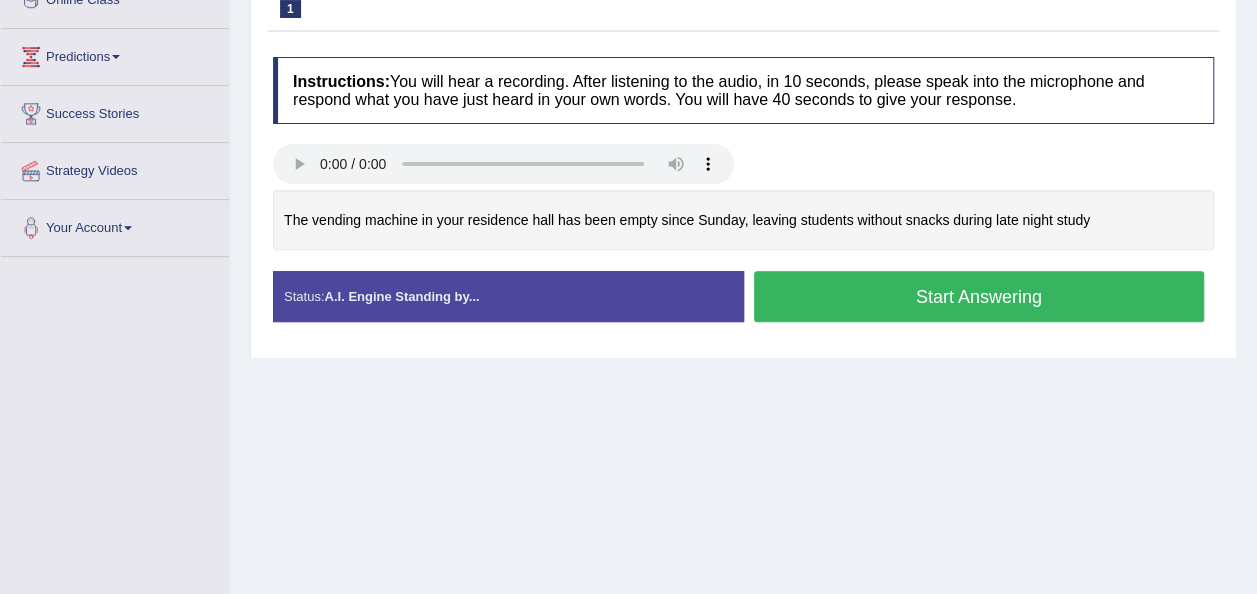click on "Instructions:  You will hear a recording. After listening to the audio, in 10 seconds, please speak into the microphone and respond what you have just heard in your own words. You will have 40 seconds to give your response.
The vending machine in your residence hall has been empty since Sunday, leaving students without snacks during late night study Transcript: The vending machine in your residence hall has been empty since Sunday, leaving students without snacks during late night study Recorded Answer: Created with Highcharts 7.1.2 Too low Too high Time Pitch meter: 0 10 20 30 40 Created with Highcharts 7.1.2 Great Too slow Too fast Time Speech pace meter: 0 10 20 30 40 Spoken Keywords: Voice Analysis: Your Response: Sample Answer: . Status:  A.I. Engine Standing by... Start Answering Stop Recording" at bounding box center [743, 197] 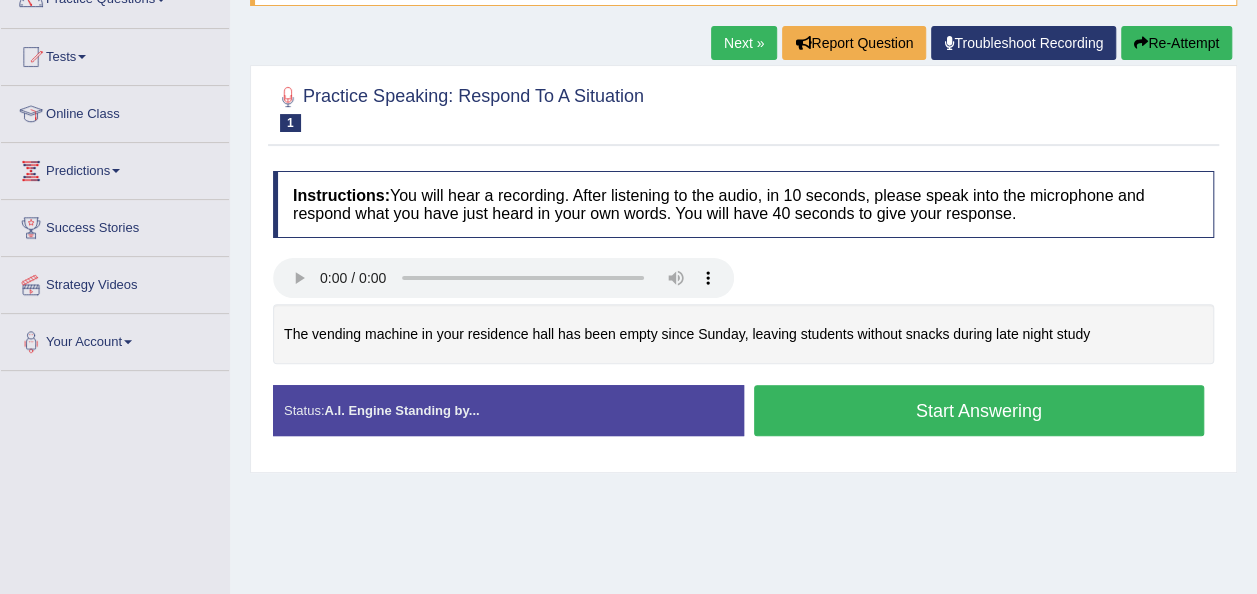 scroll, scrollTop: 178, scrollLeft: 0, axis: vertical 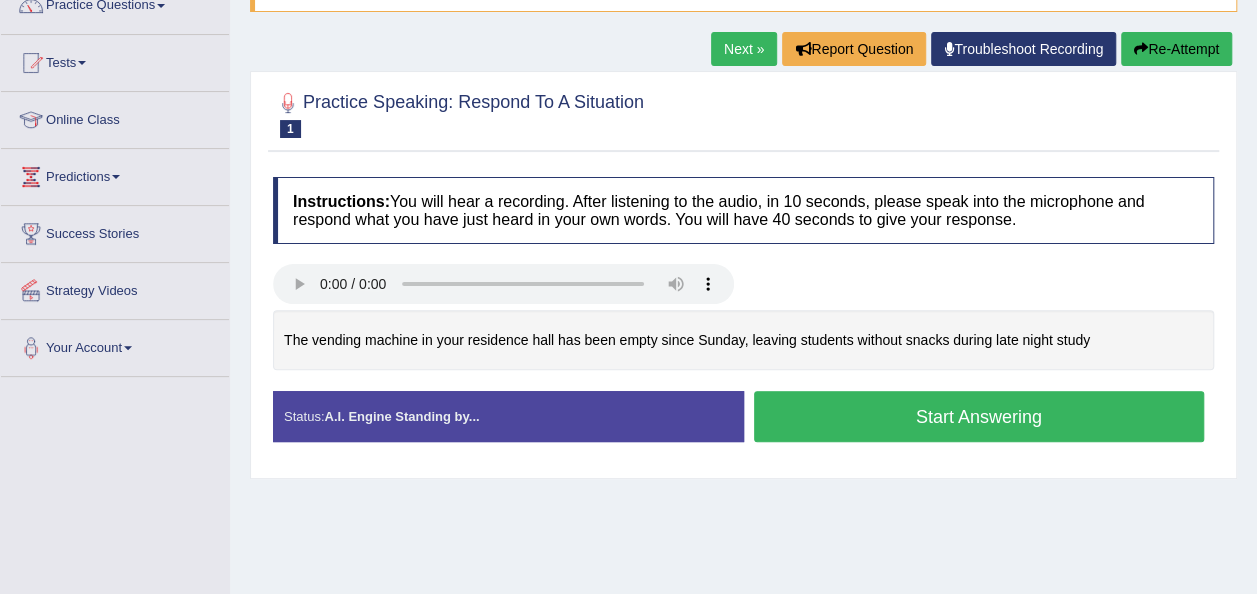 click on "Start Answering" at bounding box center [979, 416] 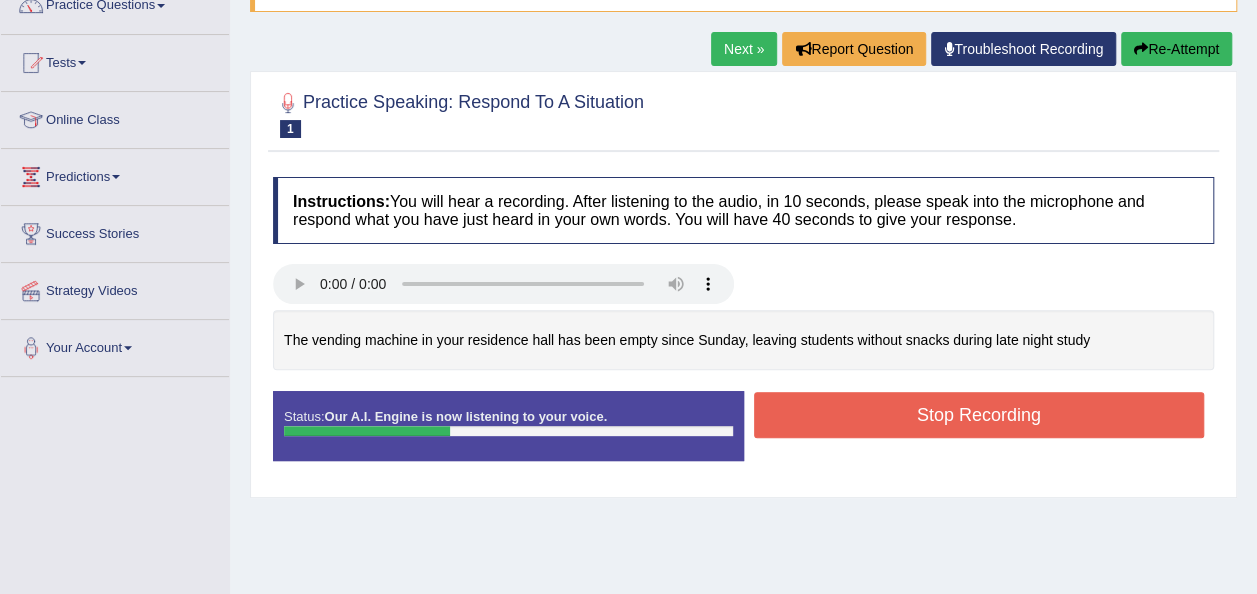 click on "Stop Recording" at bounding box center [979, 415] 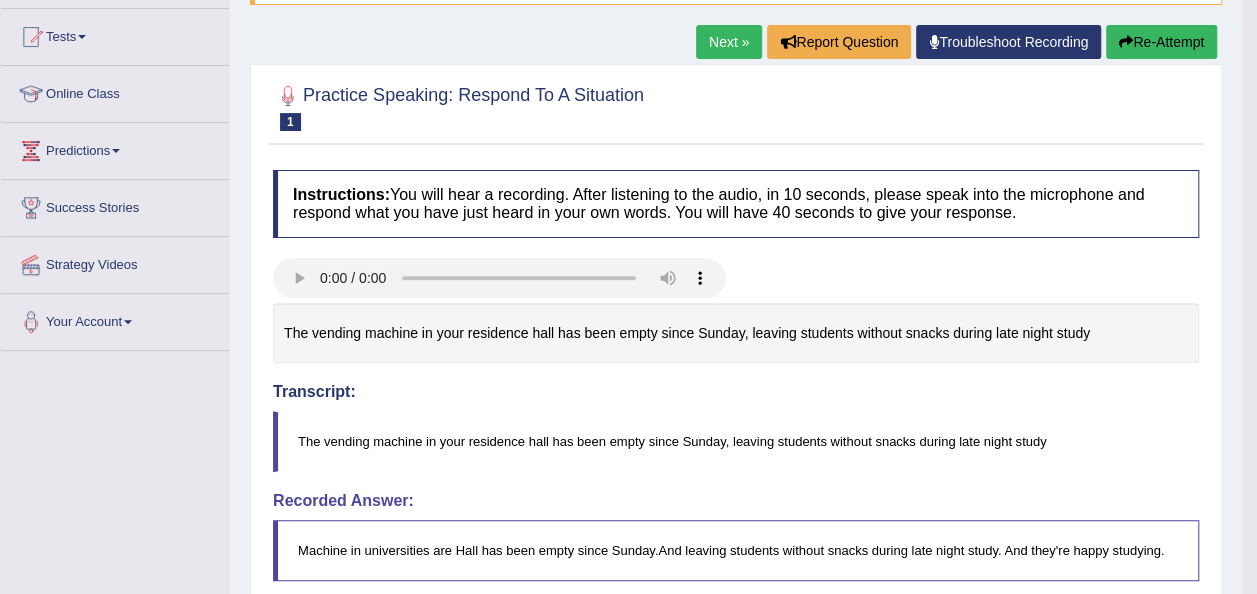 scroll, scrollTop: 208, scrollLeft: 0, axis: vertical 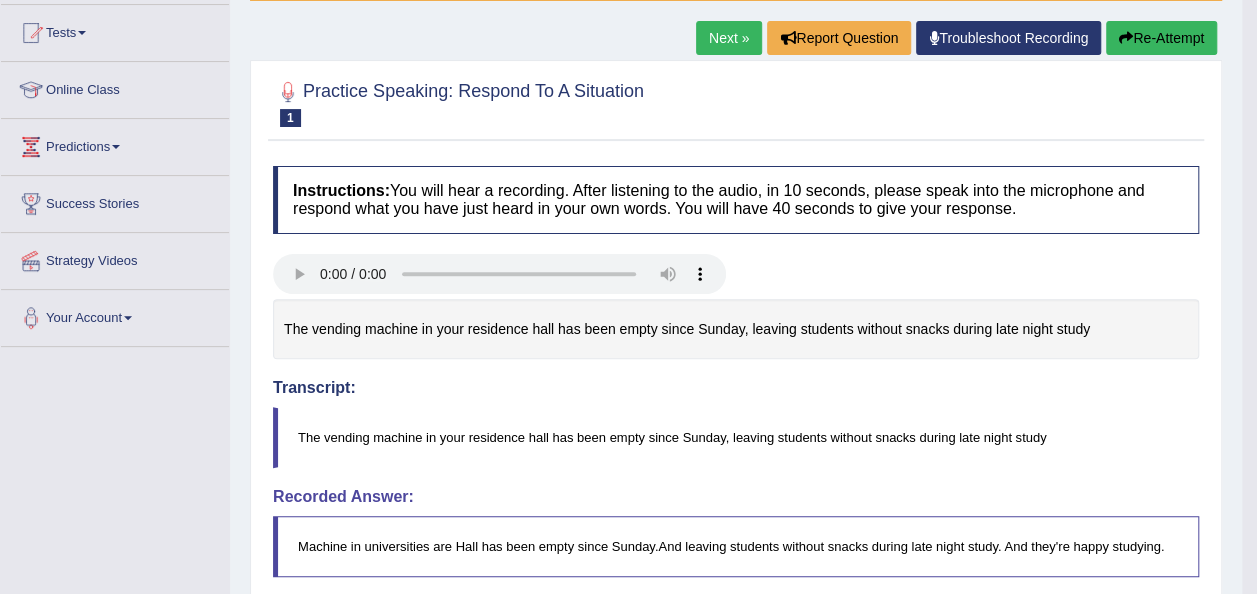 click on "Next »" at bounding box center [729, 38] 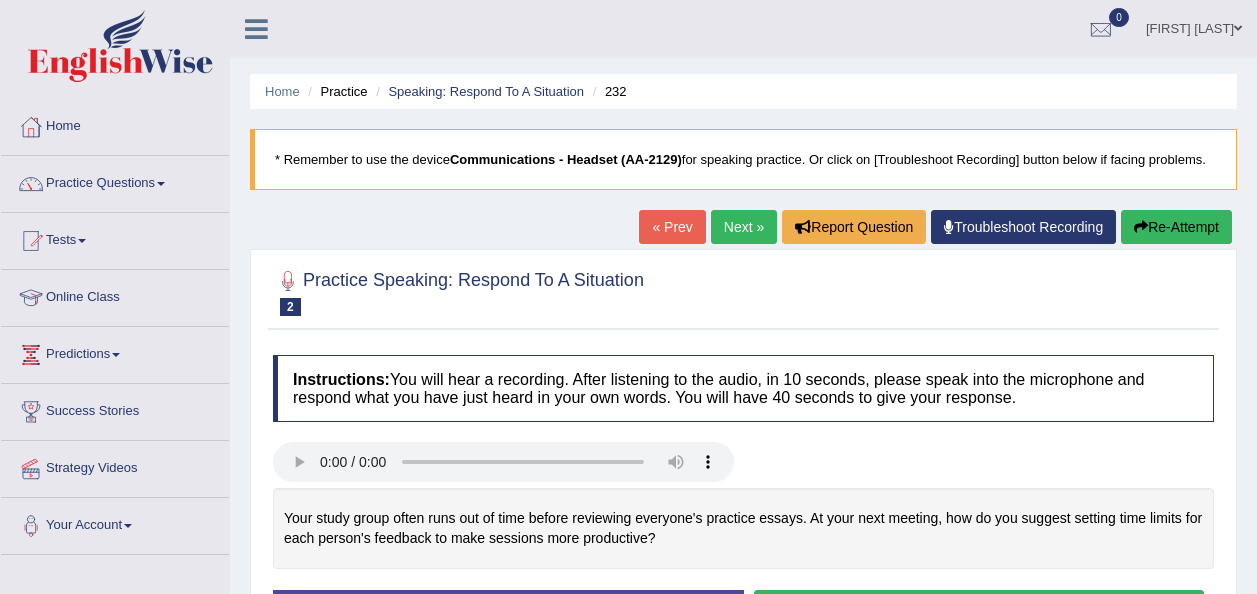 scroll, scrollTop: 0, scrollLeft: 0, axis: both 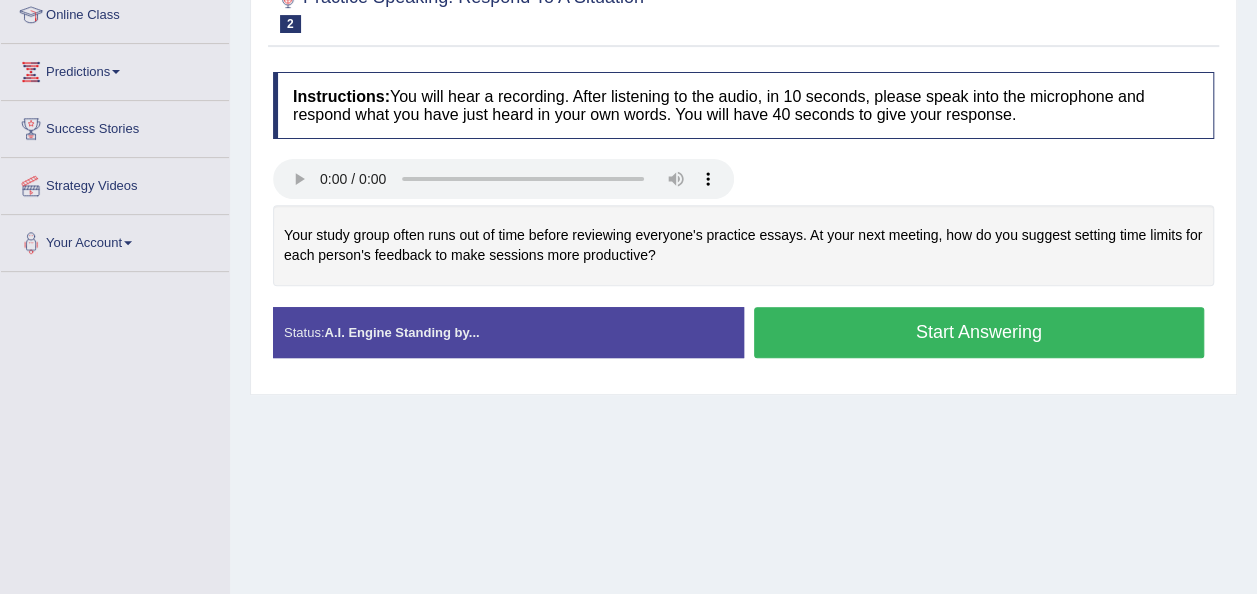 click on "Start Answering" at bounding box center [979, 332] 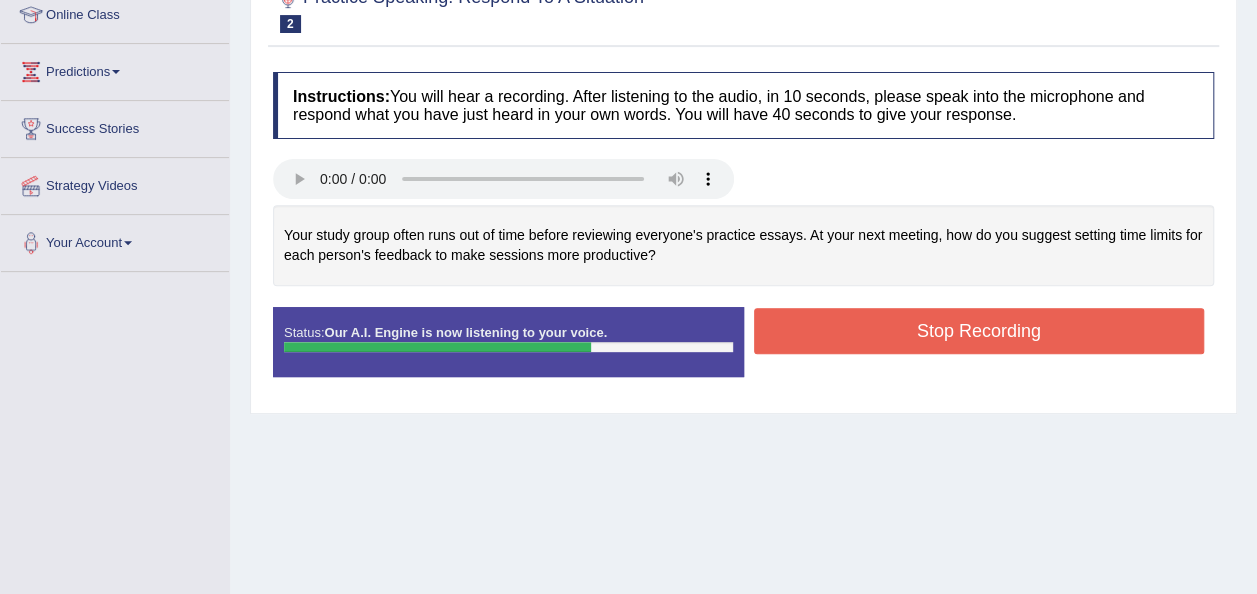 click on "Stop Recording" at bounding box center (979, 331) 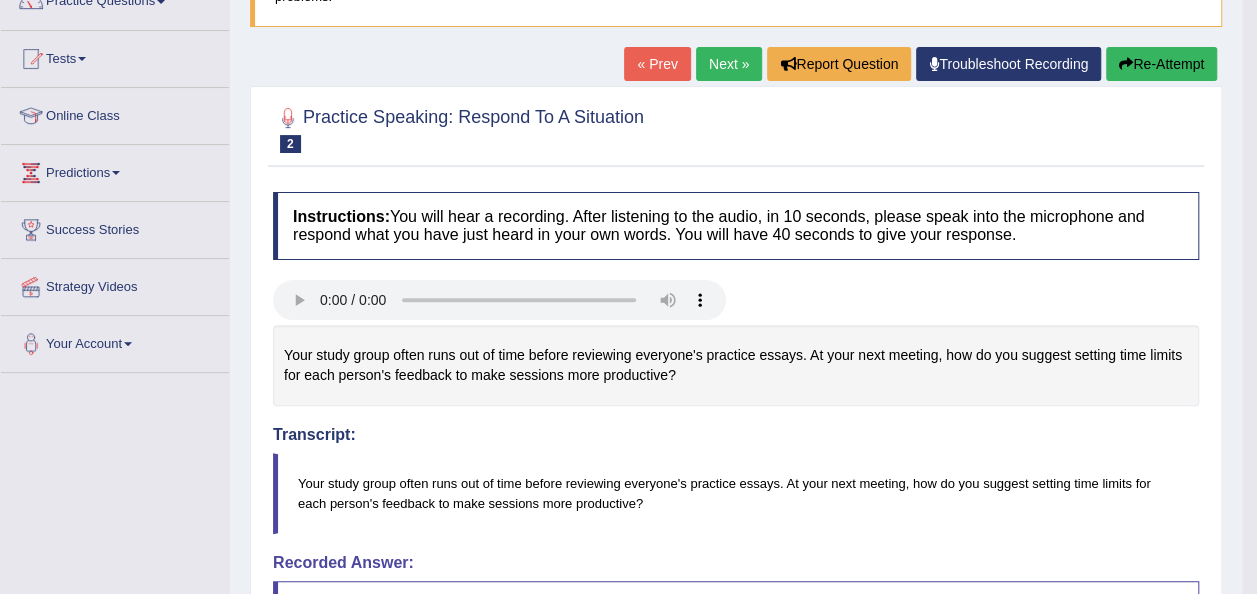 scroll, scrollTop: 0, scrollLeft: 0, axis: both 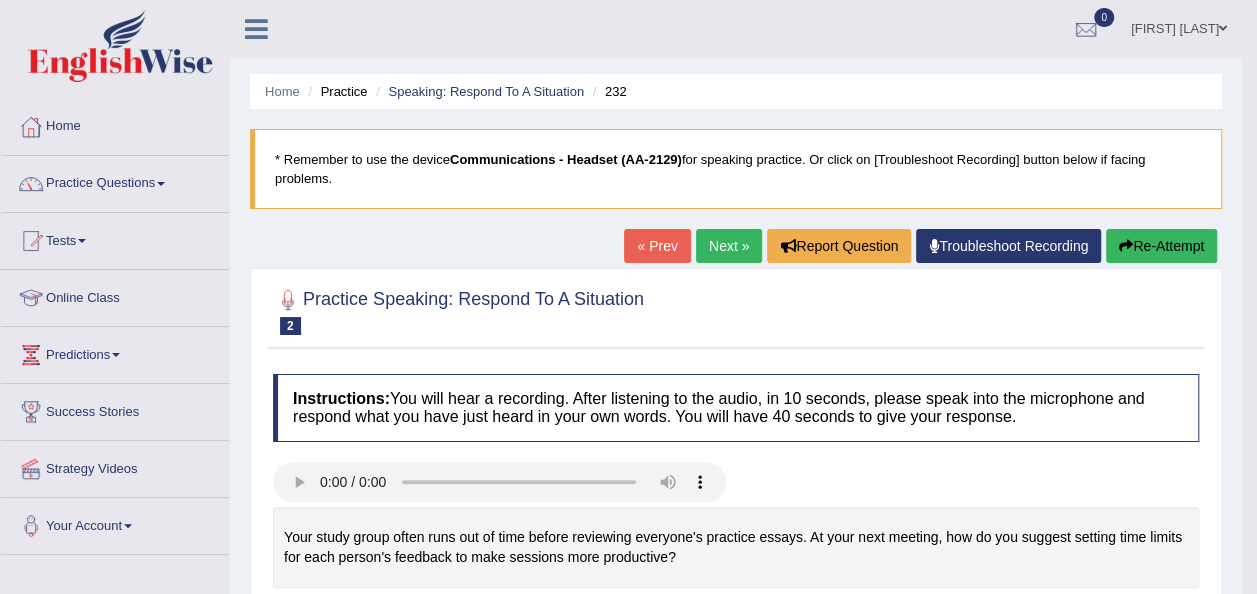 drag, startPoint x: 1262, startPoint y: 197, endPoint x: 1169, endPoint y: 245, distance: 104.65658 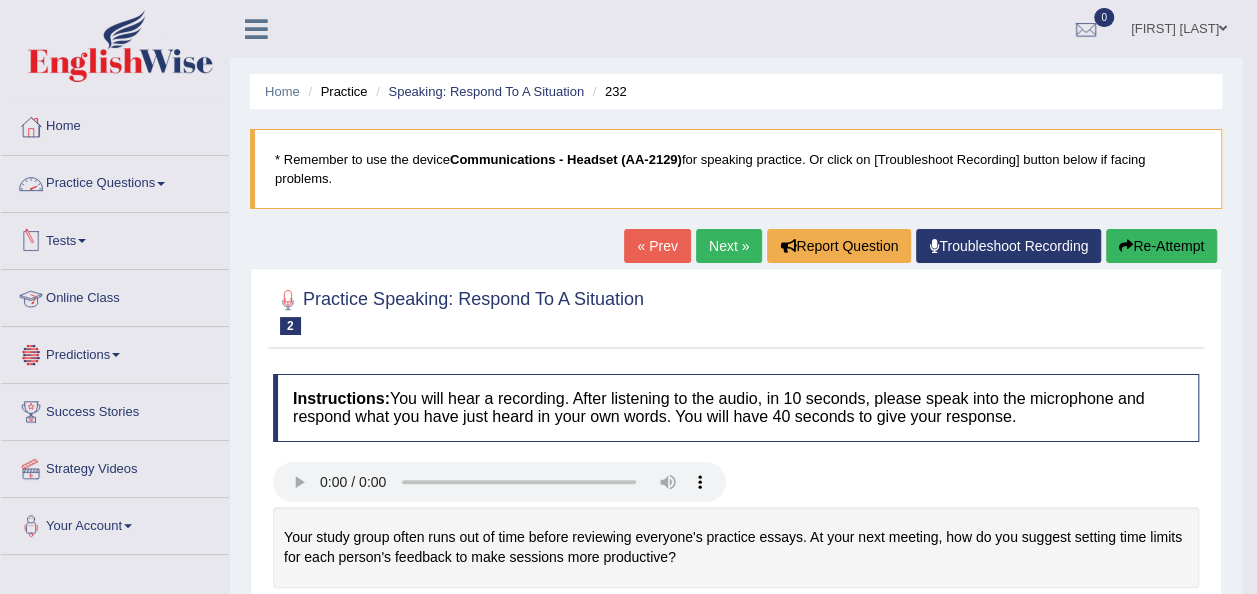 click on "Practice Questions" at bounding box center [115, 181] 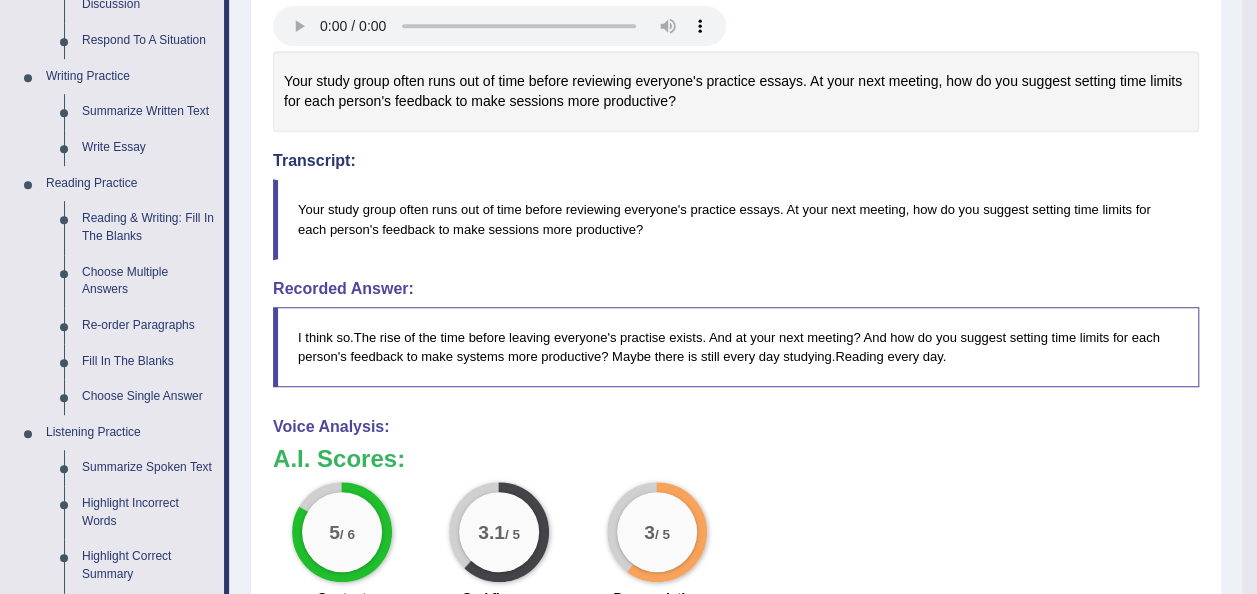 scroll, scrollTop: 507, scrollLeft: 0, axis: vertical 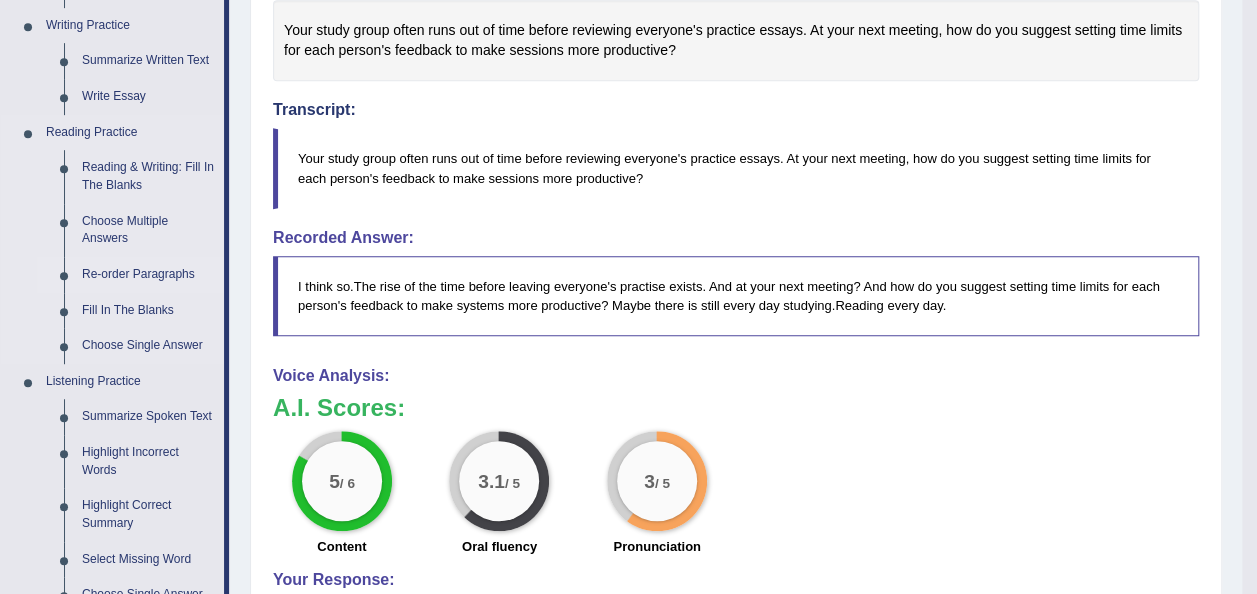 click on "Re-order Paragraphs" at bounding box center (148, 275) 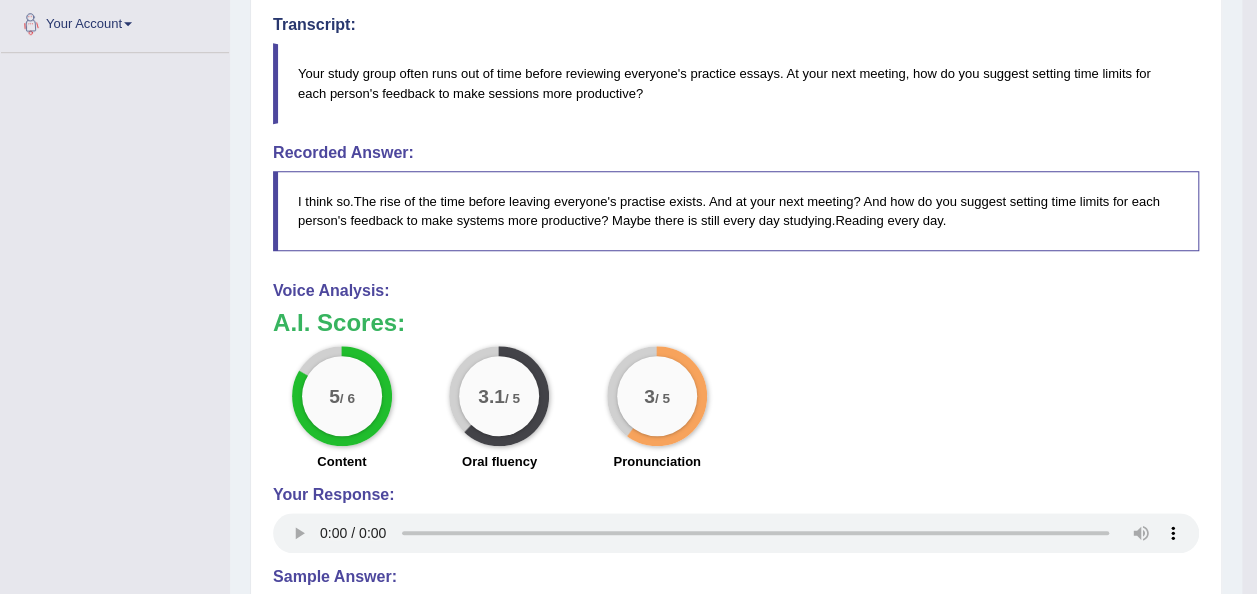 scroll, scrollTop: 618, scrollLeft: 0, axis: vertical 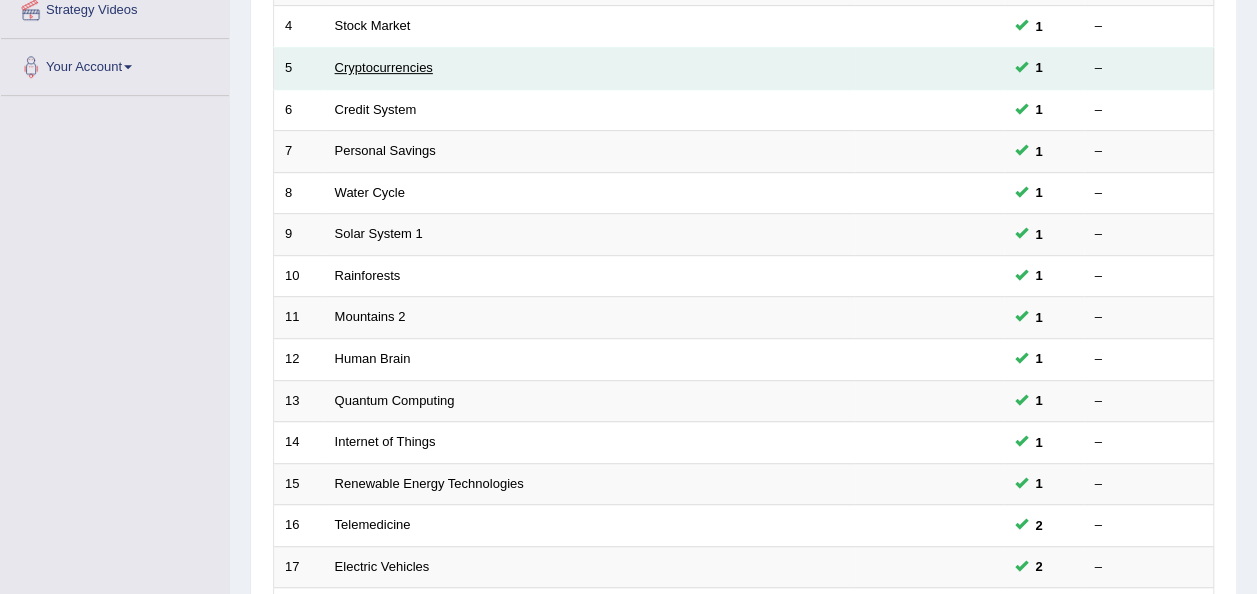 click on "Cryptocurrencies" at bounding box center (384, 67) 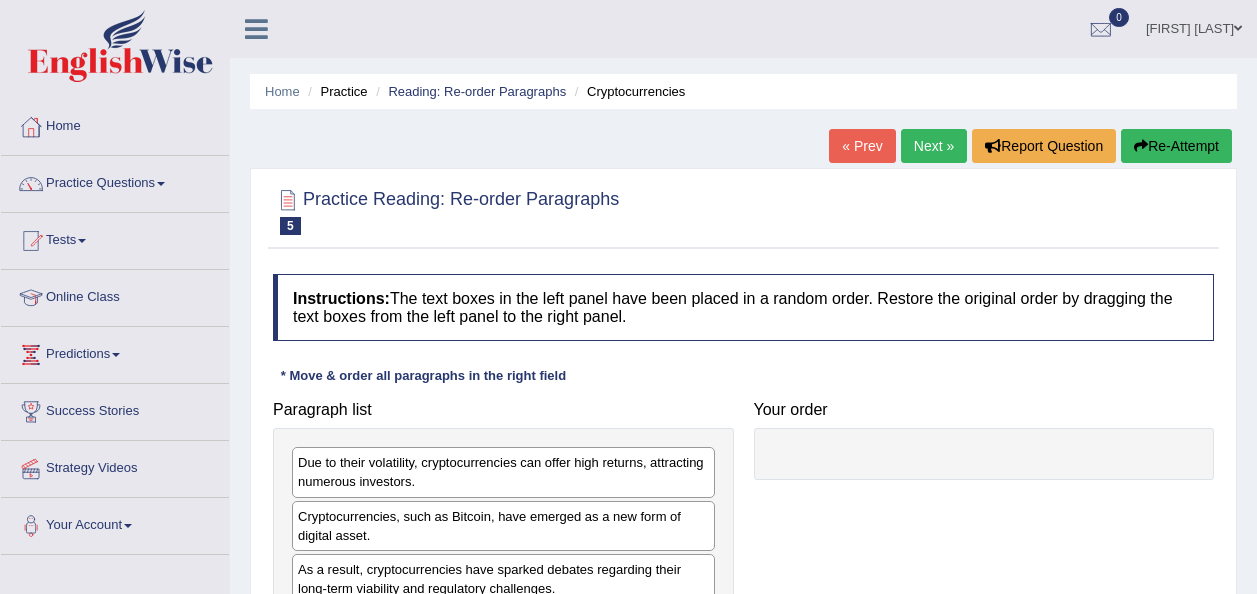 scroll, scrollTop: 0, scrollLeft: 0, axis: both 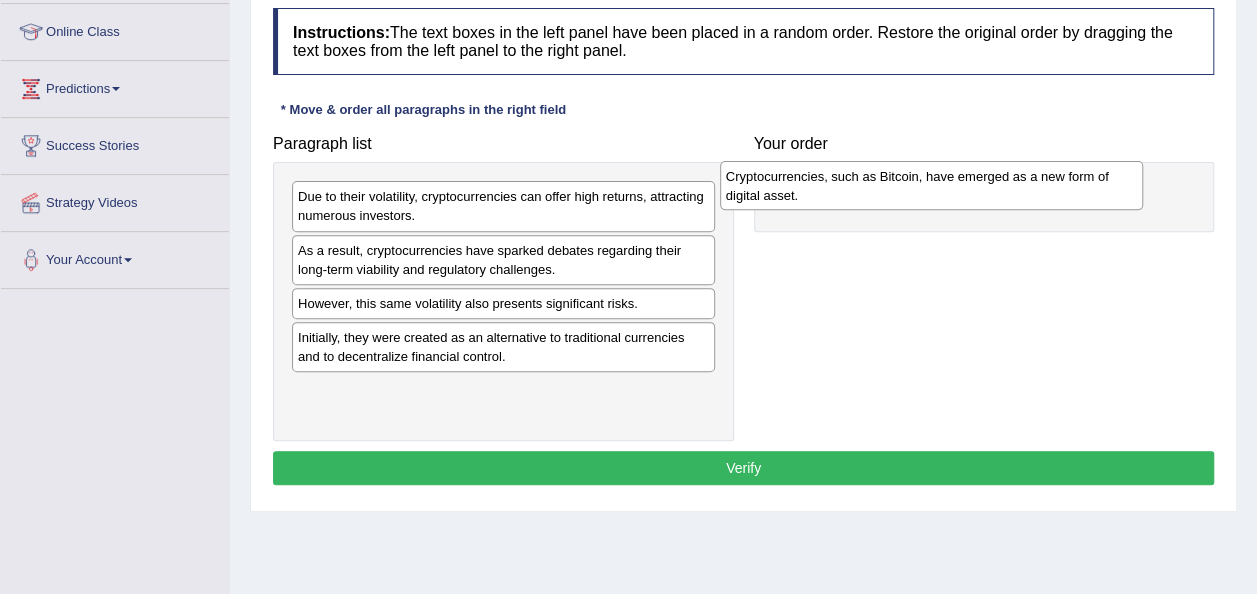 drag, startPoint x: 462, startPoint y: 246, endPoint x: 902, endPoint y: 173, distance: 446.0146 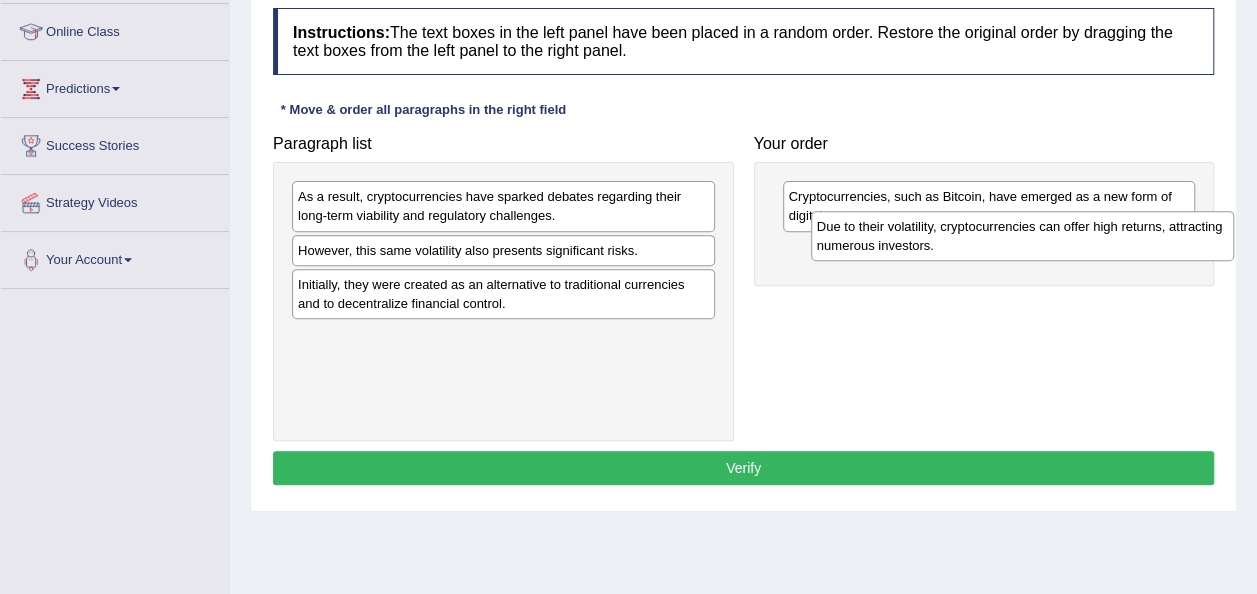 drag, startPoint x: 511, startPoint y: 211, endPoint x: 1013, endPoint y: 258, distance: 504.1954 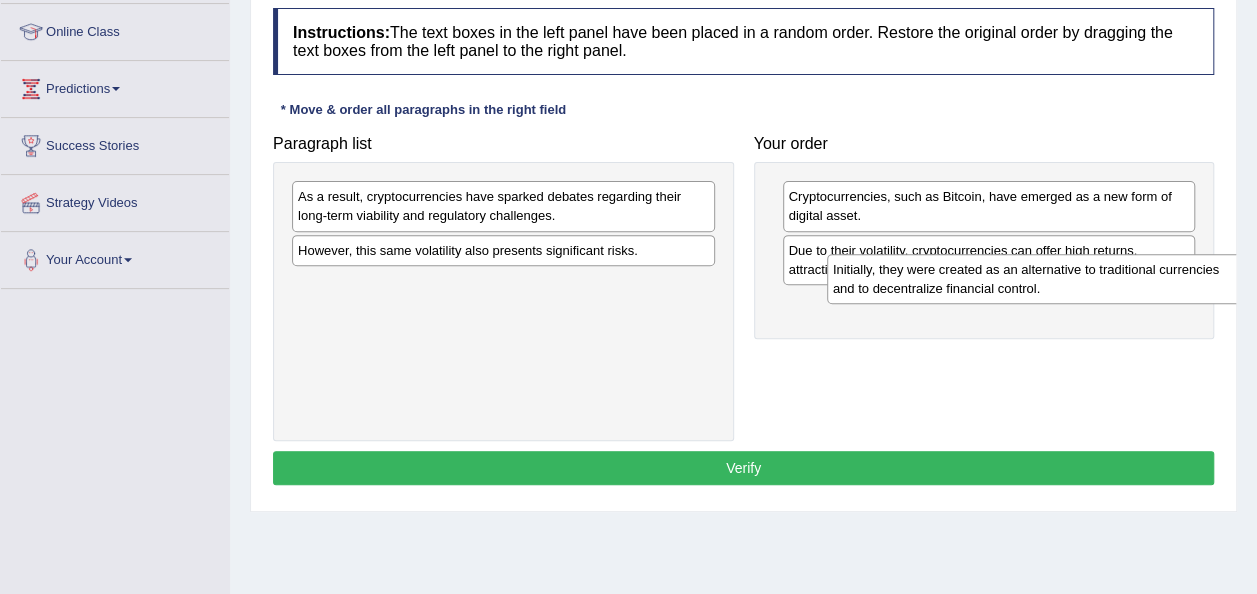 drag, startPoint x: 367, startPoint y: 290, endPoint x: 881, endPoint y: 286, distance: 514.01556 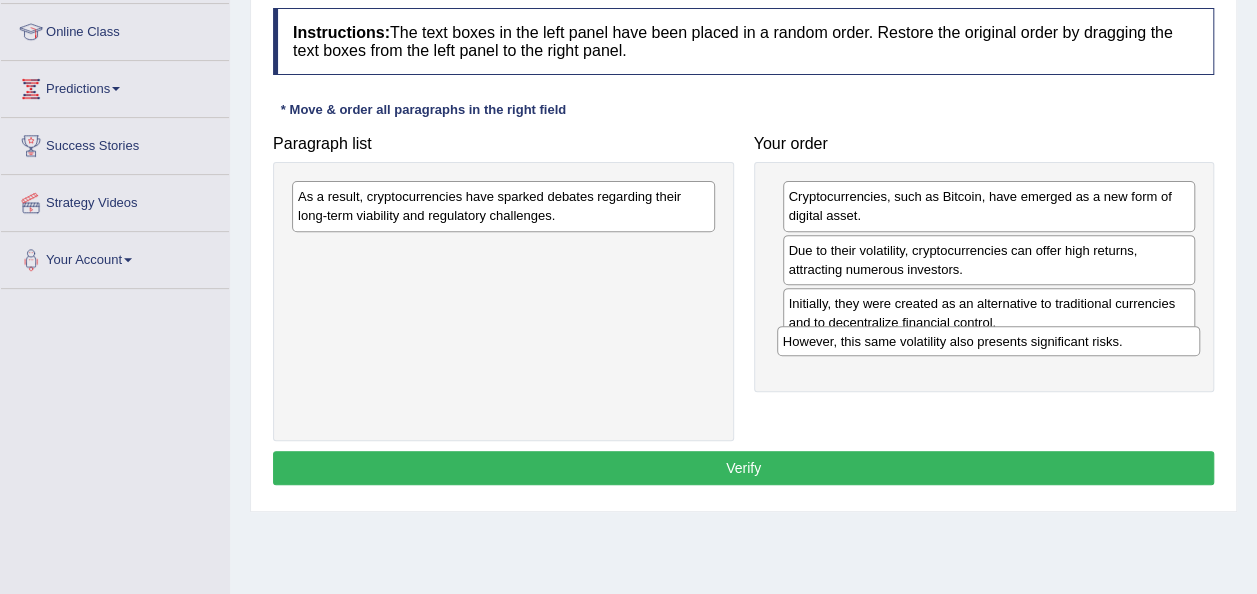 drag, startPoint x: 597, startPoint y: 252, endPoint x: 1086, endPoint y: 350, distance: 498.72336 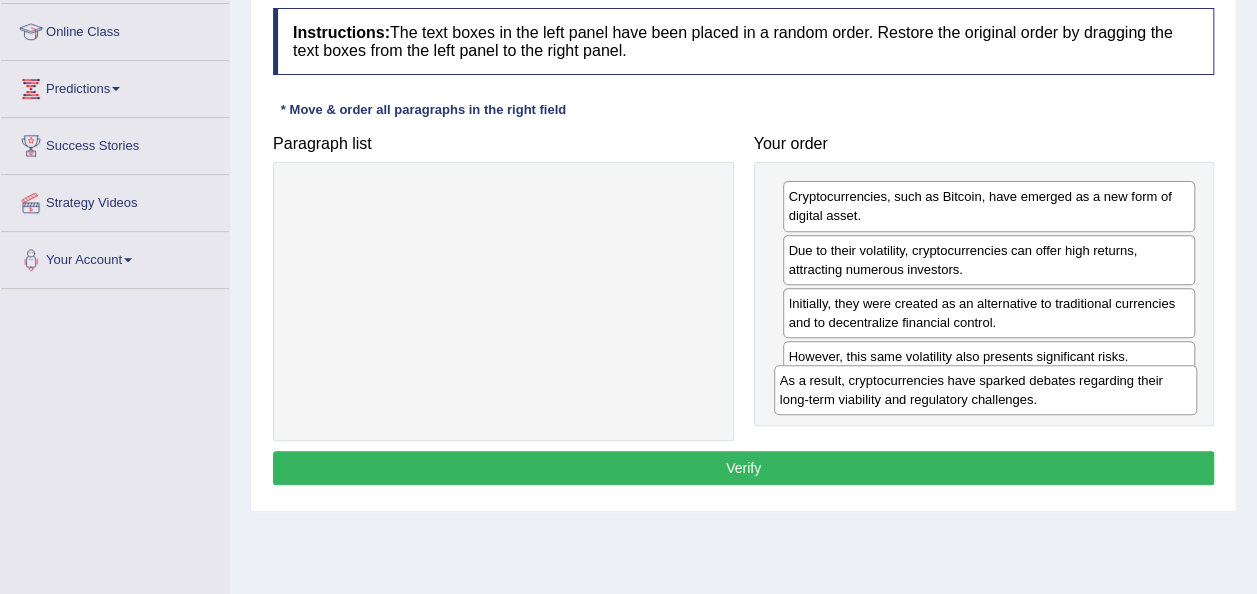 drag, startPoint x: 682, startPoint y: 218, endPoint x: 1164, endPoint y: 404, distance: 516.643 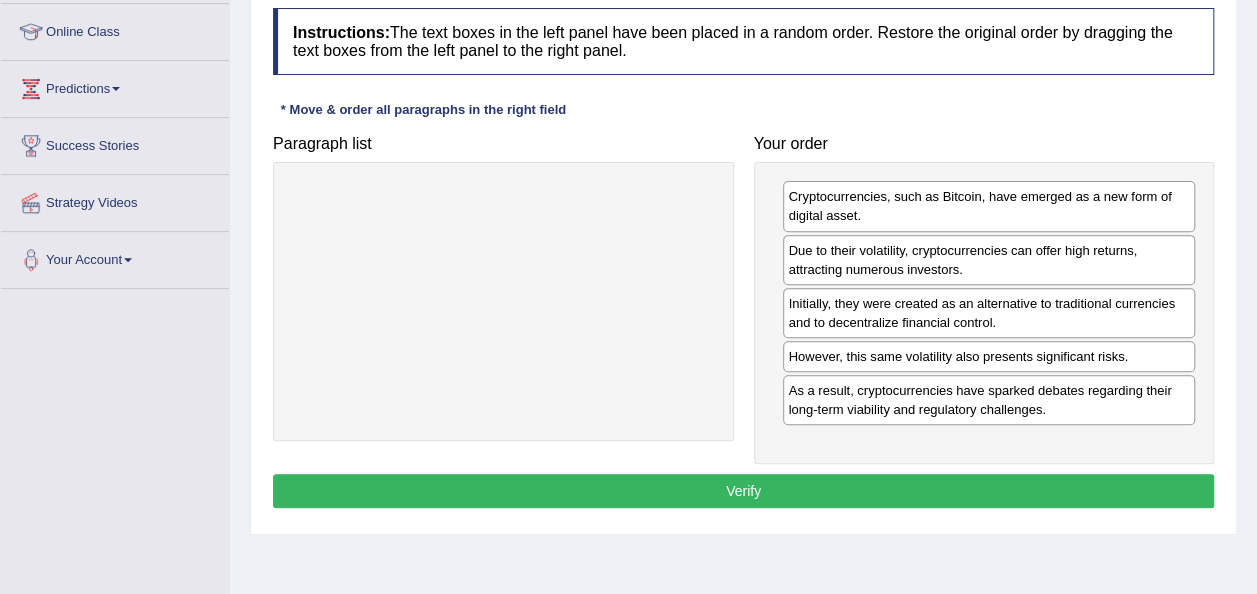 click on "Verify" at bounding box center [743, 491] 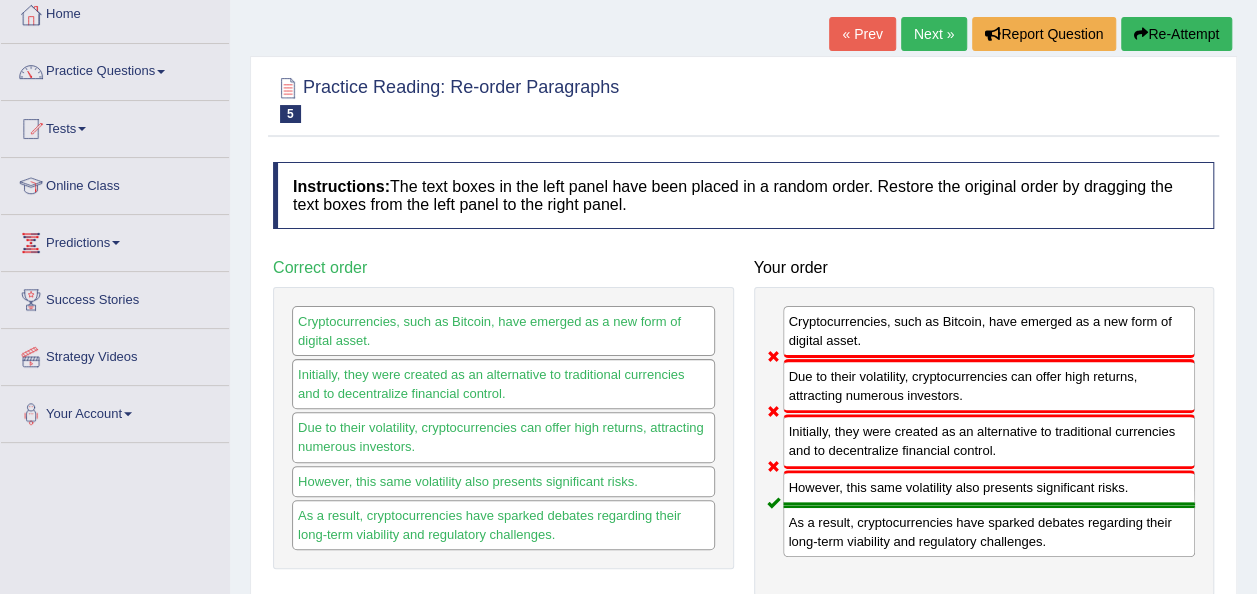 scroll, scrollTop: 62, scrollLeft: 0, axis: vertical 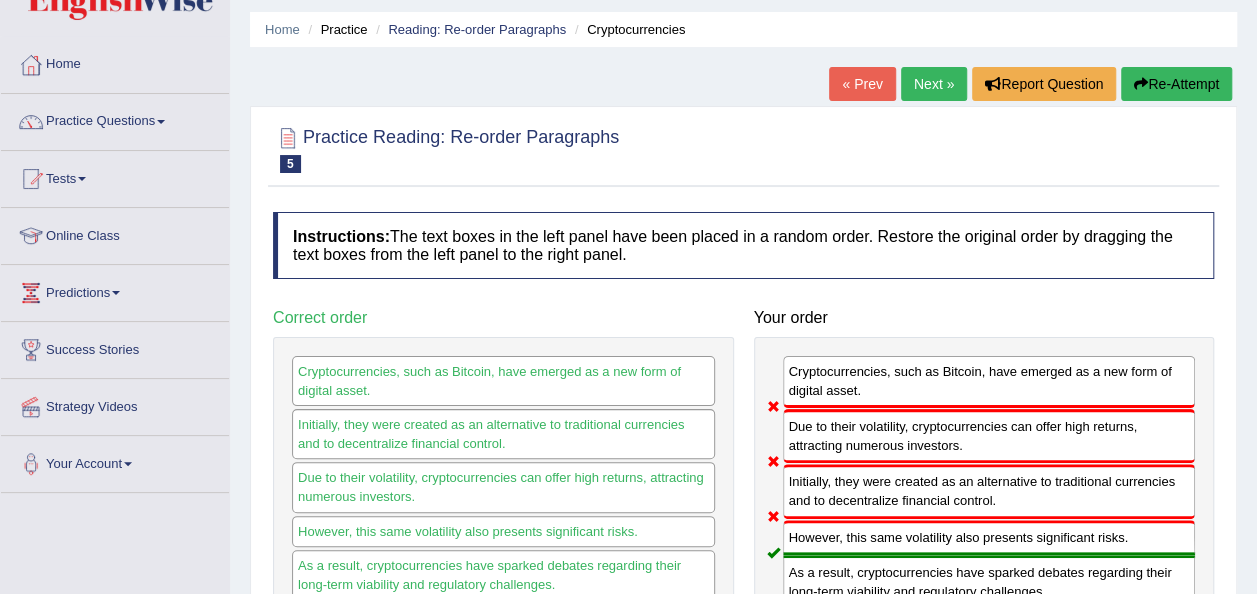 click on "Re-Attempt" at bounding box center (1176, 84) 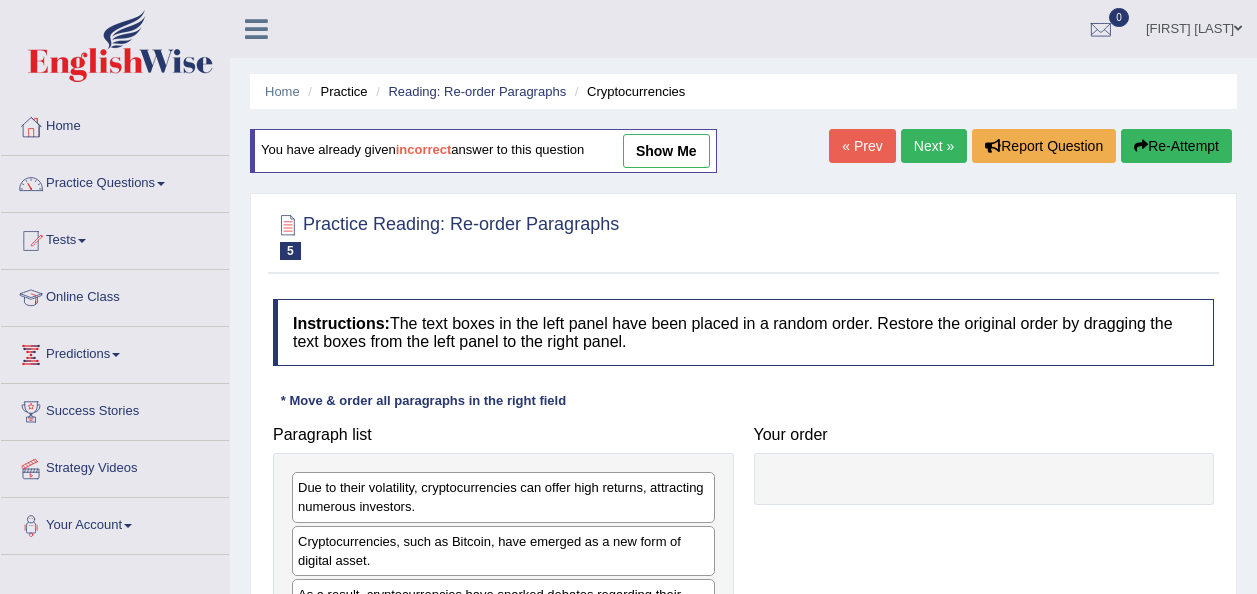 scroll, scrollTop: 62, scrollLeft: 0, axis: vertical 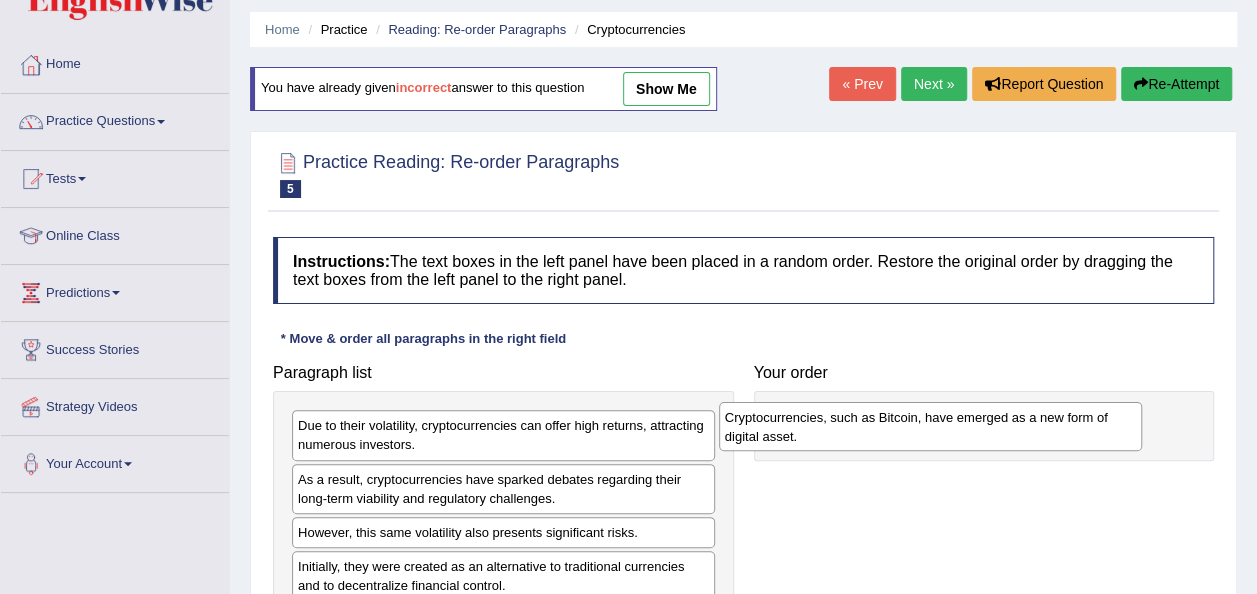 drag, startPoint x: 349, startPoint y: 488, endPoint x: 808, endPoint y: 420, distance: 464.0097 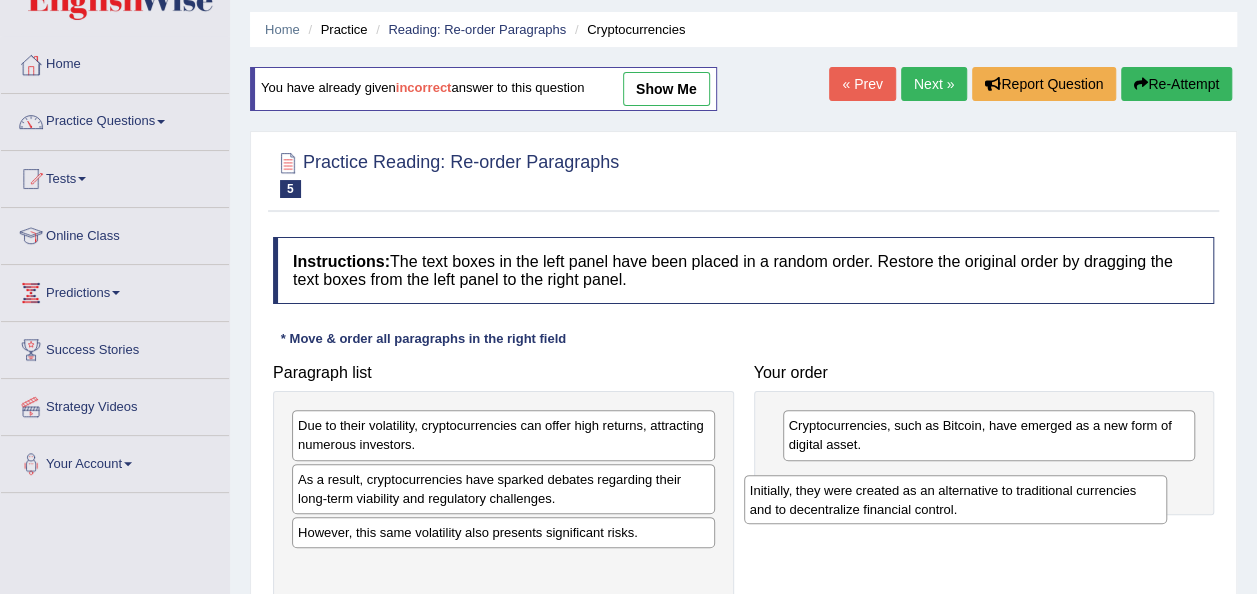 drag, startPoint x: 354, startPoint y: 568, endPoint x: 829, endPoint y: 475, distance: 484.0186 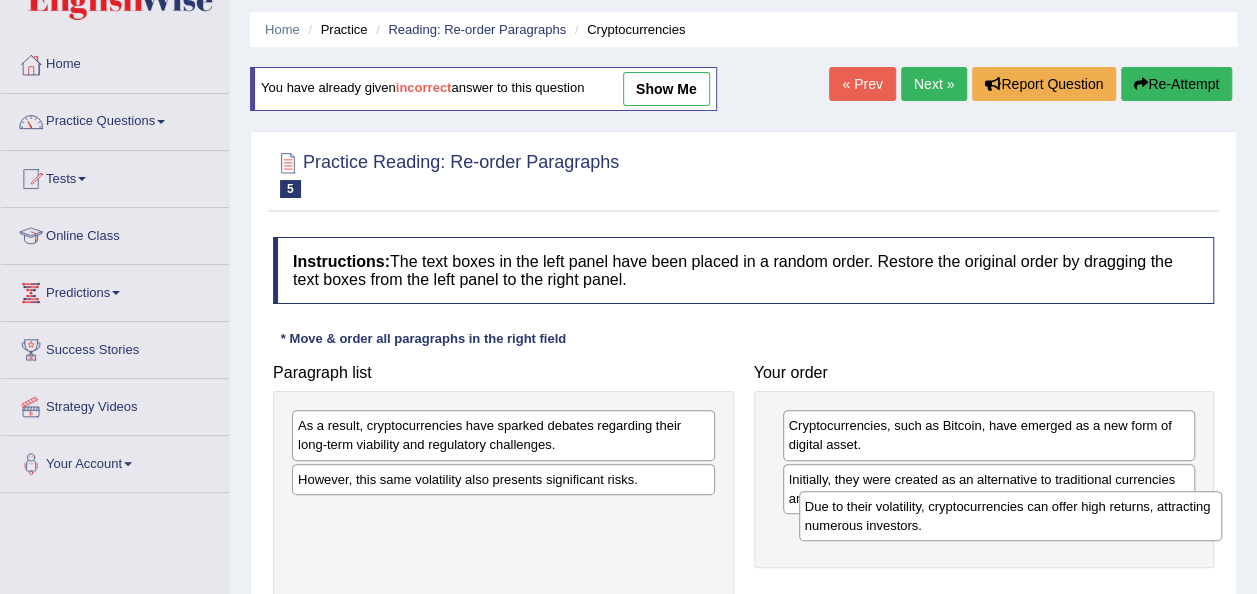 drag, startPoint x: 336, startPoint y: 432, endPoint x: 845, endPoint y: 514, distance: 515.5628 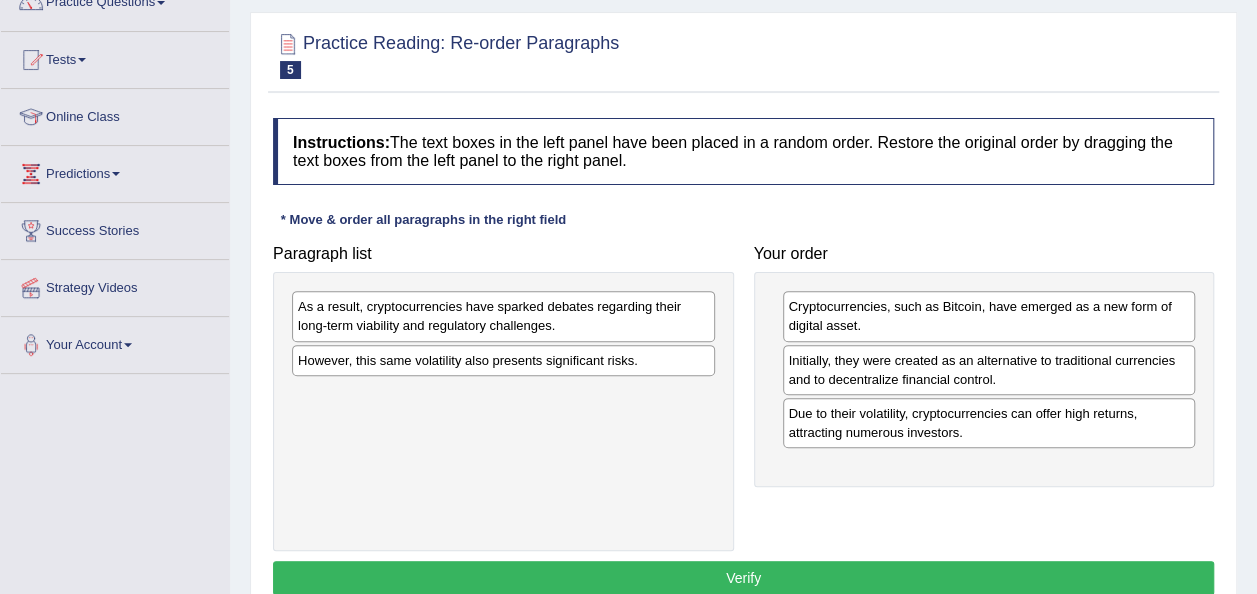 scroll, scrollTop: 200, scrollLeft: 0, axis: vertical 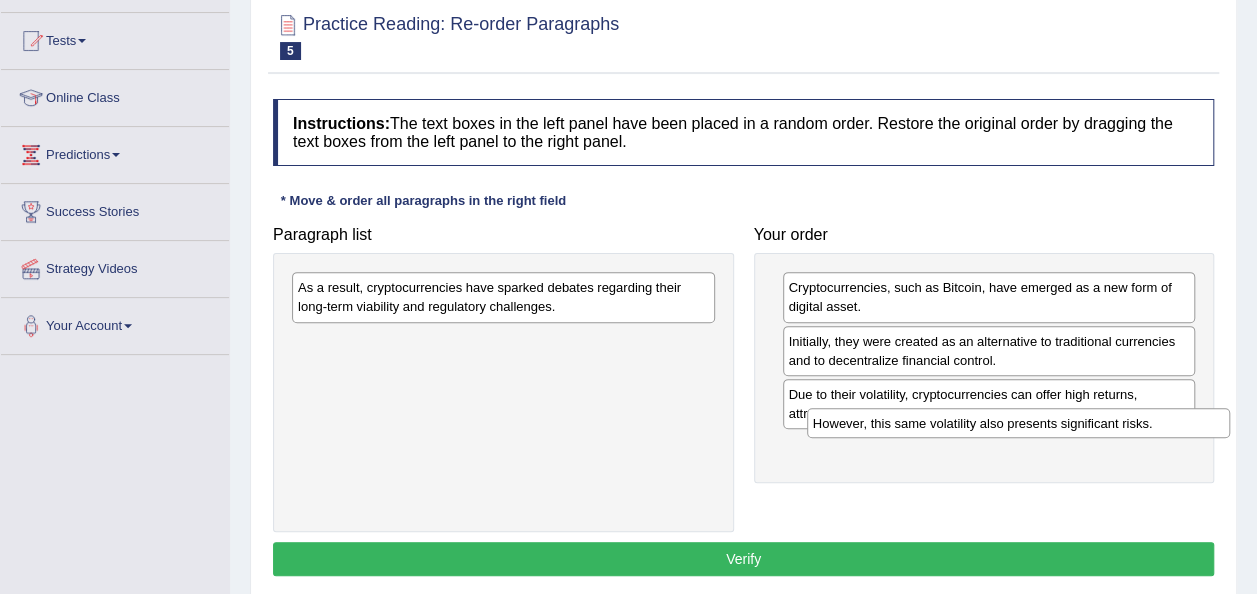 drag, startPoint x: 364, startPoint y: 335, endPoint x: 878, endPoint y: 422, distance: 521.31085 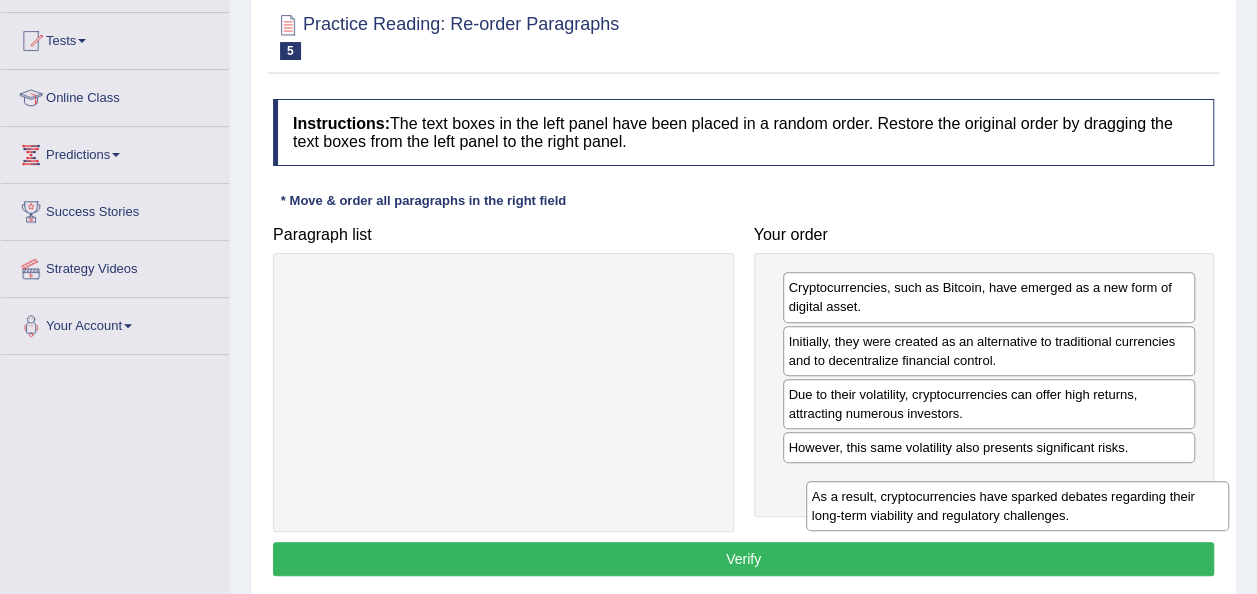 drag, startPoint x: 474, startPoint y: 306, endPoint x: 976, endPoint y: 506, distance: 540.37396 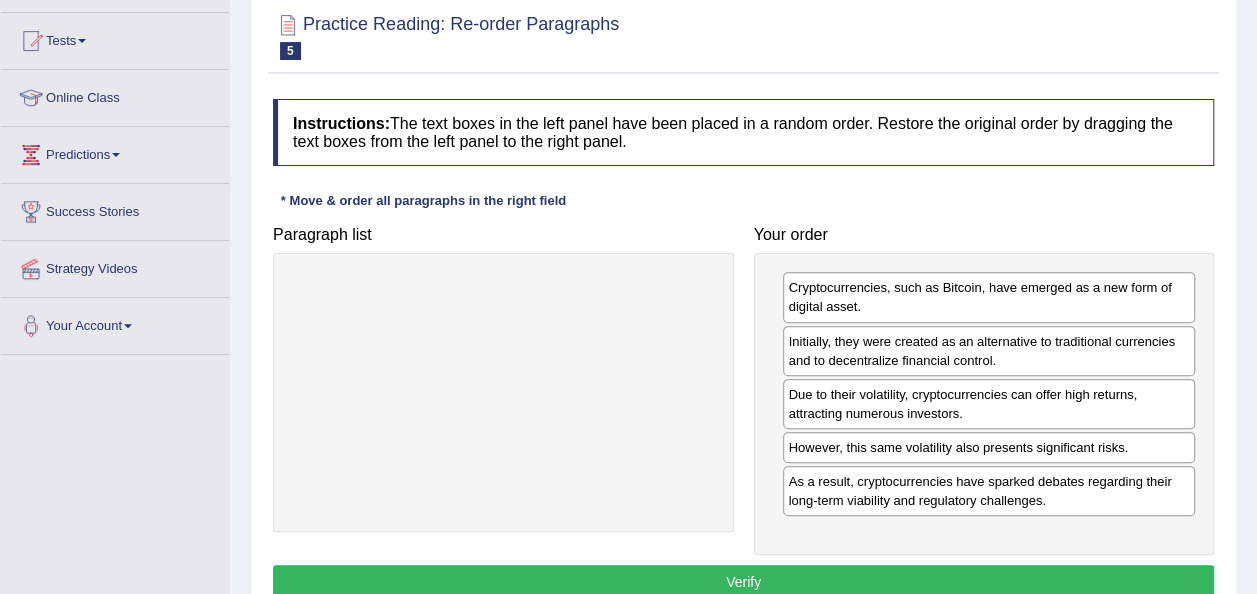 click on "Verify" at bounding box center (743, 582) 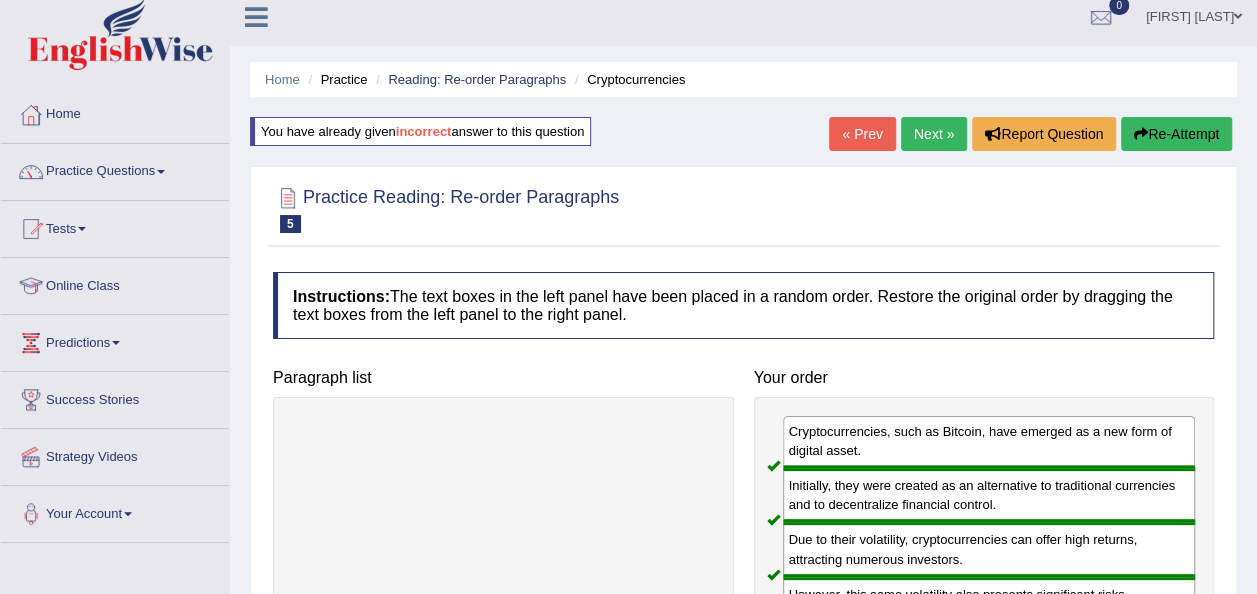 scroll, scrollTop: 0, scrollLeft: 0, axis: both 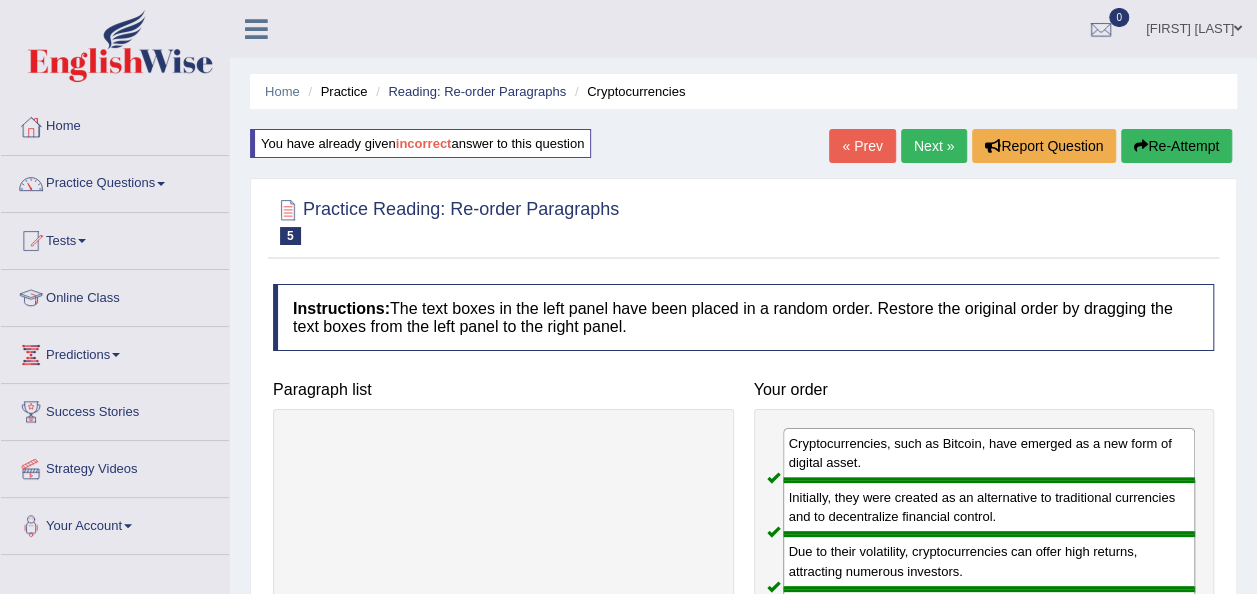 click on "Next »" at bounding box center (934, 146) 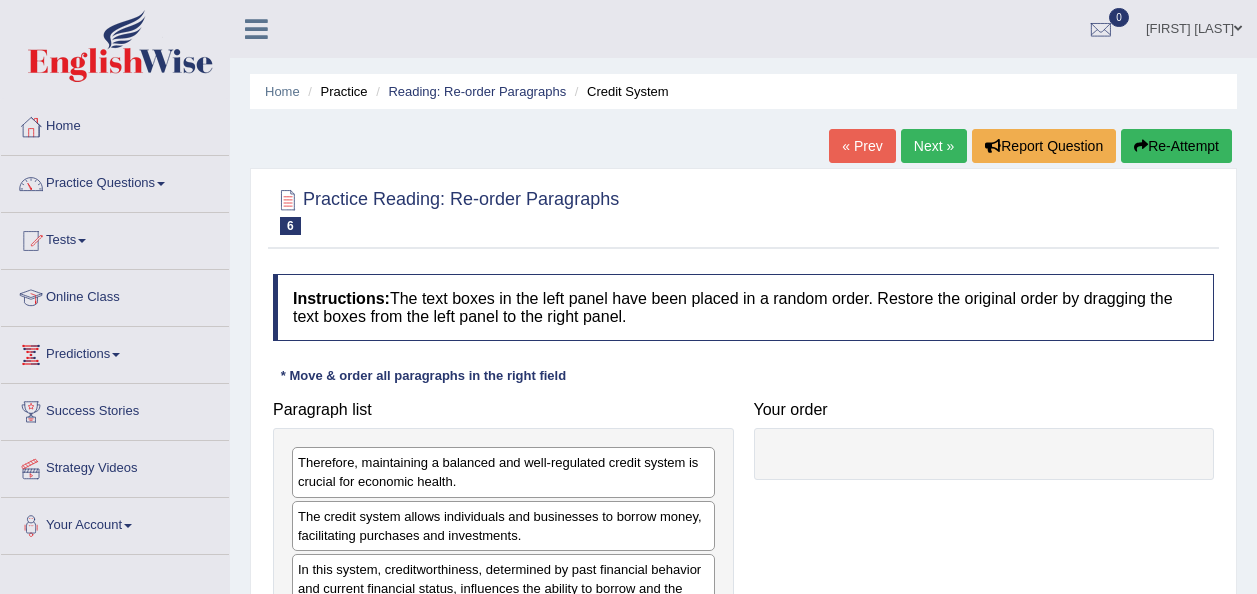 scroll, scrollTop: 0, scrollLeft: 0, axis: both 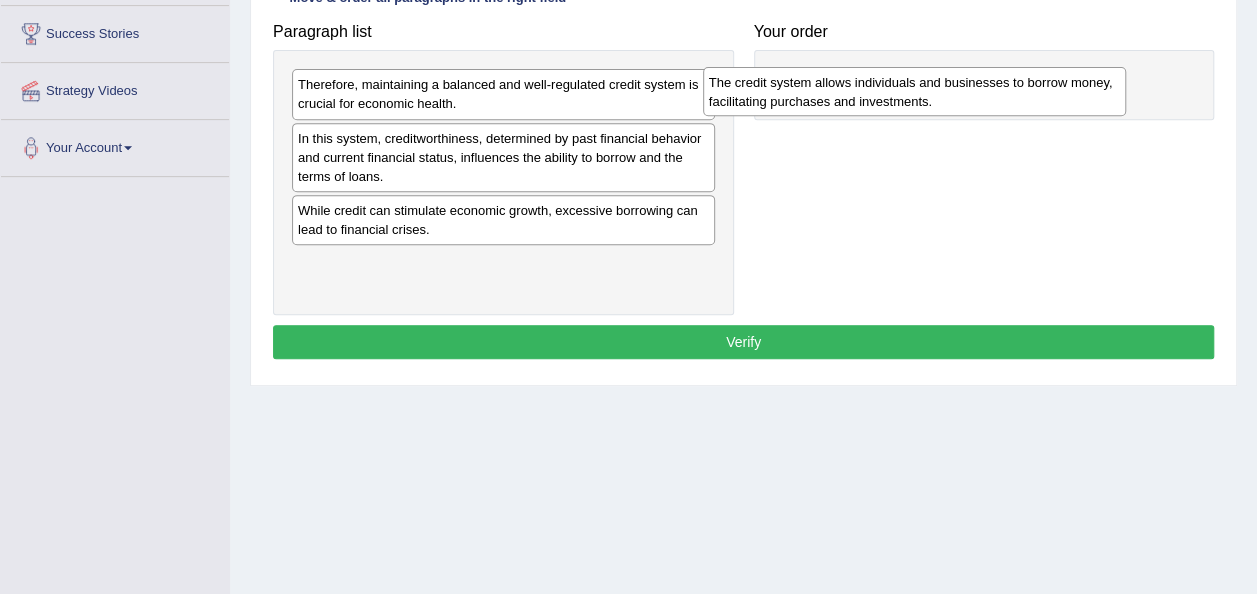 drag, startPoint x: 368, startPoint y: 160, endPoint x: 780, endPoint y: 105, distance: 415.6549 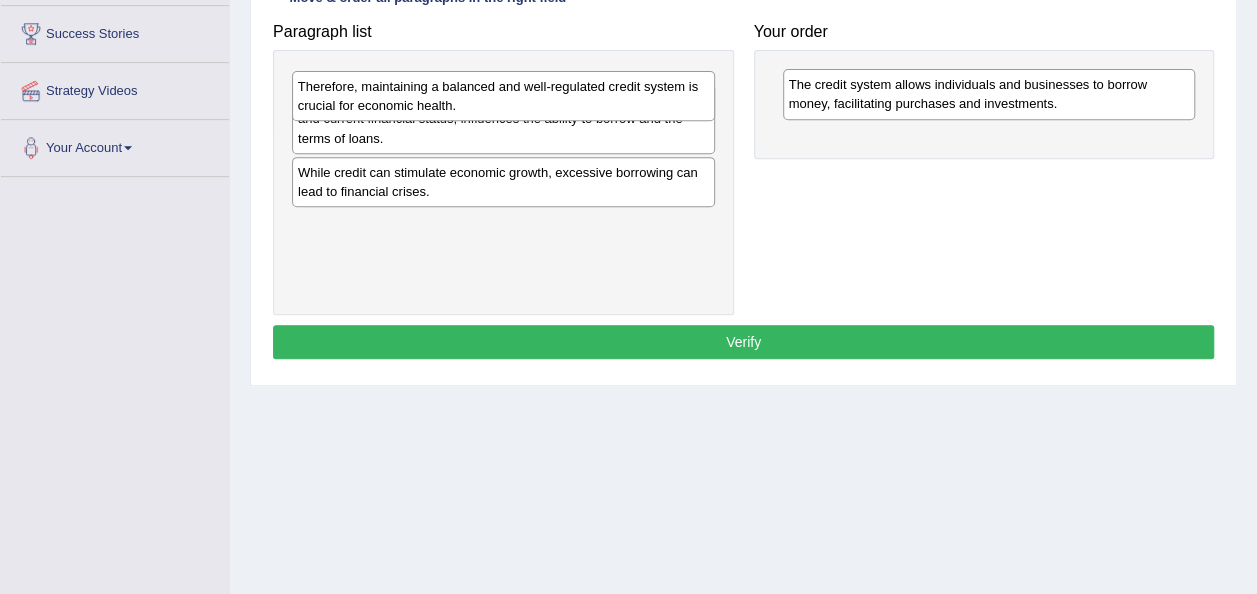 click on "Therefore, maintaining a balanced and well-regulated credit system is crucial for economic health." at bounding box center [503, 96] 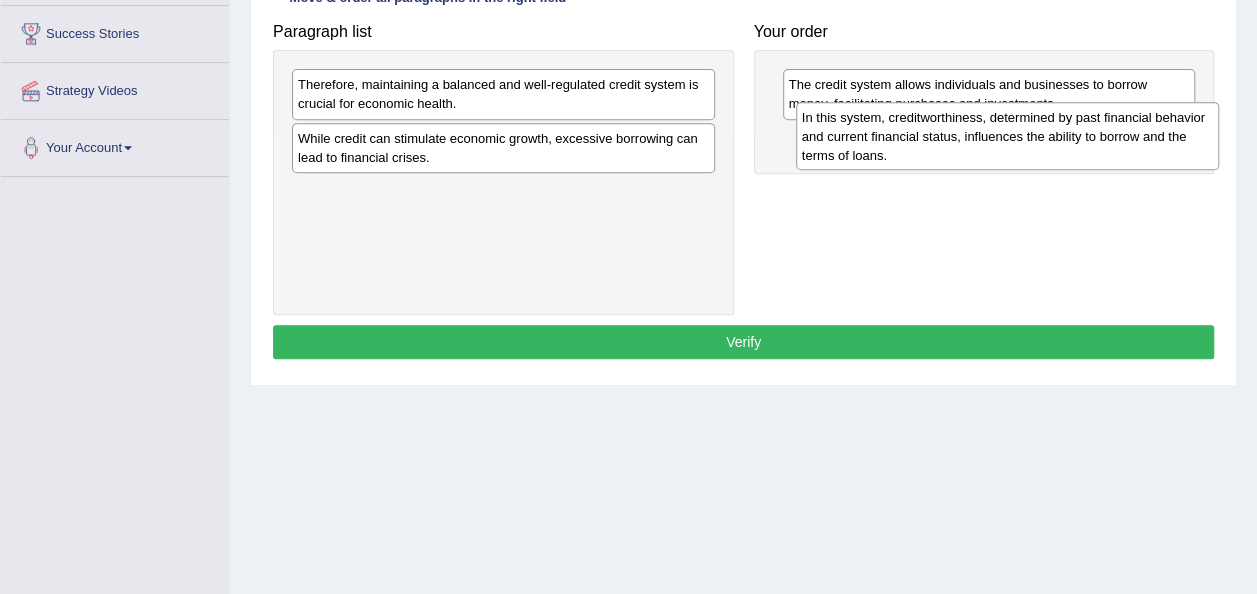 drag, startPoint x: 395, startPoint y: 158, endPoint x: 896, endPoint y: 141, distance: 501.28833 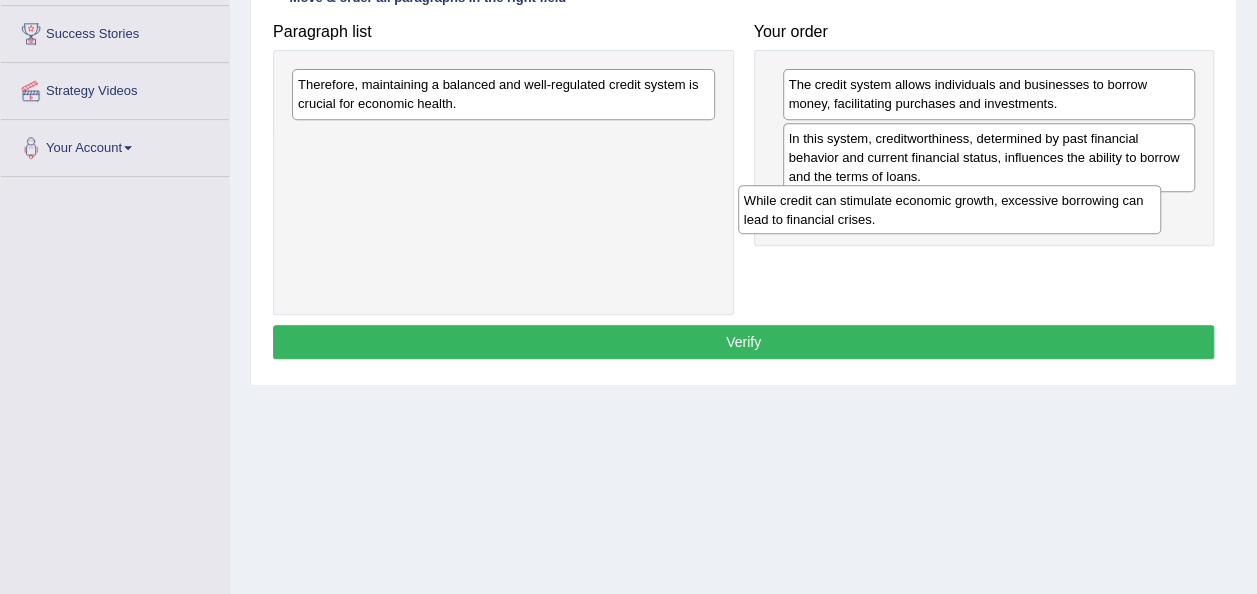 drag, startPoint x: 428, startPoint y: 146, endPoint x: 874, endPoint y: 209, distance: 450.42758 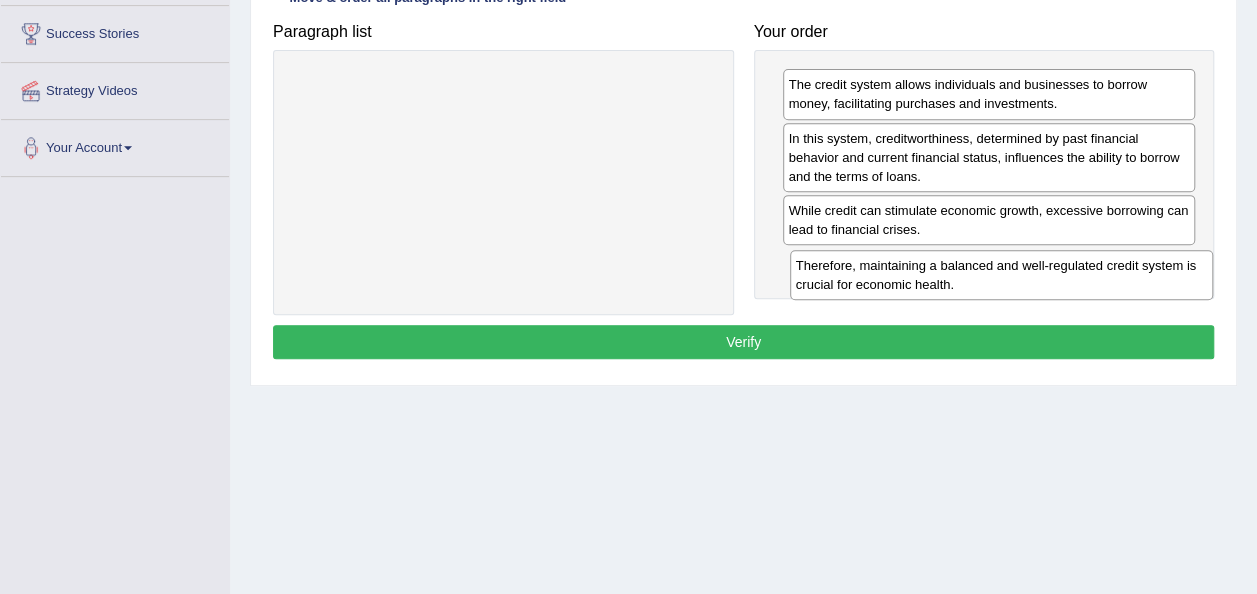drag, startPoint x: 522, startPoint y: 103, endPoint x: 1018, endPoint y: 282, distance: 527.3111 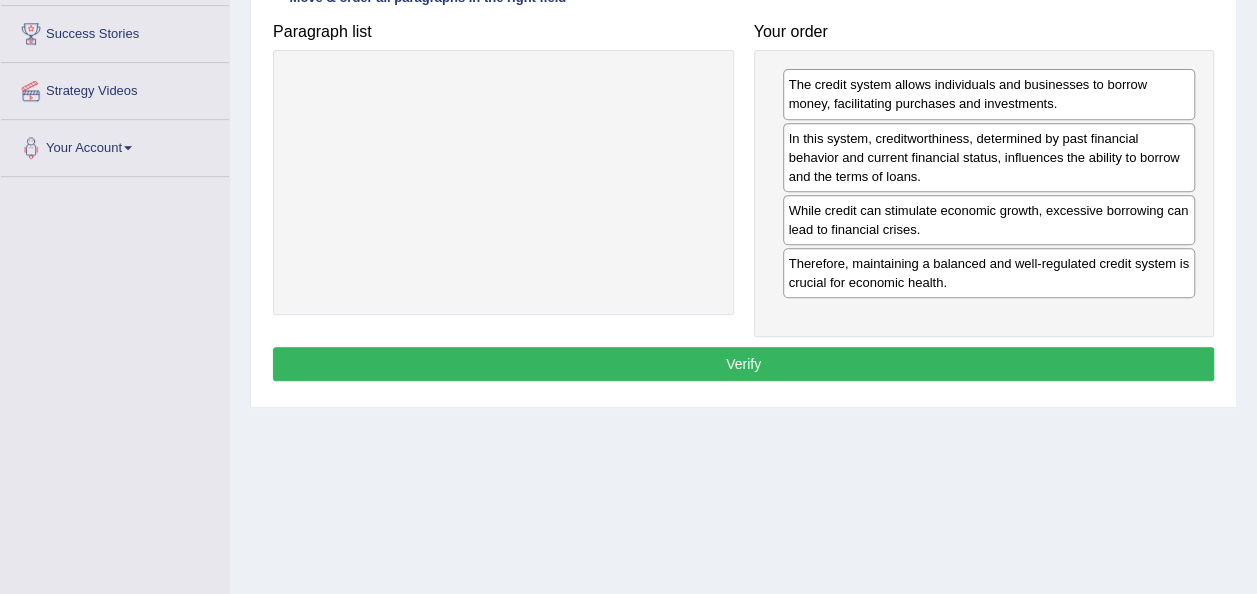 click on "Verify" at bounding box center (743, 364) 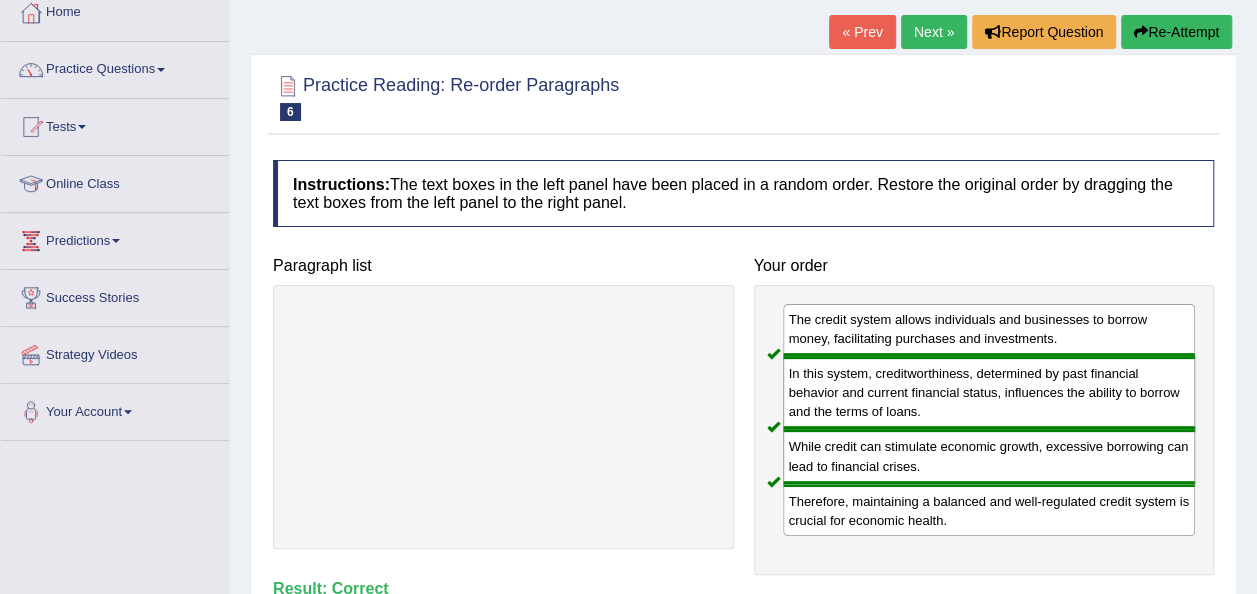scroll, scrollTop: 112, scrollLeft: 0, axis: vertical 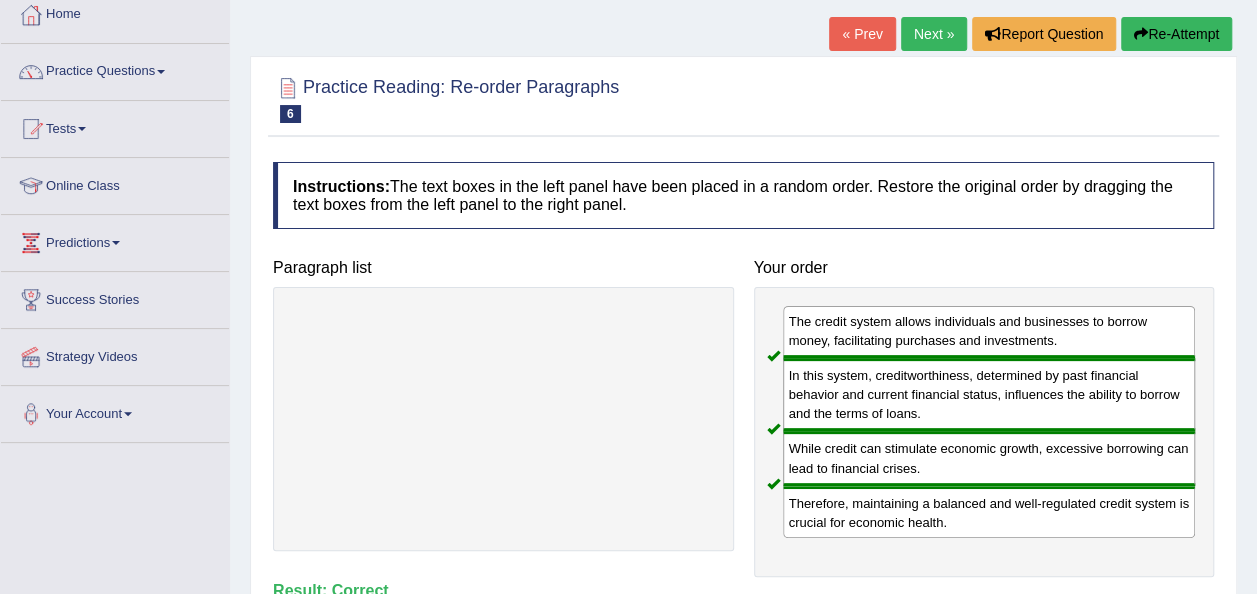 click on "Re-Attempt" at bounding box center (1176, 34) 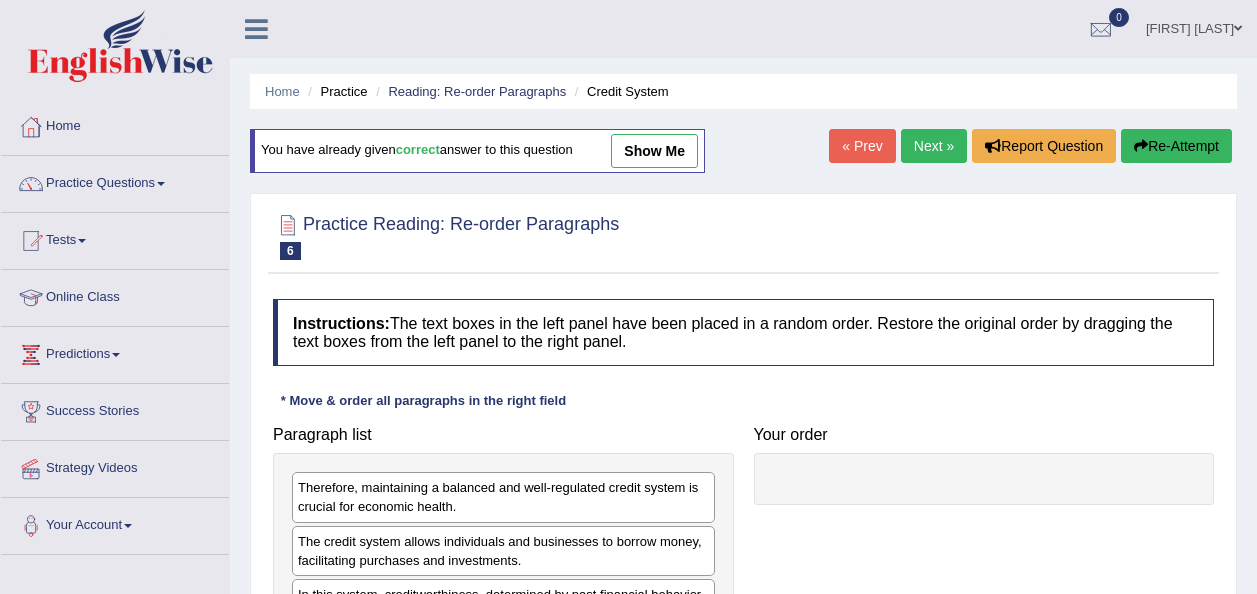scroll, scrollTop: 112, scrollLeft: 0, axis: vertical 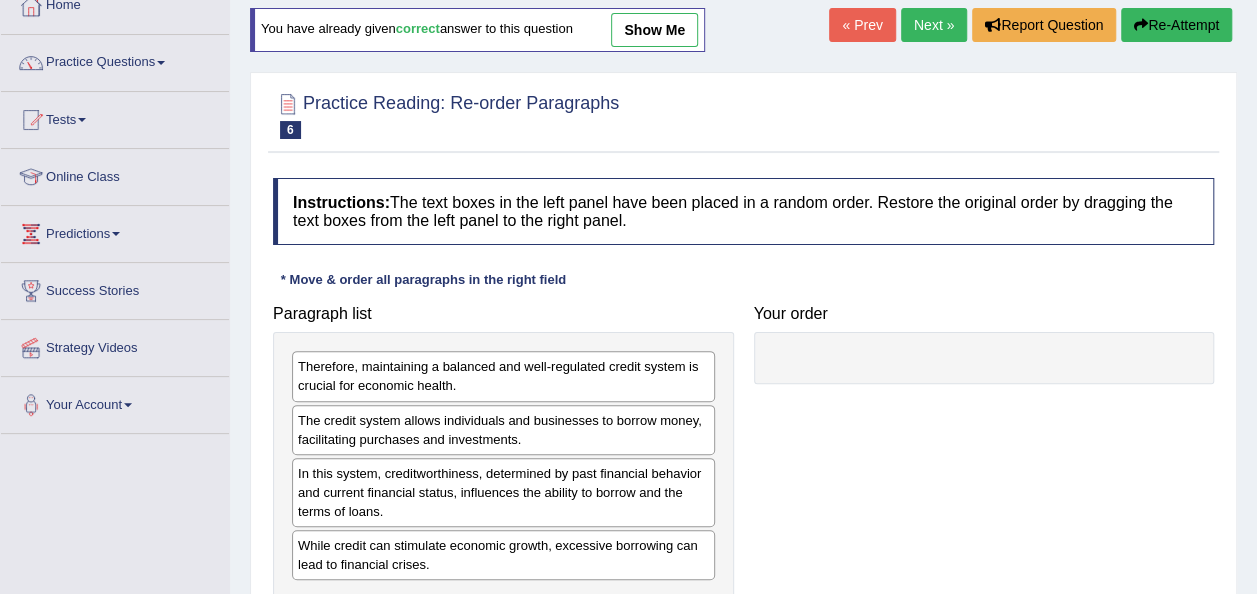 click on "Next »" at bounding box center (934, 25) 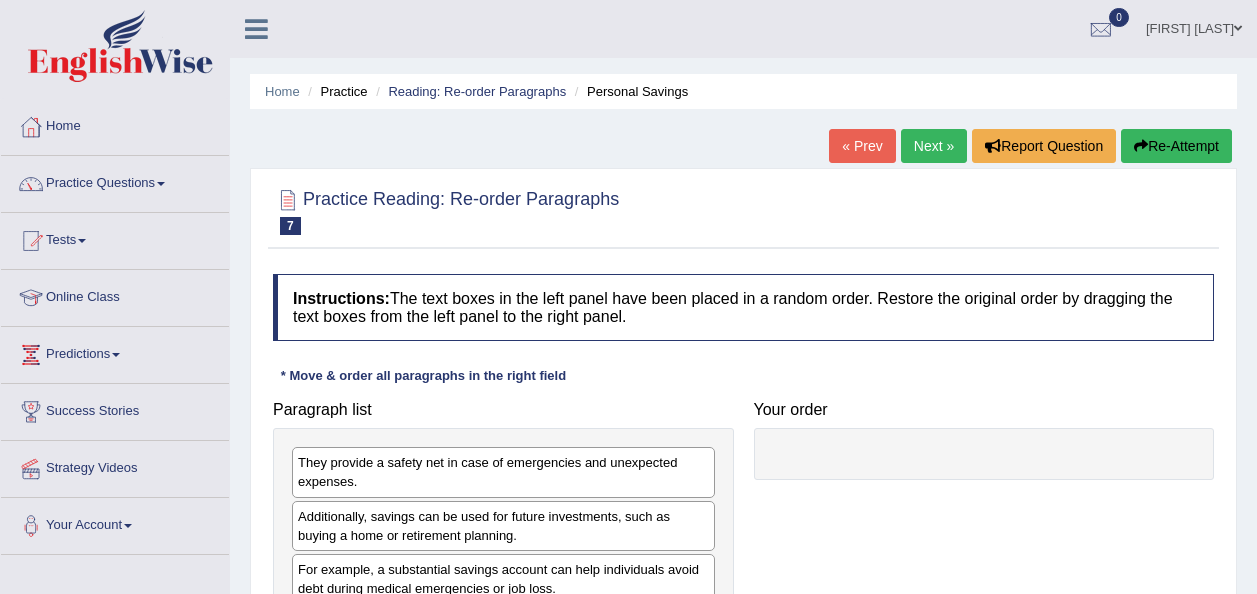 scroll, scrollTop: 0, scrollLeft: 0, axis: both 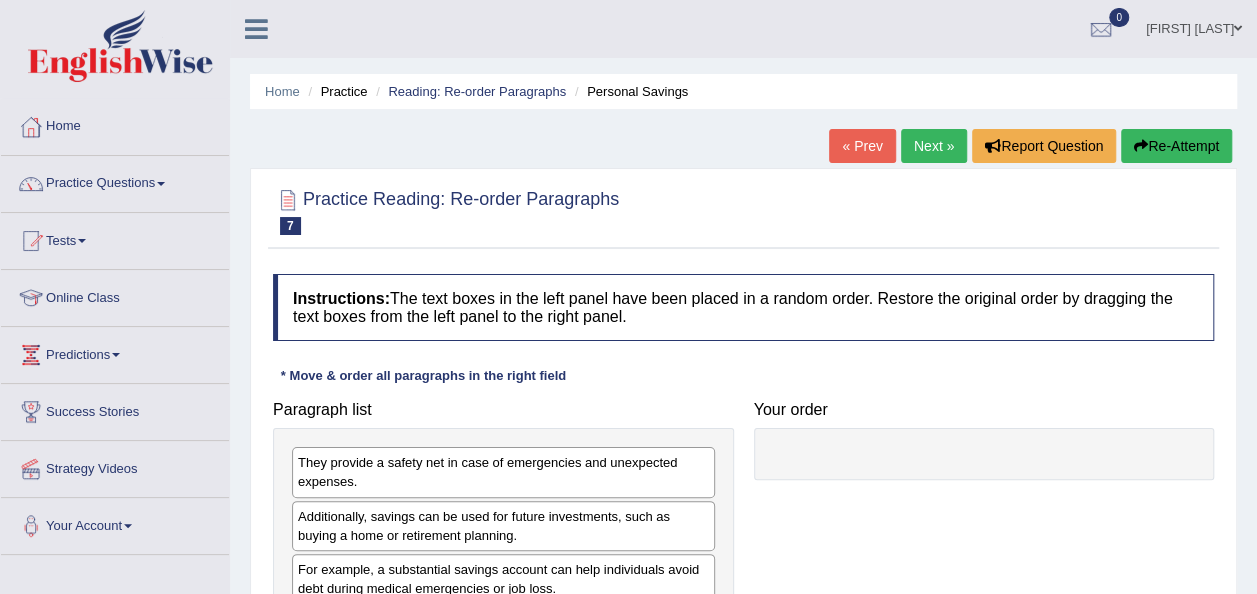 click on "Instructions:  The text boxes in the left panel have been placed in a random order. Restore the original order by dragging the text boxes from the left panel to the right panel.
* Move & order all paragraphs in the right field
Paragraph list
They provide a safety net in case of emergencies and unexpected expenses. Additionally, savings can be used for future investments, such as buying a home or retirement planning. For example, a substantial savings account can help individuals avoid debt during medical emergencies or job
loss. Personal savings are essential for financial security and planning.
Correct order
Personal savings are essential for financial security and planning. They provide a safety net in case of emergencies and unexpected expenses. For example, a substantial savings account can help individuals avoid debt during medical emergencies or job
loss.
Your order
Result:  Verify" at bounding box center [743, 489] 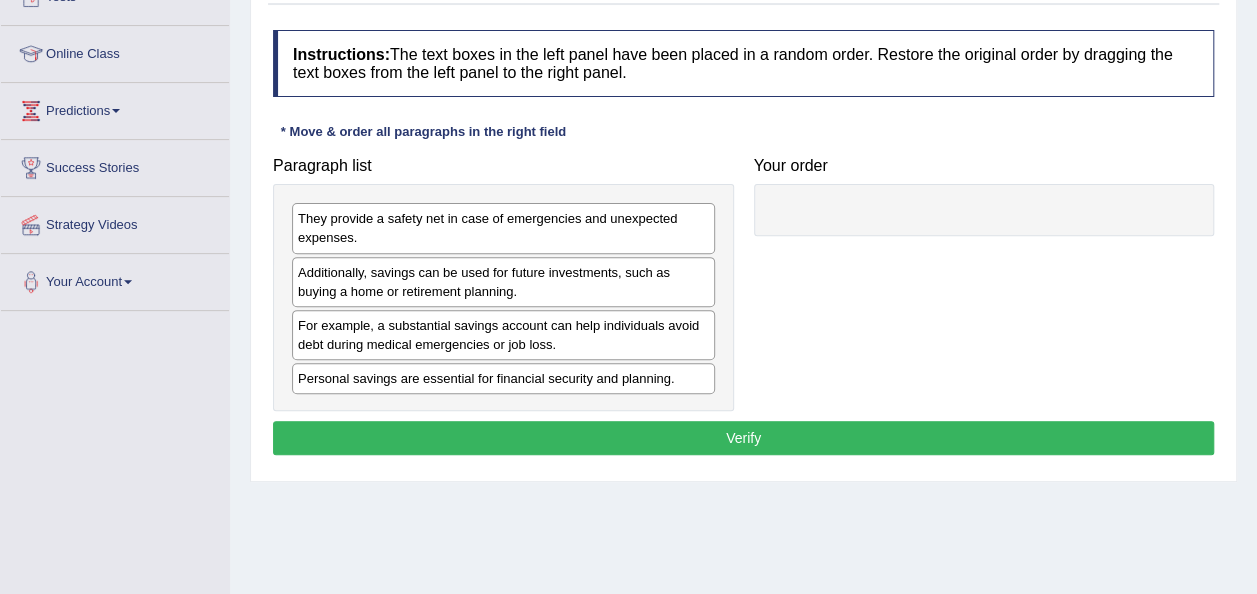 scroll, scrollTop: 280, scrollLeft: 0, axis: vertical 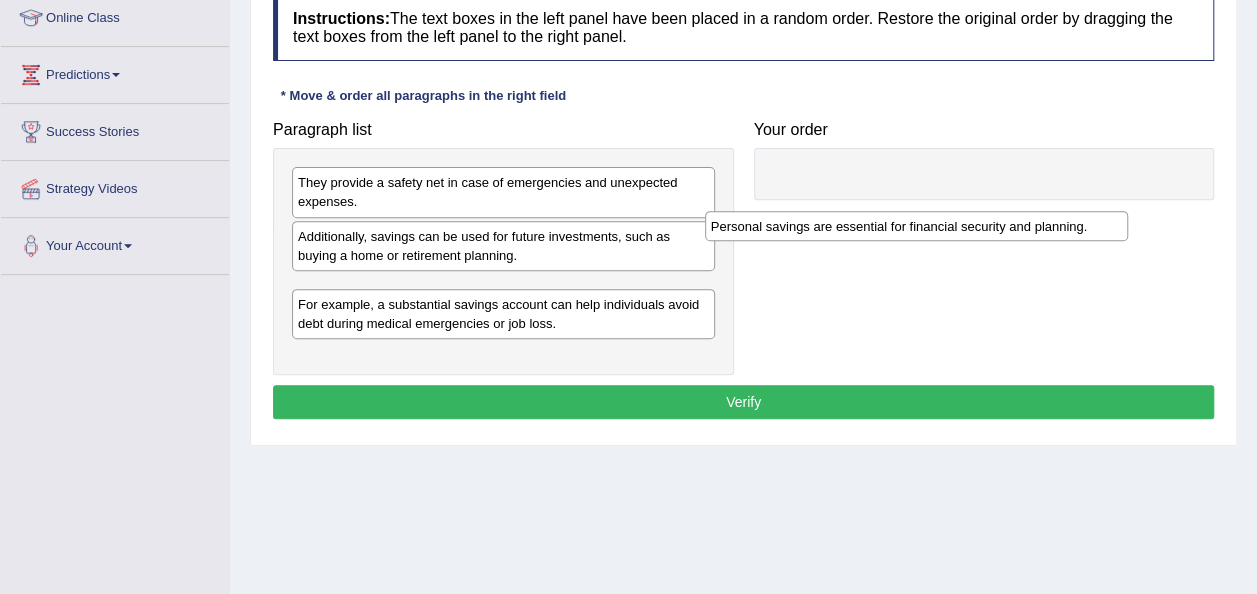drag, startPoint x: 362, startPoint y: 342, endPoint x: 796, endPoint y: 204, distance: 455.4119 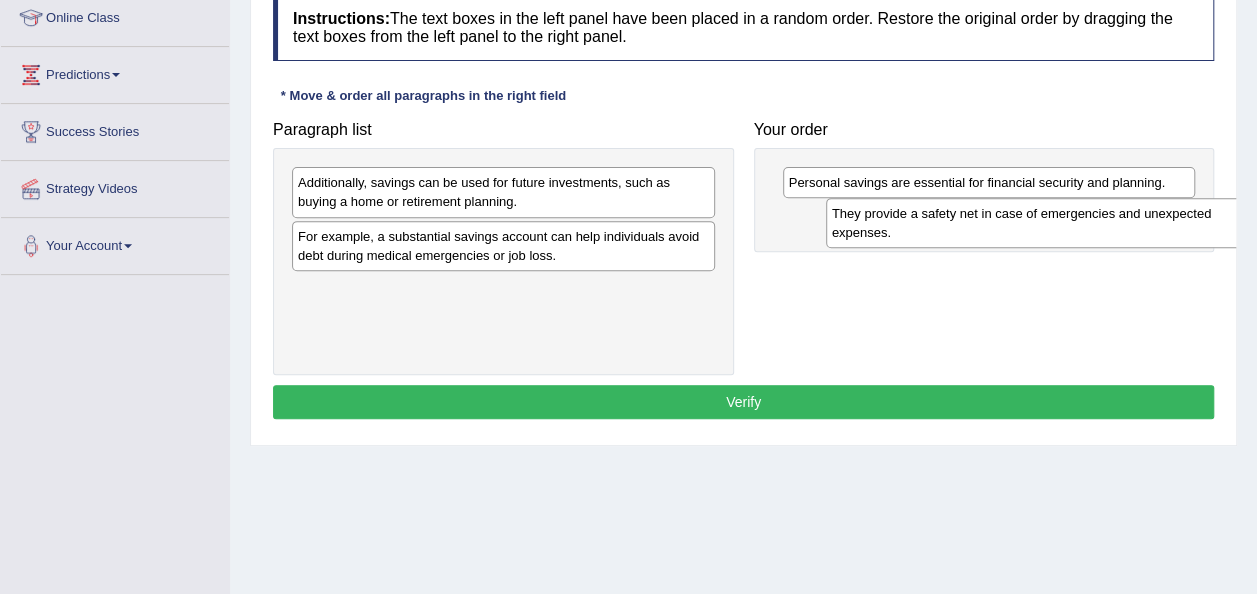 drag, startPoint x: 489, startPoint y: 196, endPoint x: 1023, endPoint y: 227, distance: 534.89905 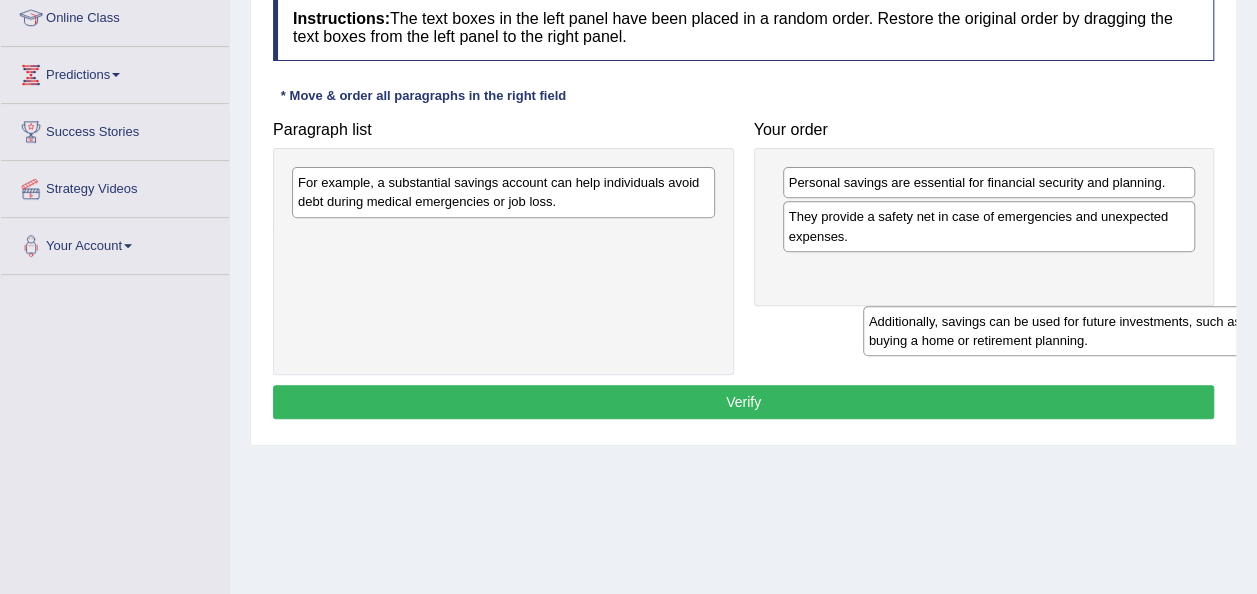drag, startPoint x: 369, startPoint y: 196, endPoint x: 936, endPoint y: 334, distance: 583.55206 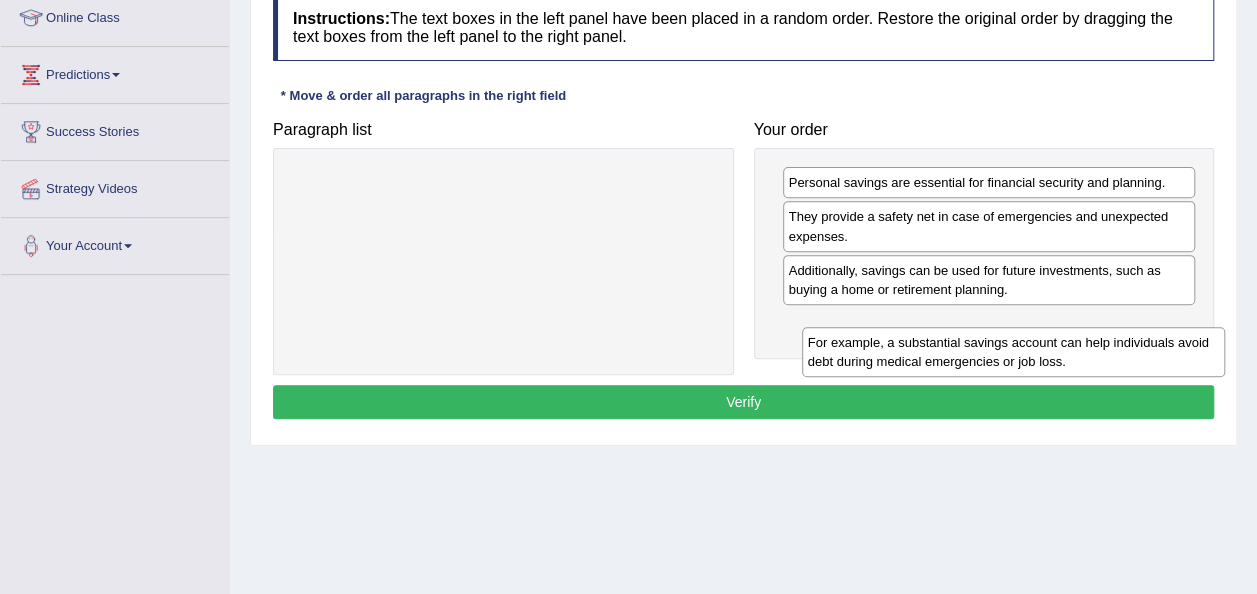 drag, startPoint x: 596, startPoint y: 202, endPoint x: 1094, endPoint y: 354, distance: 520.6803 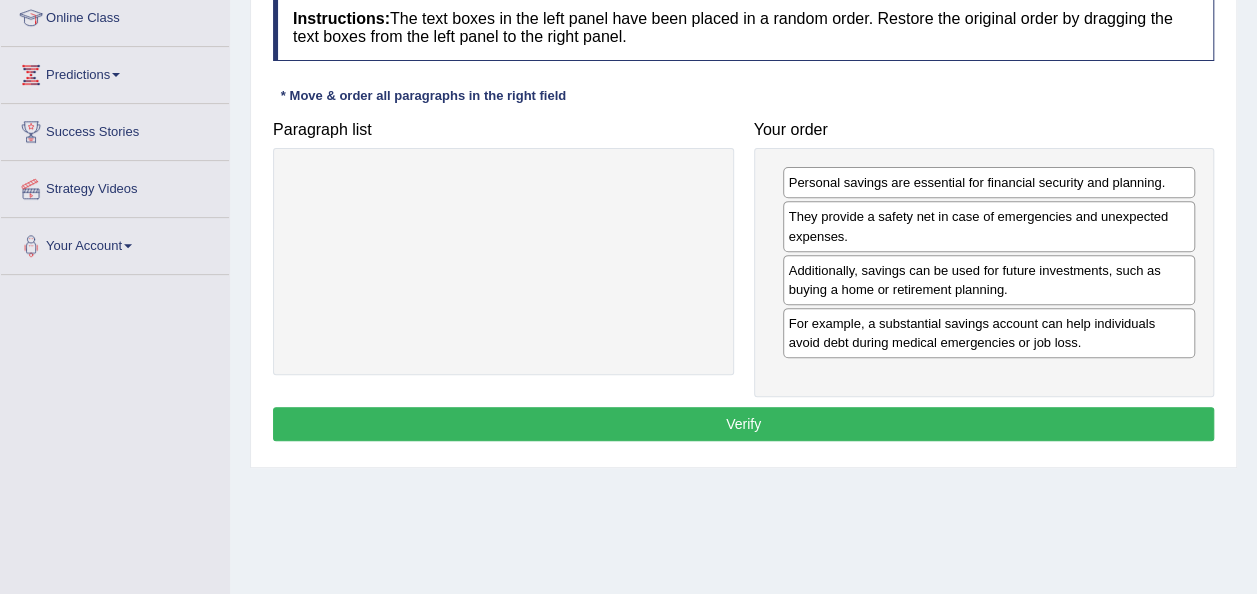 click on "Verify" at bounding box center (743, 424) 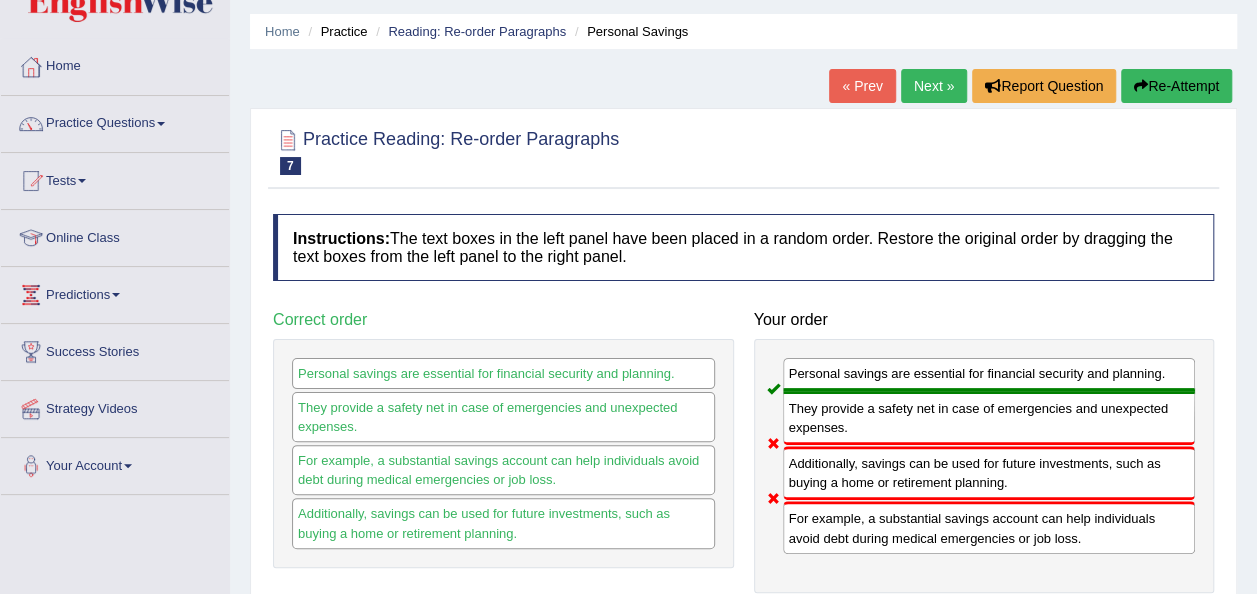scroll, scrollTop: 41, scrollLeft: 0, axis: vertical 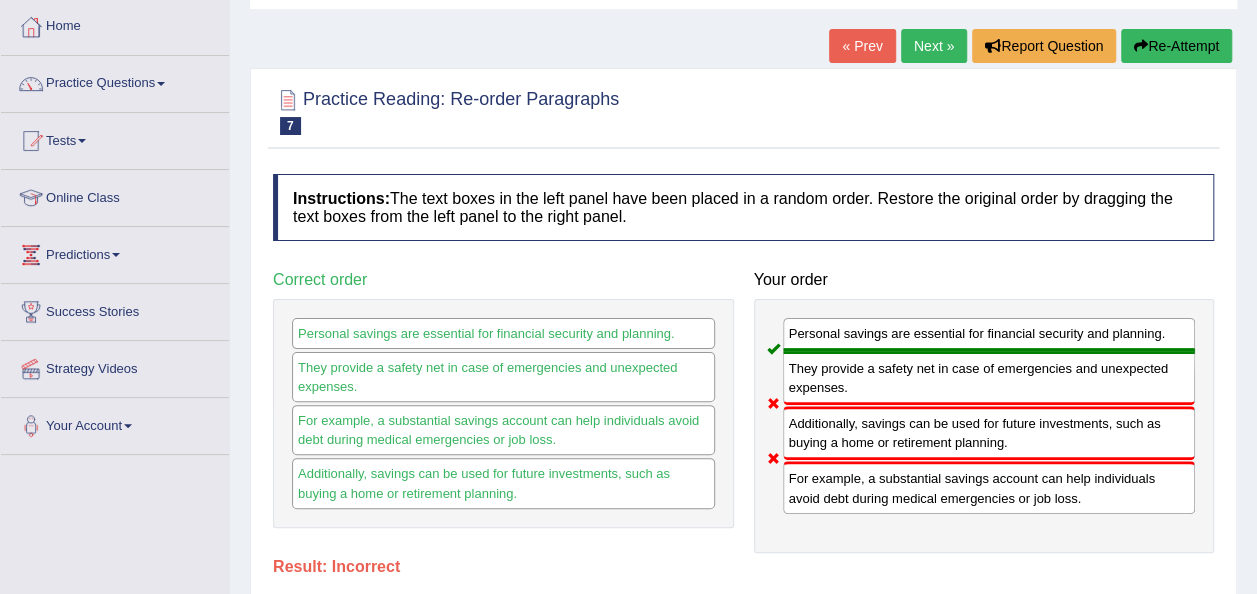 click on "Re-Attempt" at bounding box center [1176, 46] 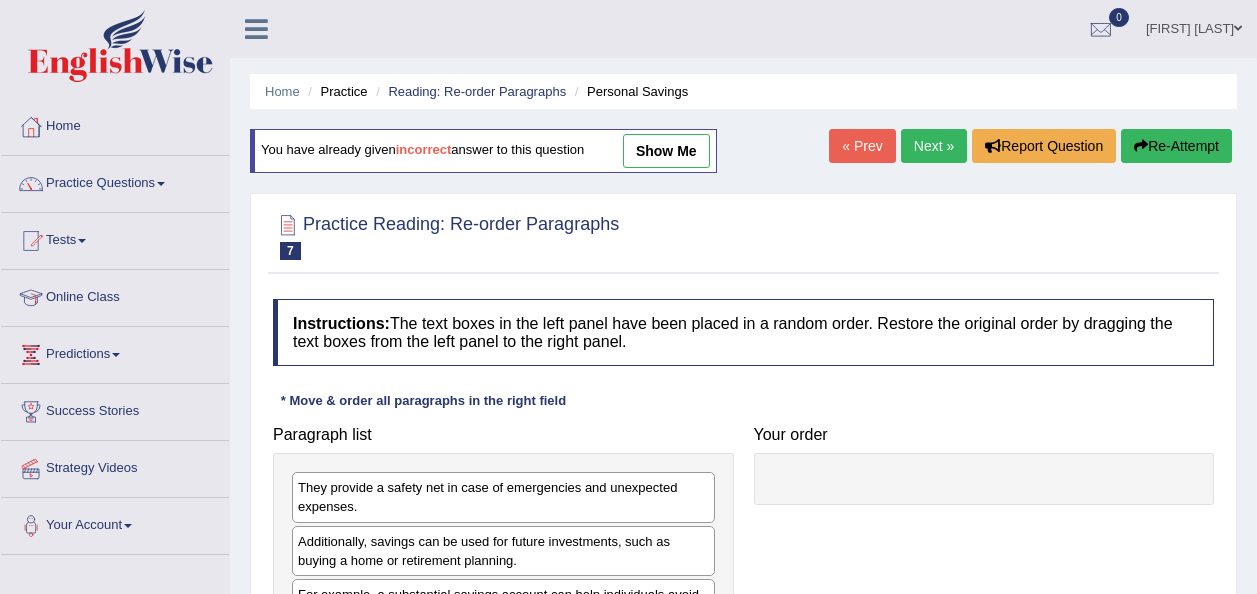 scroll, scrollTop: 100, scrollLeft: 0, axis: vertical 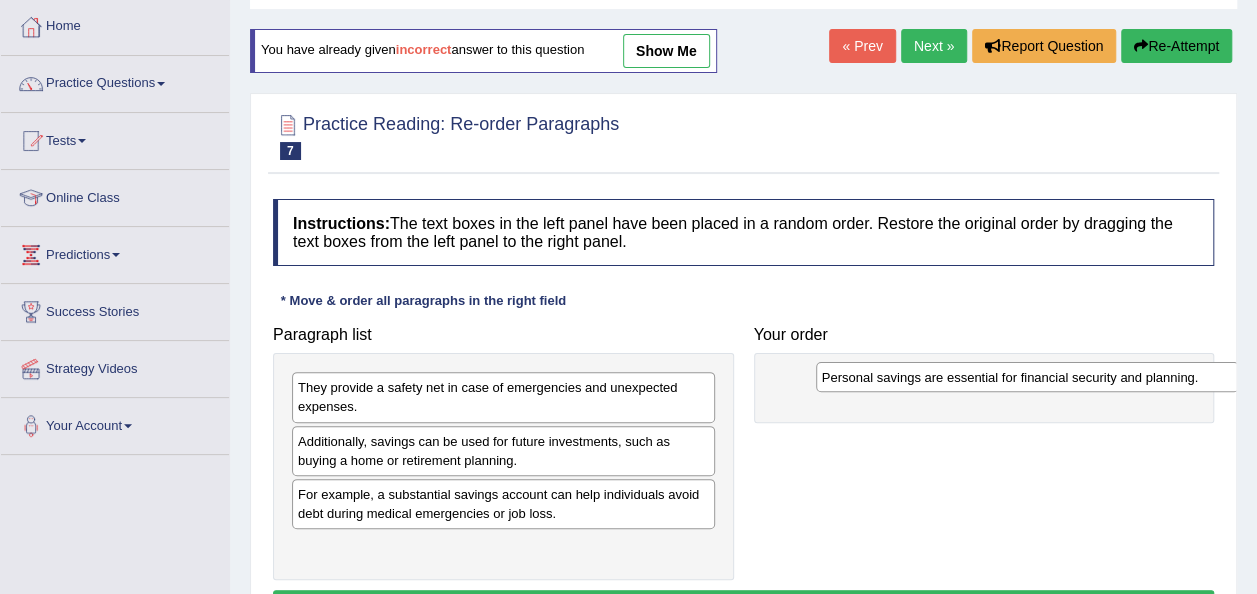 drag, startPoint x: 404, startPoint y: 546, endPoint x: 928, endPoint y: 378, distance: 550.27264 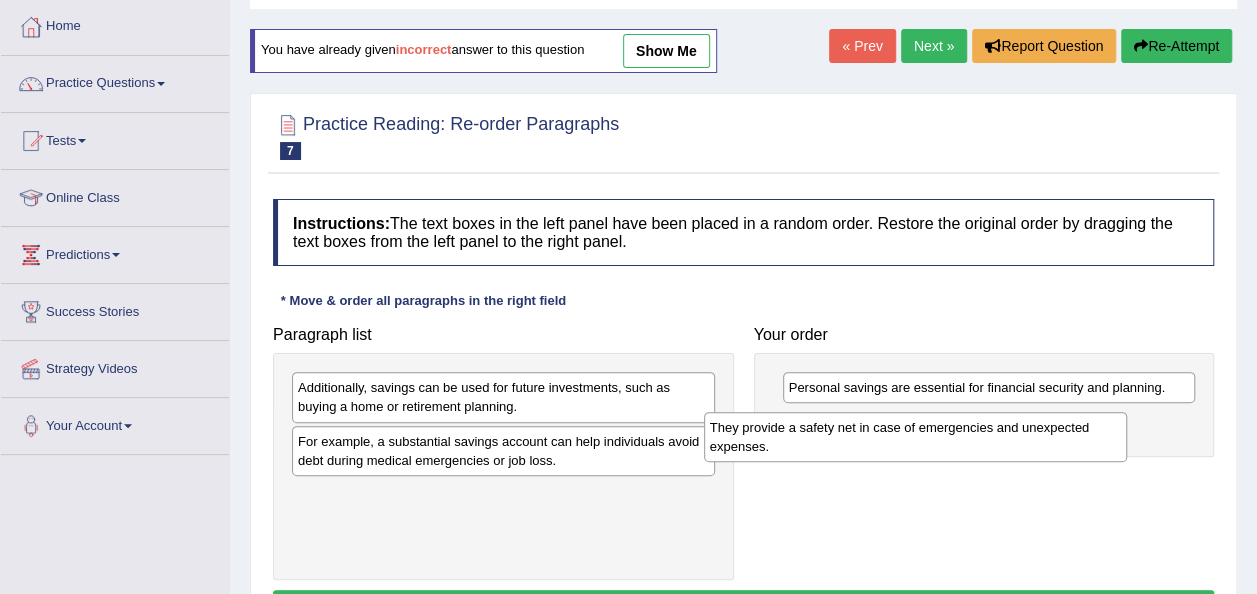 drag, startPoint x: 424, startPoint y: 406, endPoint x: 845, endPoint y: 446, distance: 422.89597 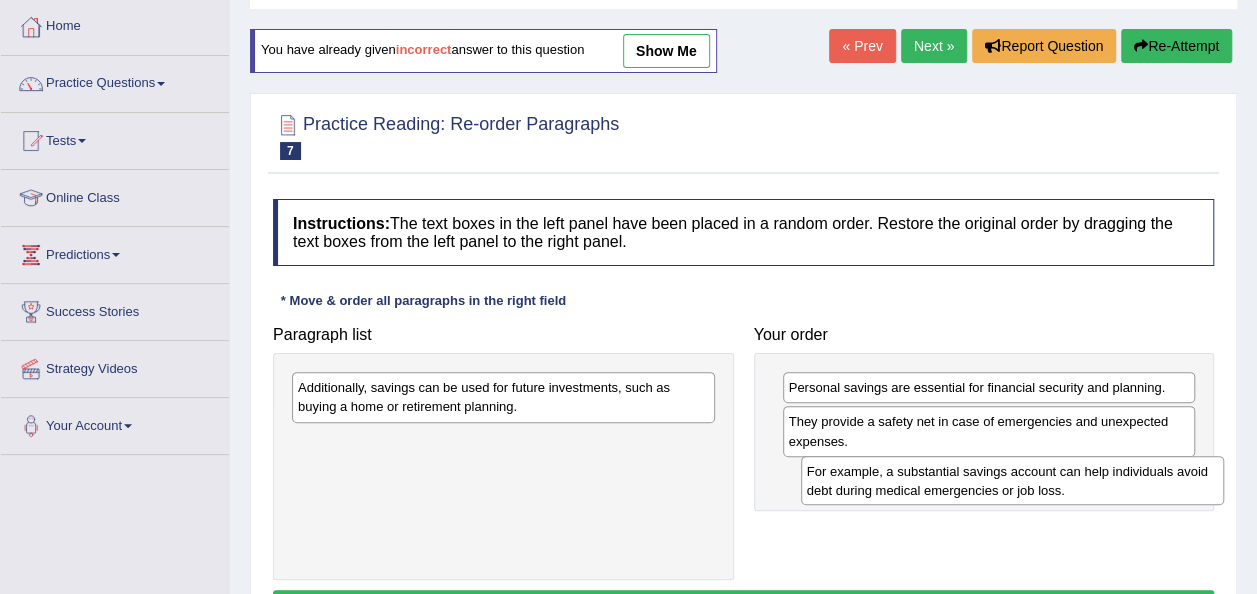 drag, startPoint x: 351, startPoint y: 448, endPoint x: 860, endPoint y: 479, distance: 509.94315 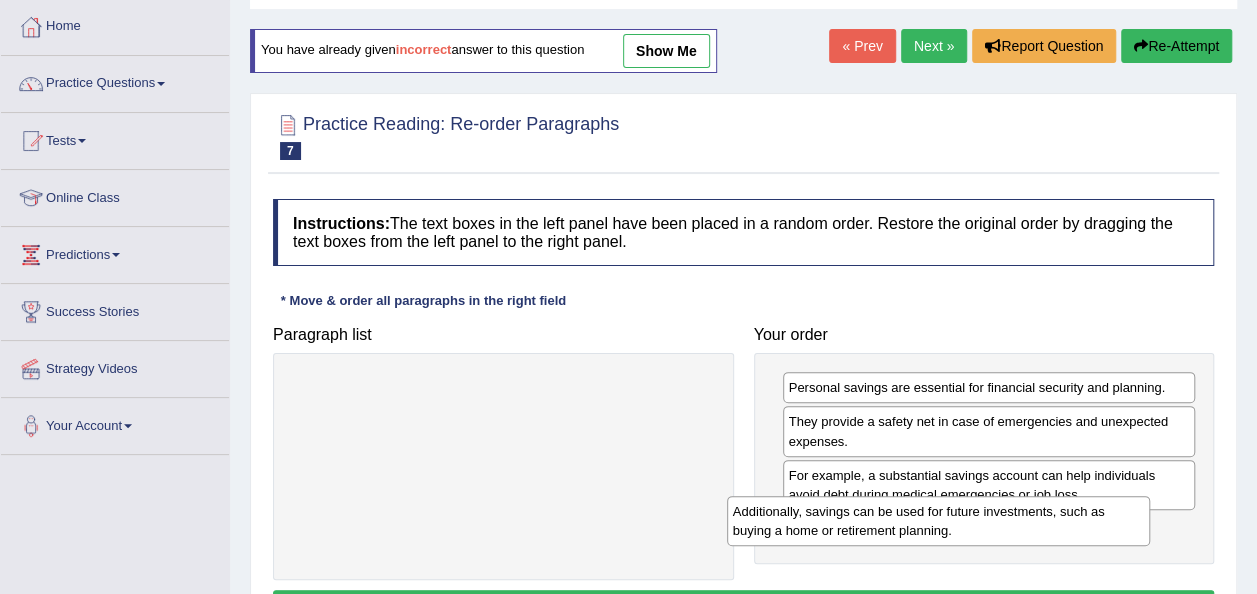 drag, startPoint x: 568, startPoint y: 412, endPoint x: 1012, endPoint y: 536, distance: 460.99023 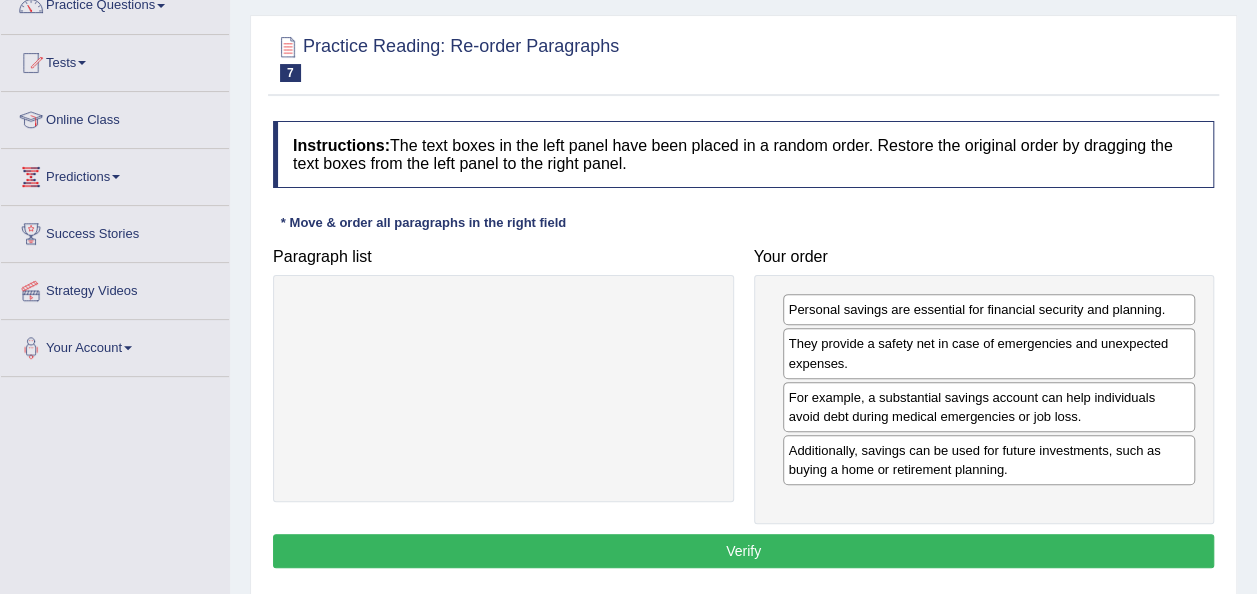 scroll, scrollTop: 180, scrollLeft: 0, axis: vertical 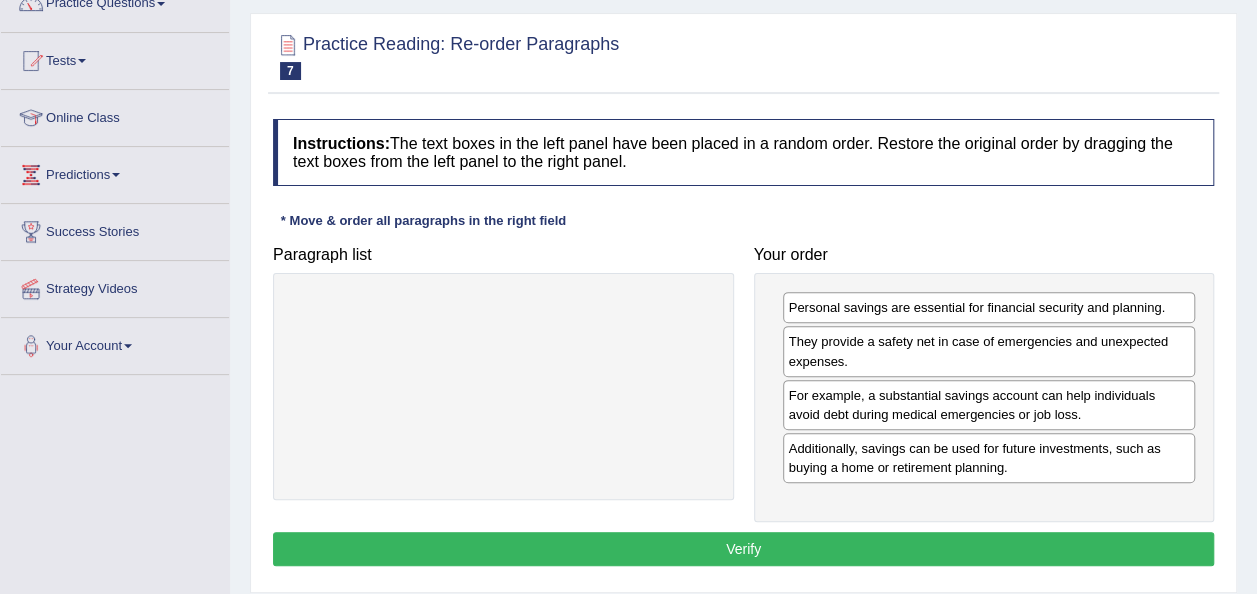 click on "Verify" at bounding box center [743, 549] 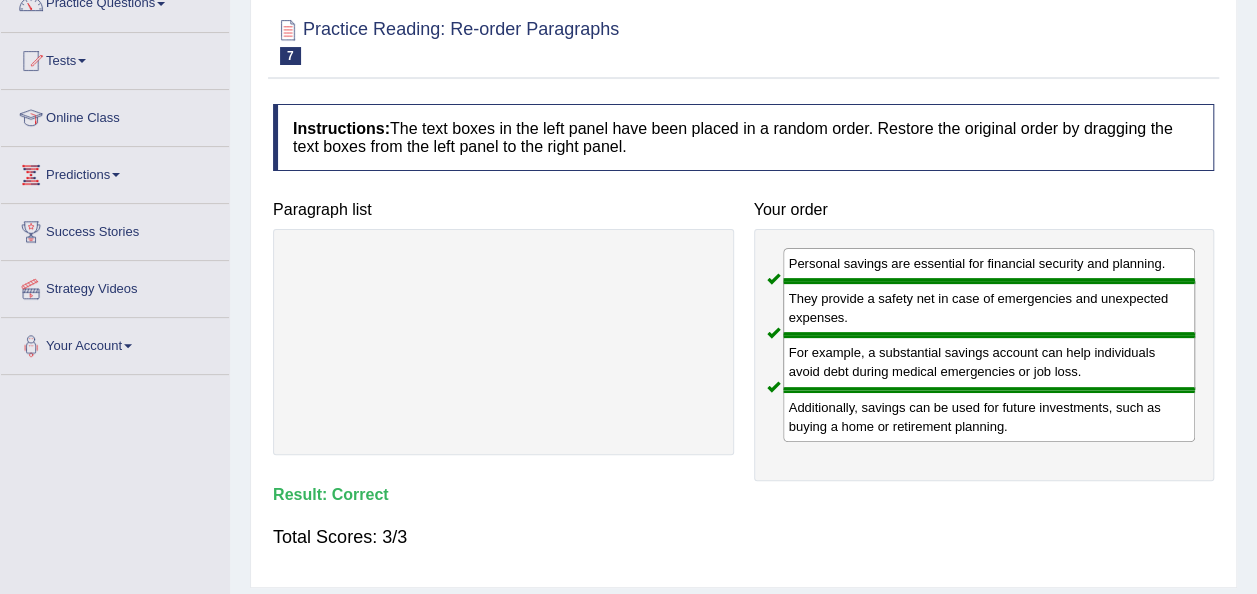 scroll, scrollTop: 40, scrollLeft: 0, axis: vertical 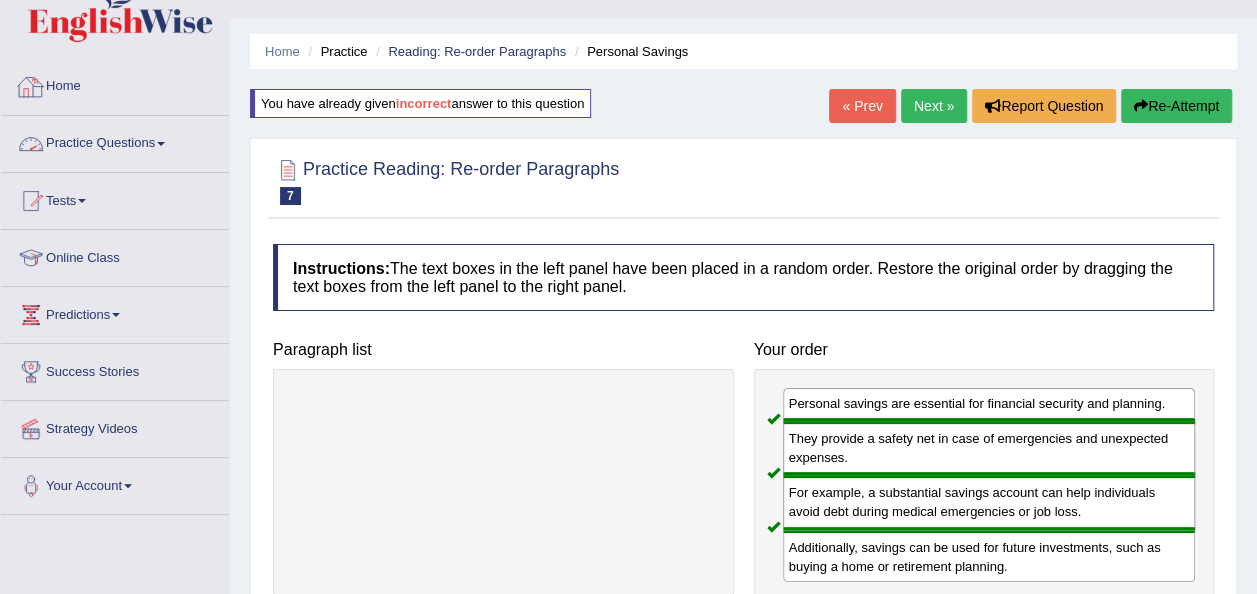 click on "Practice Questions" at bounding box center (115, 141) 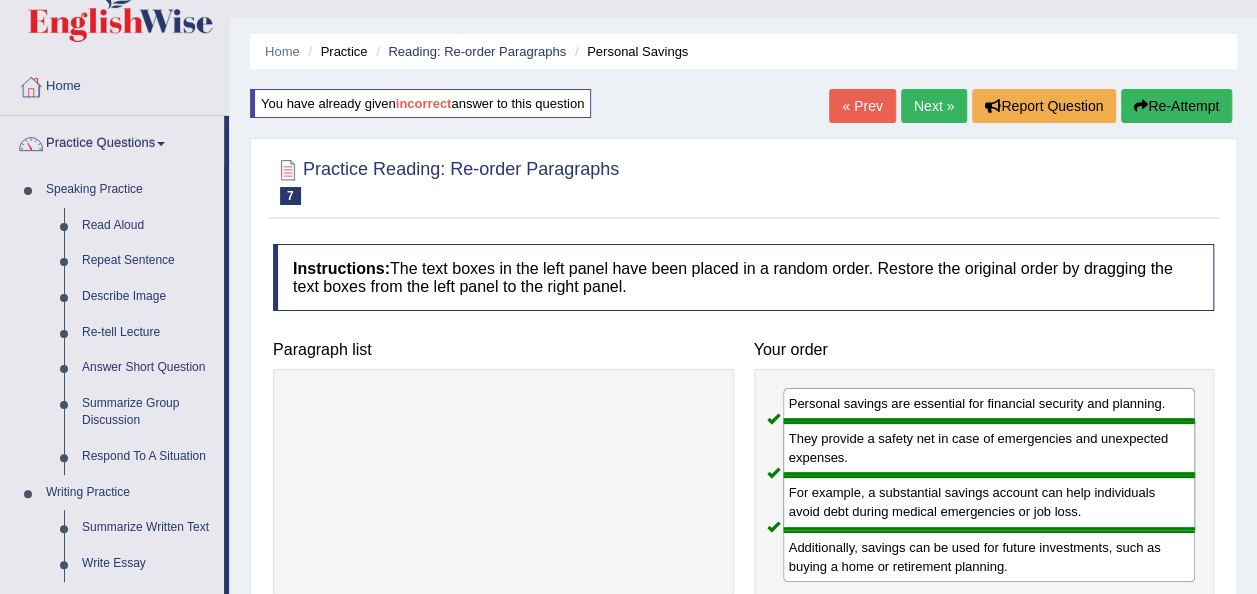 click at bounding box center [503, 482] 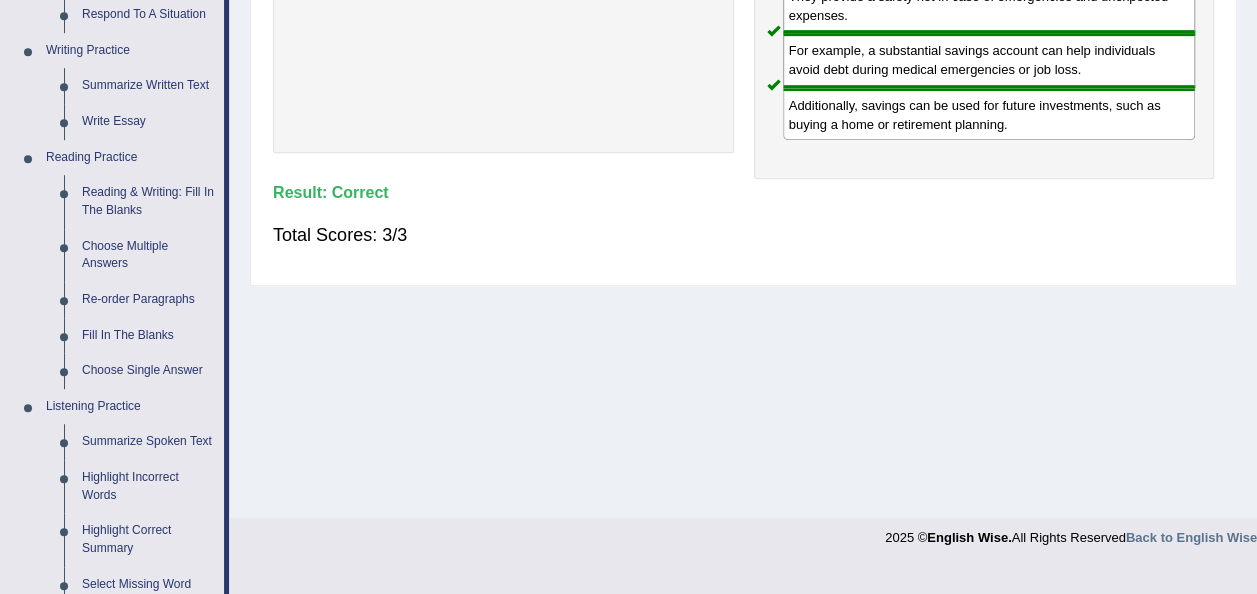 scroll, scrollTop: 480, scrollLeft: 0, axis: vertical 